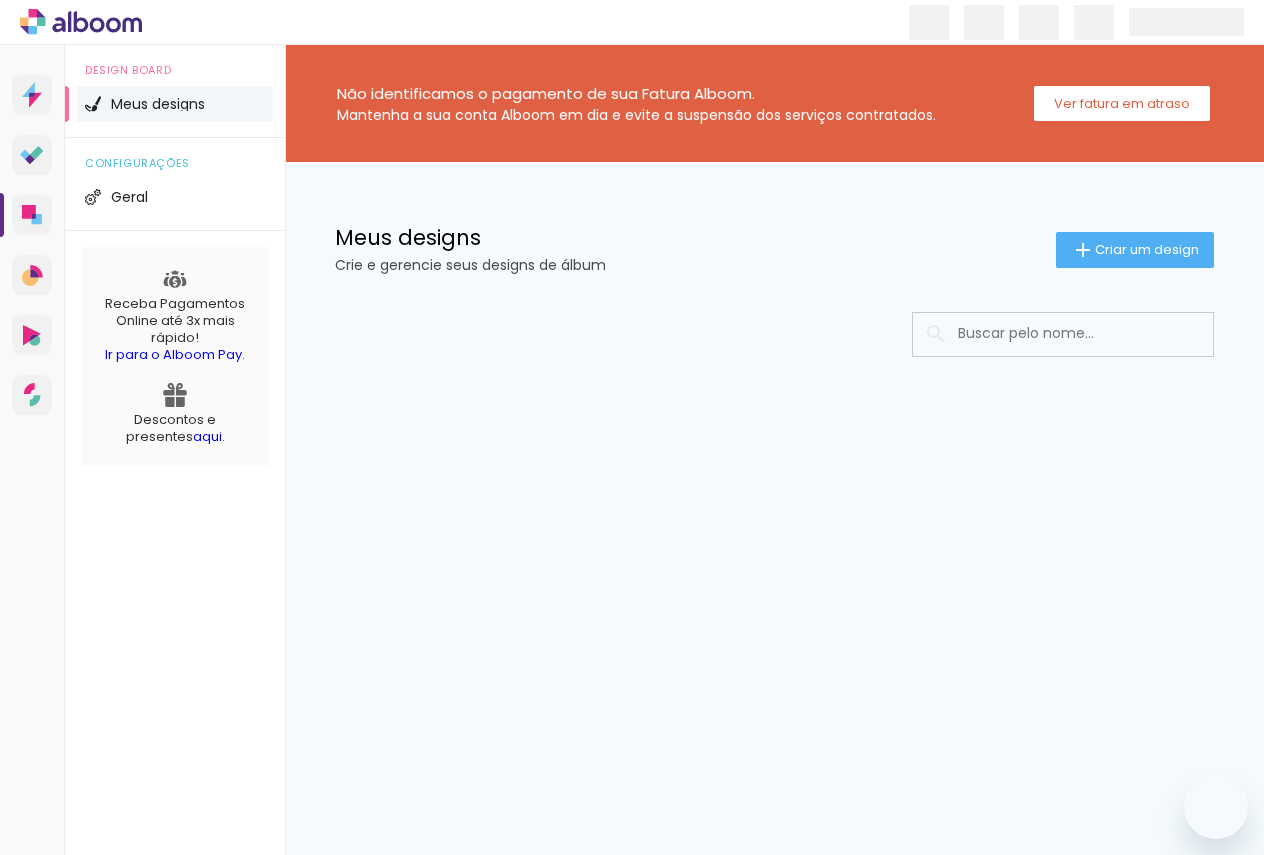 scroll, scrollTop: 0, scrollLeft: 0, axis: both 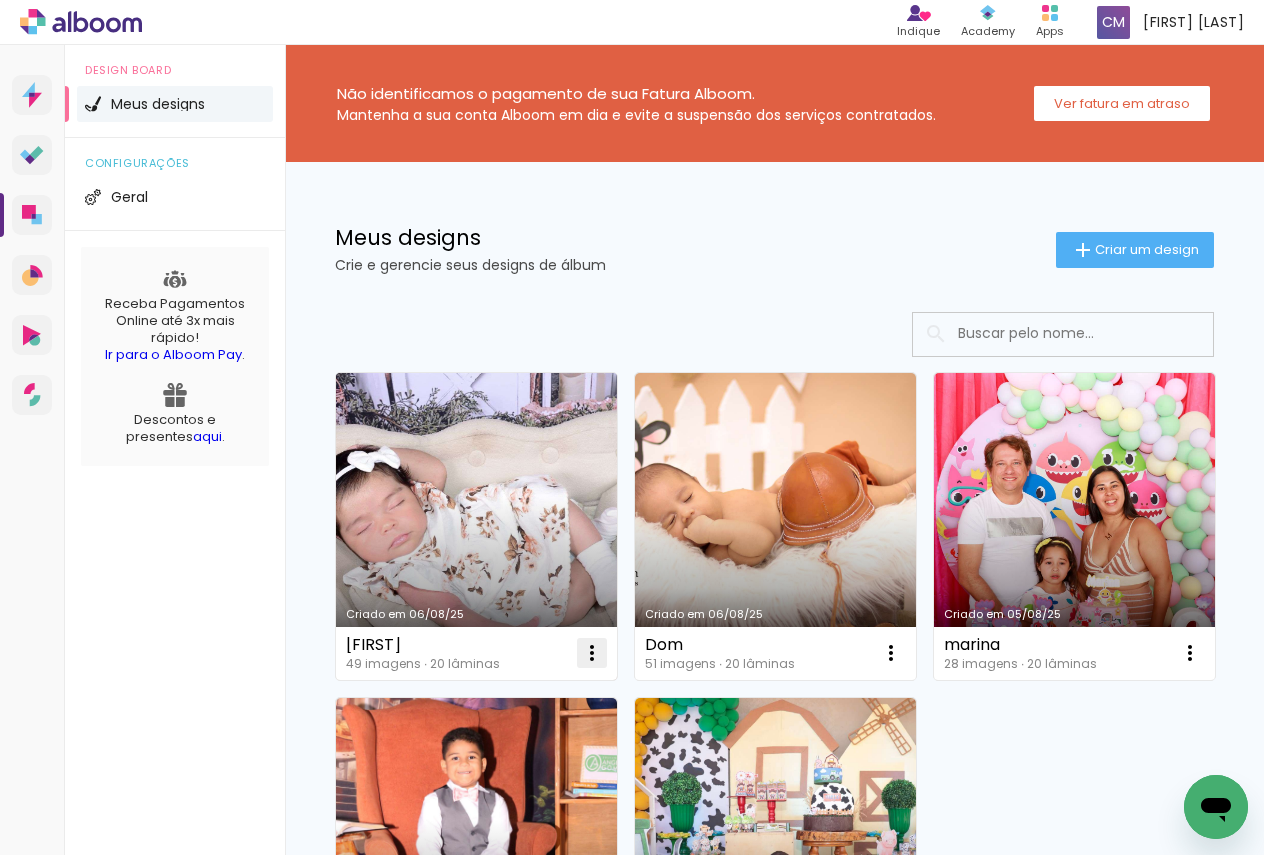 click at bounding box center [592, 653] 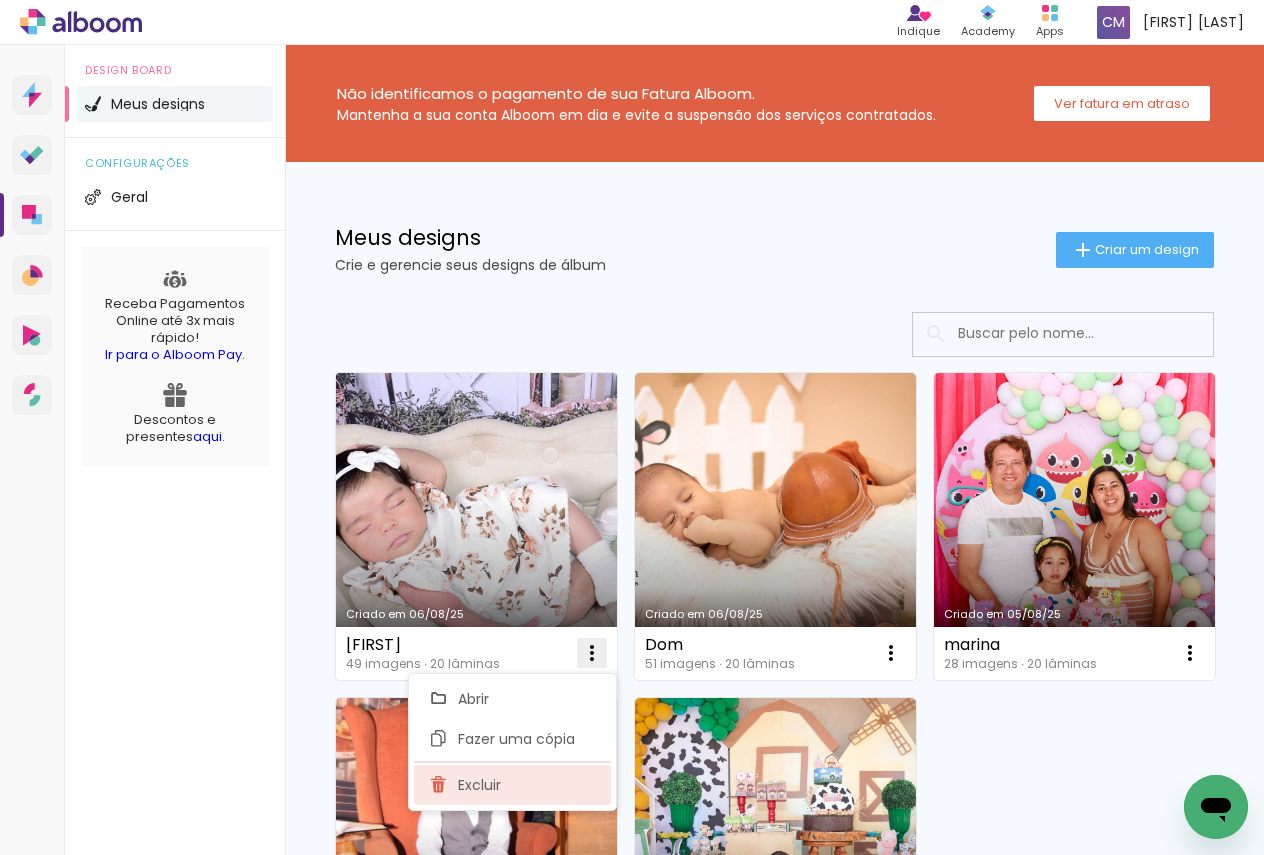 click on "Excluir" 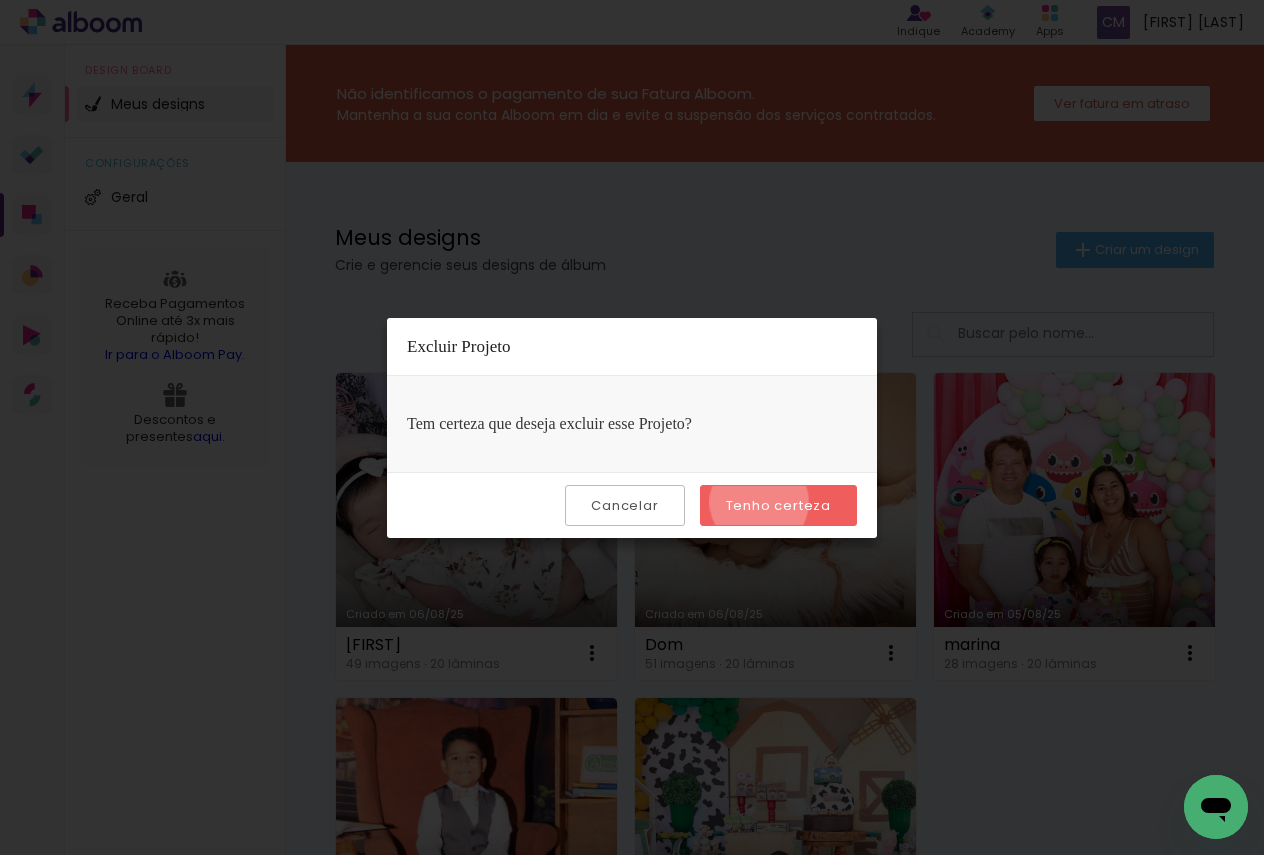 click on "Tenho certeza" at bounding box center (0, 0) 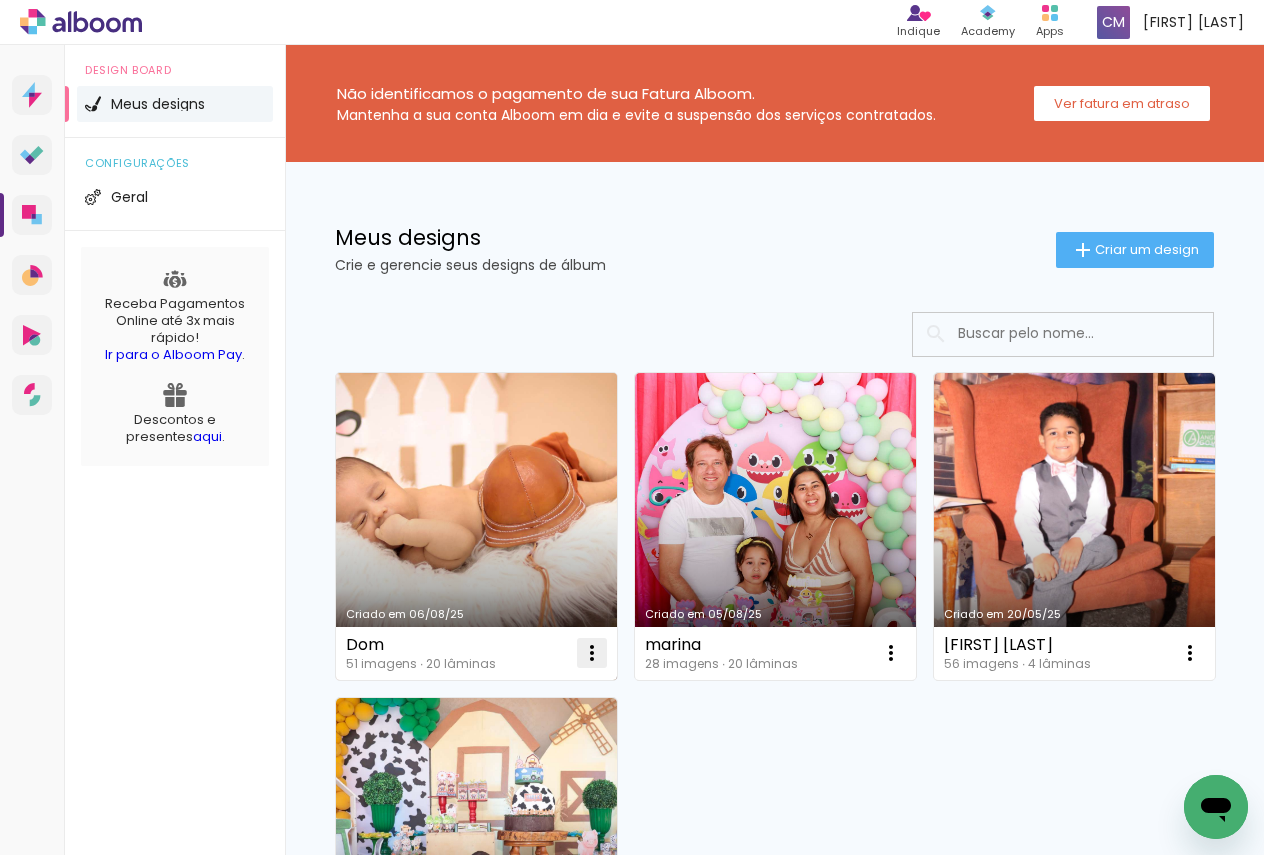 click at bounding box center (592, 653) 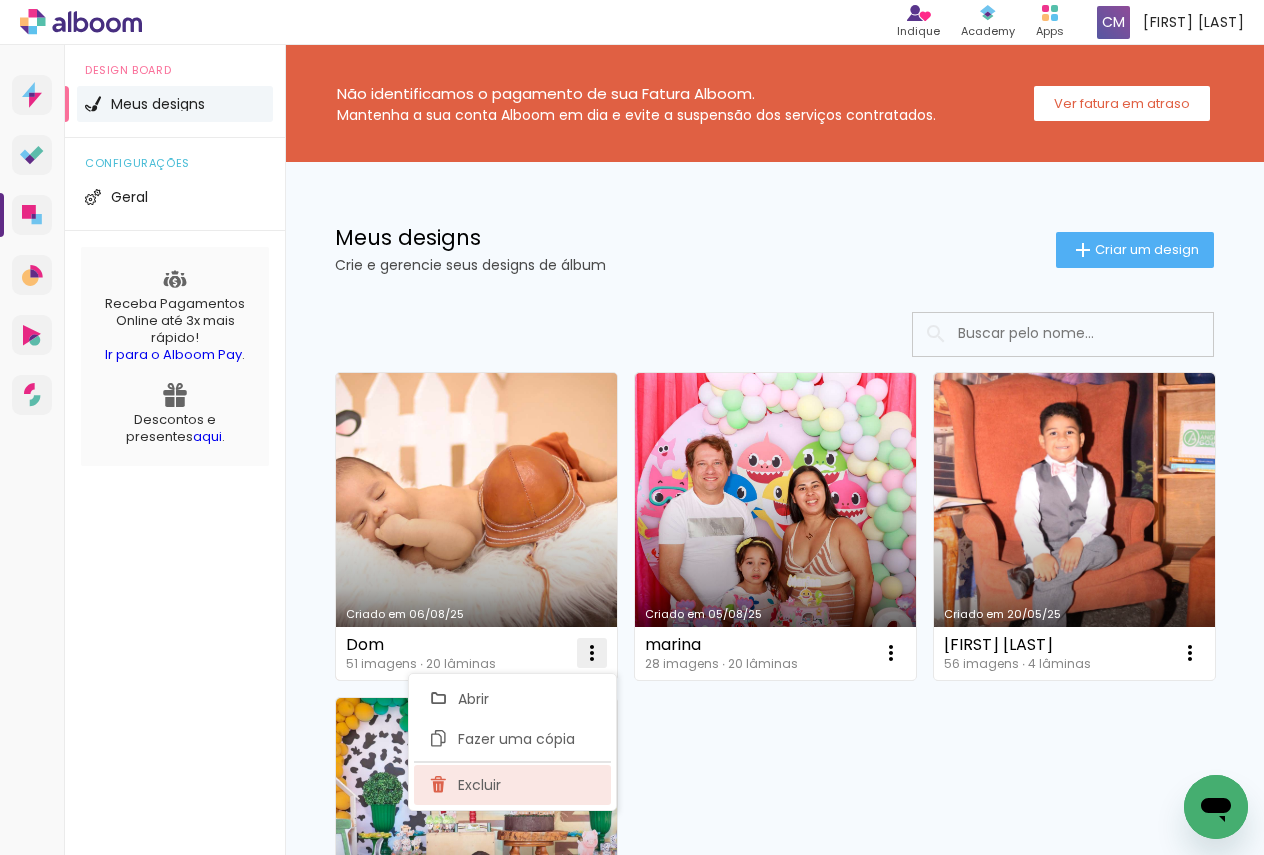 click on "Excluir" 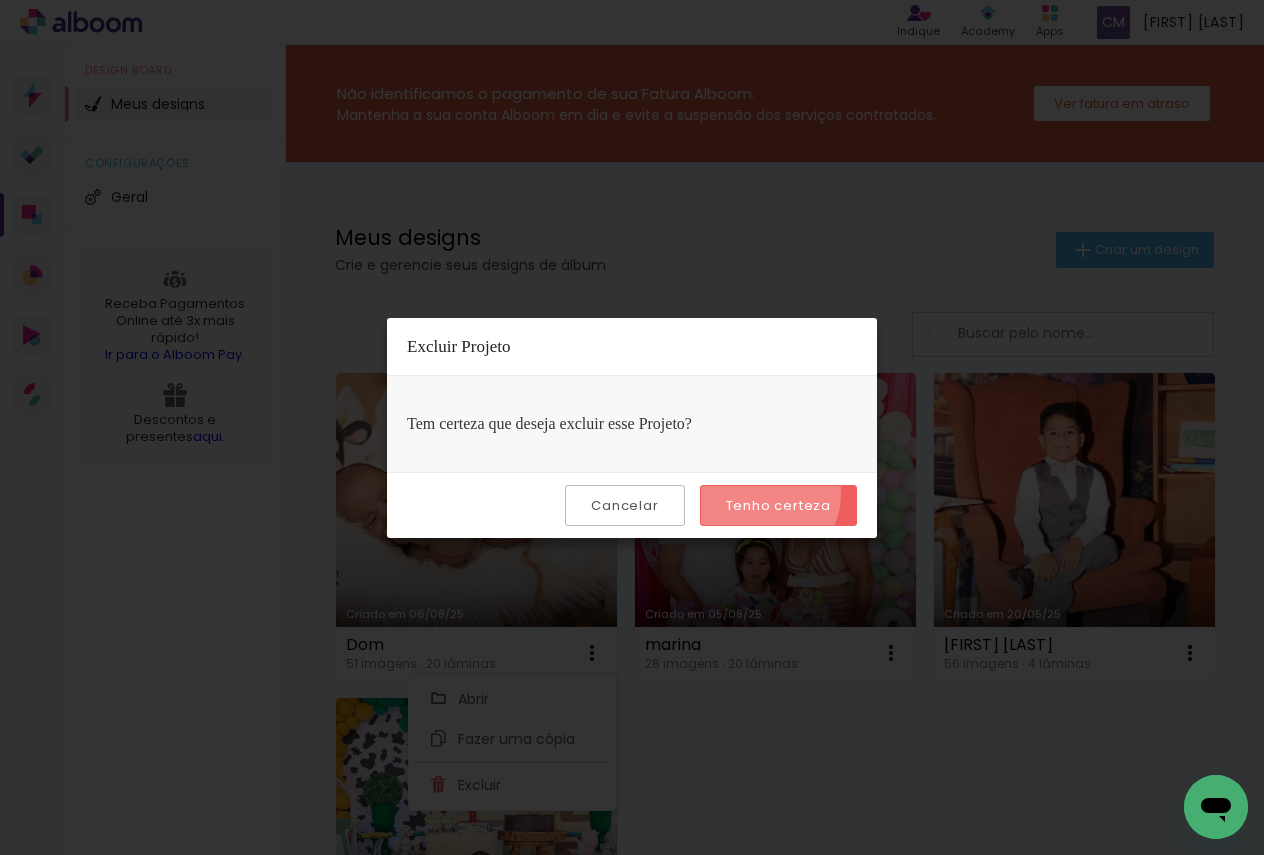 click on "Tenho certeza" at bounding box center [778, 505] 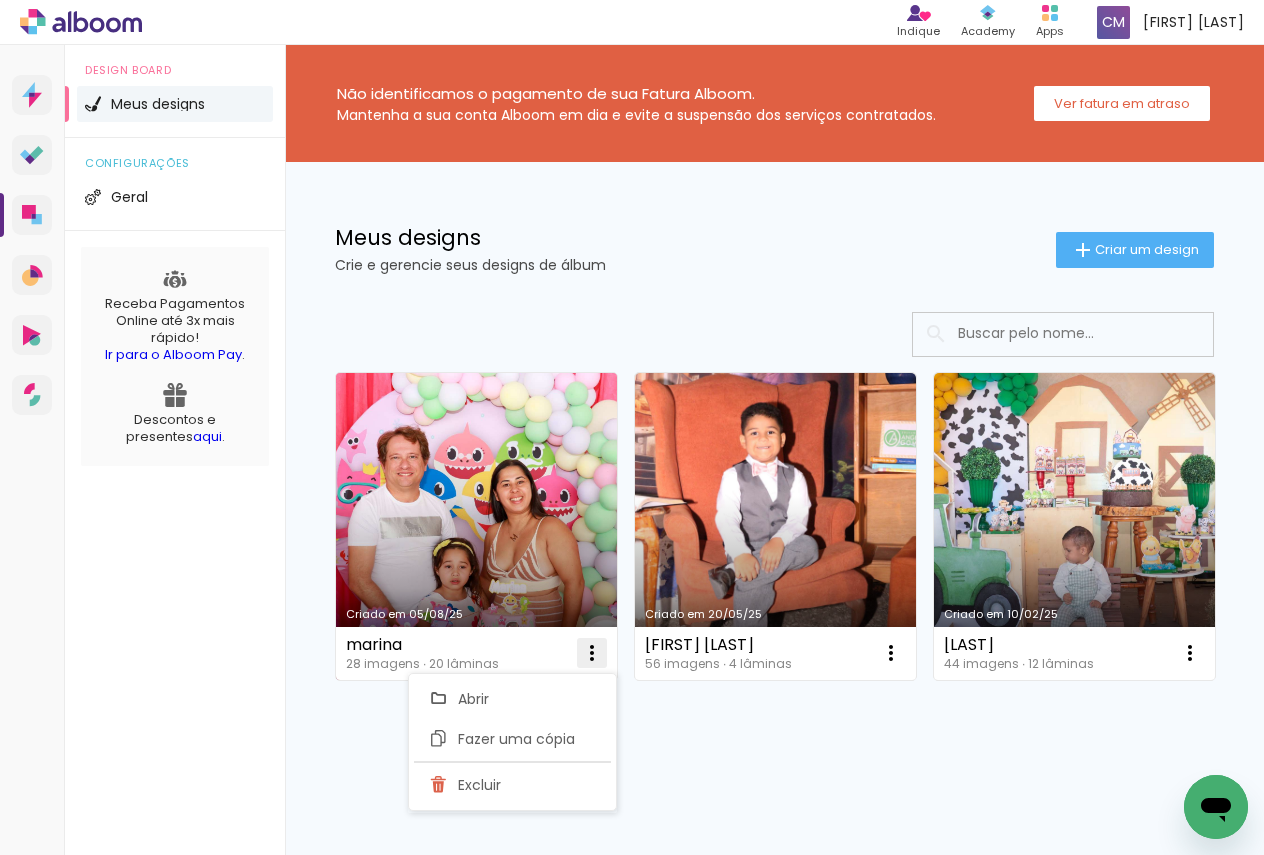 click at bounding box center (592, 653) 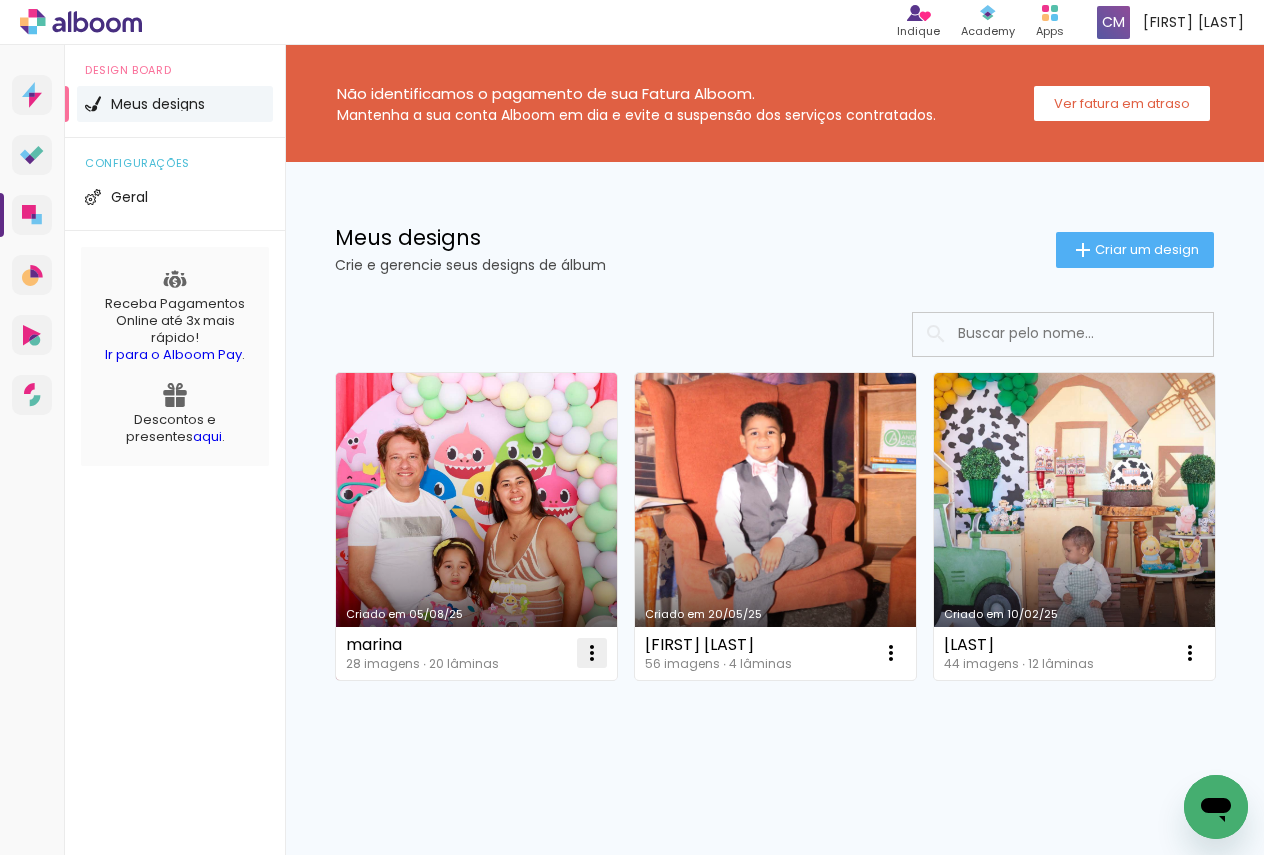 click at bounding box center (592, 653) 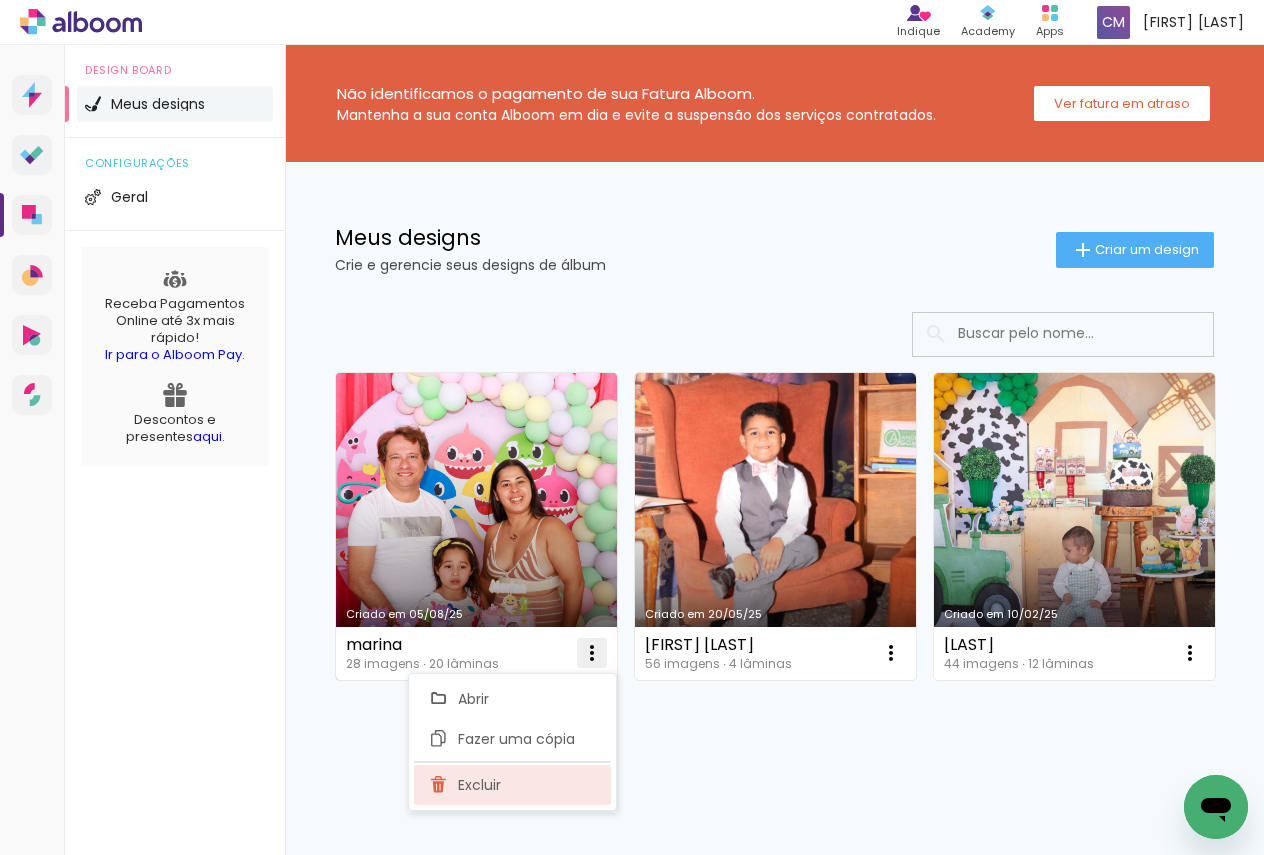 click on "Excluir" 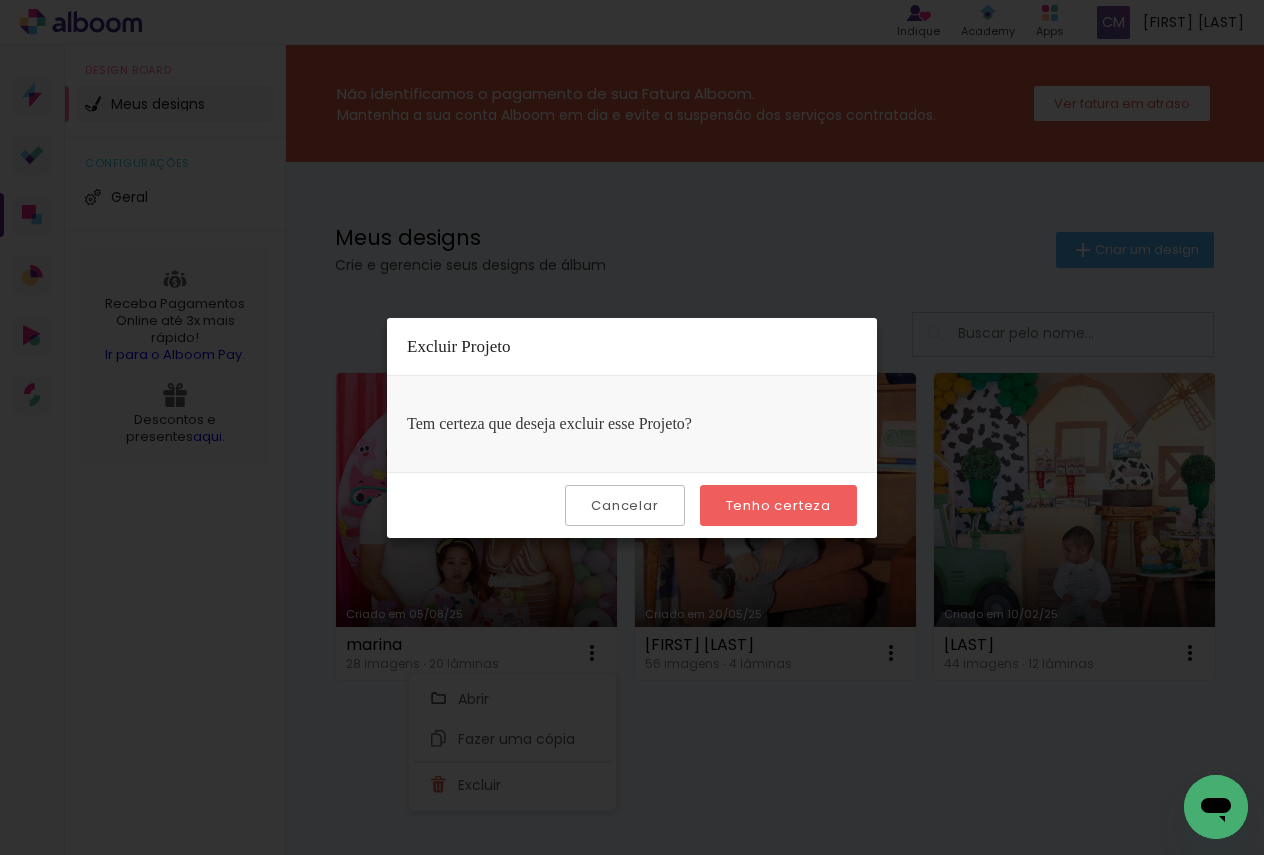 click on "Tenho certeza" at bounding box center [0, 0] 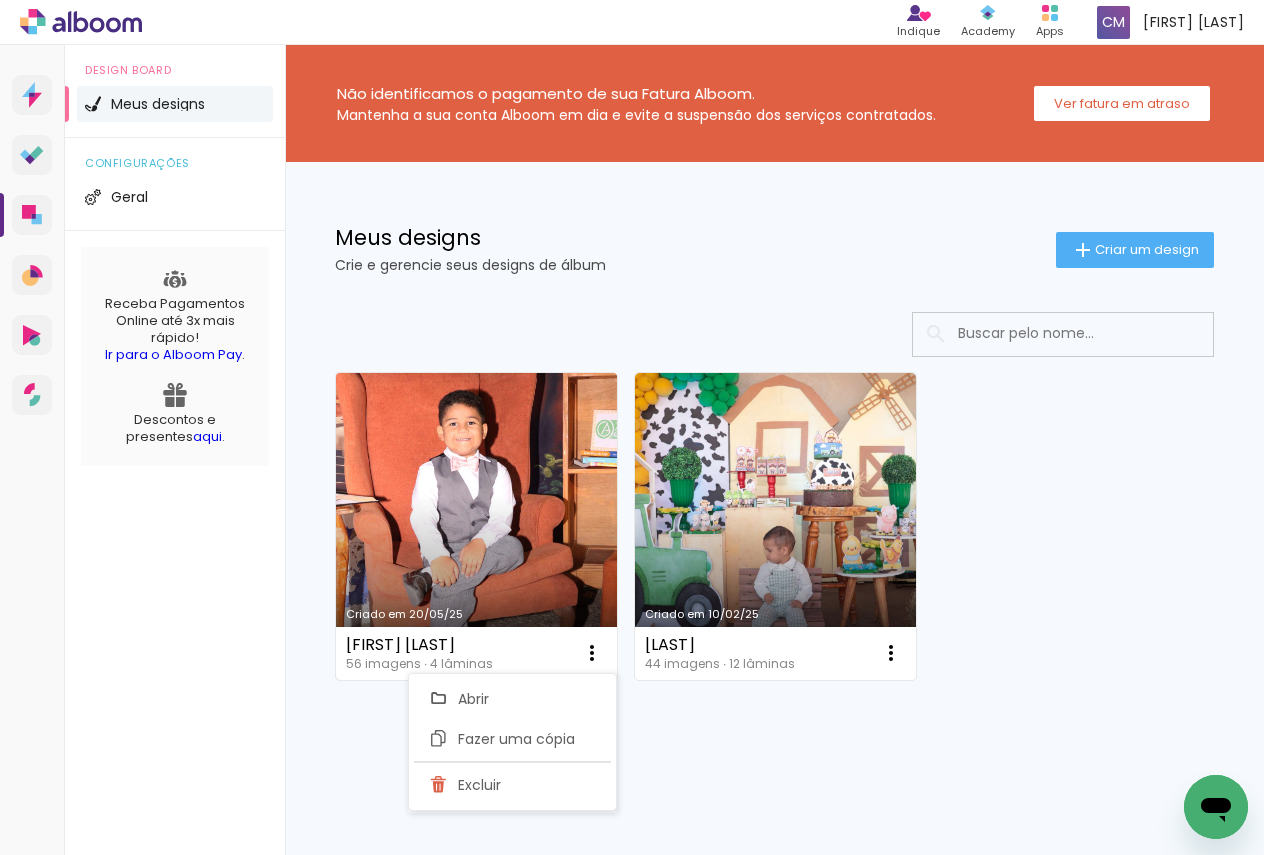 click on "Marco Gabriel" at bounding box center [419, 645] 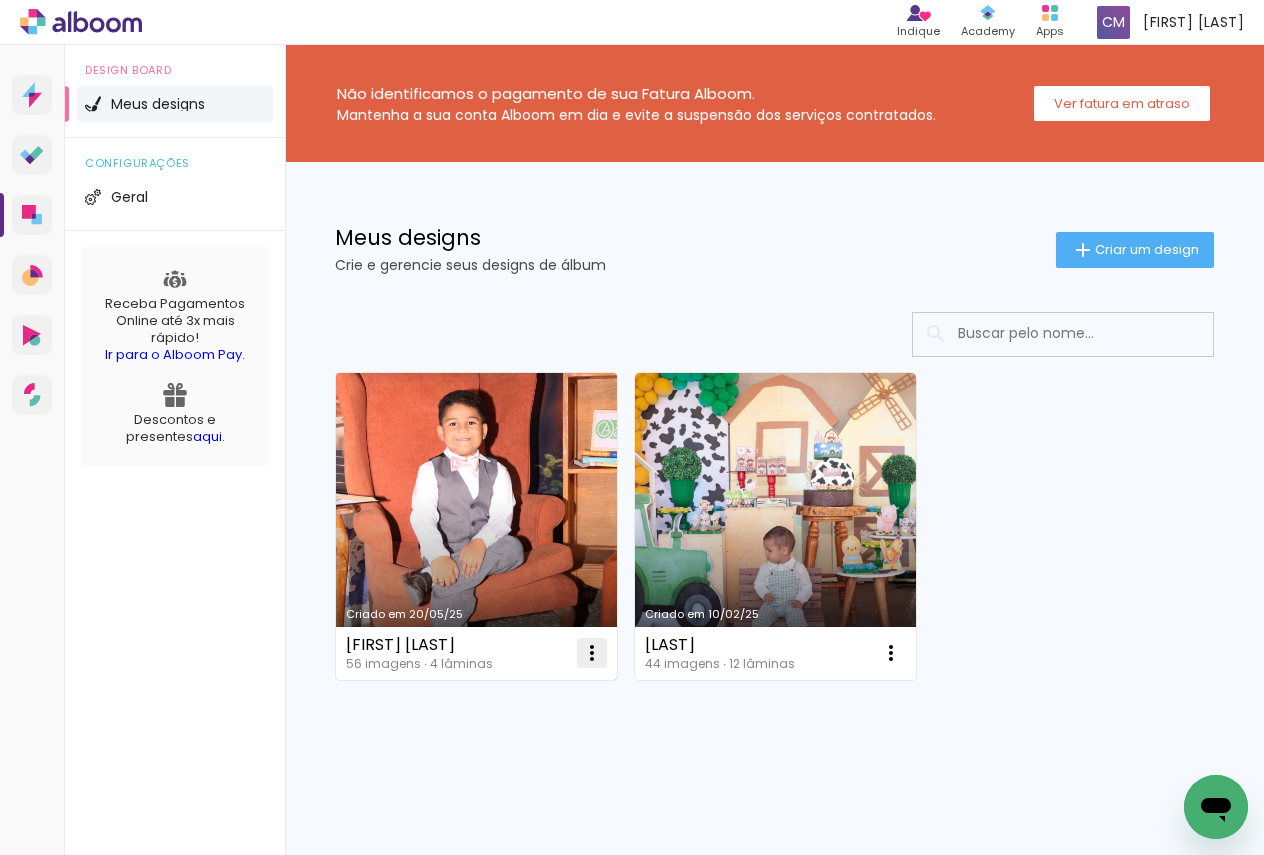 click at bounding box center [592, 653] 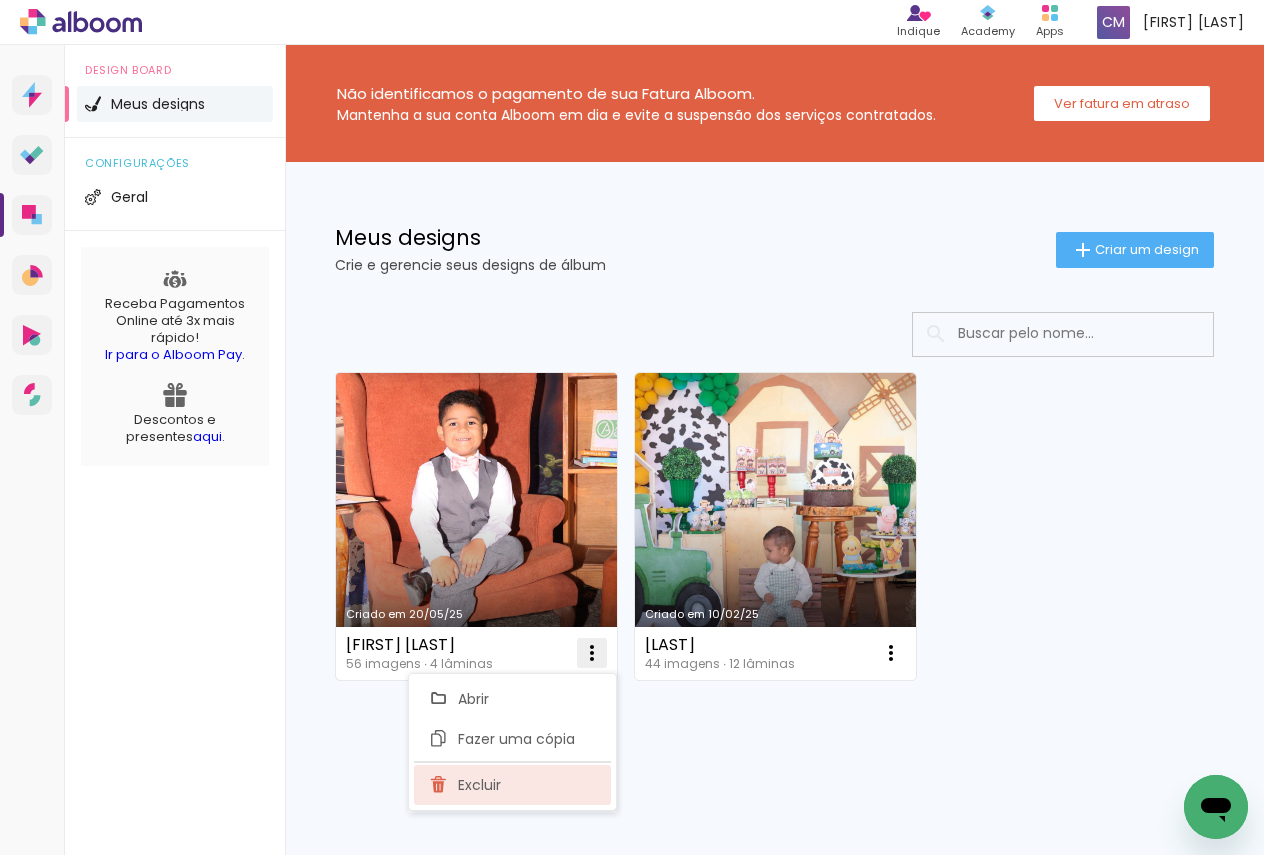 click on "Excluir" 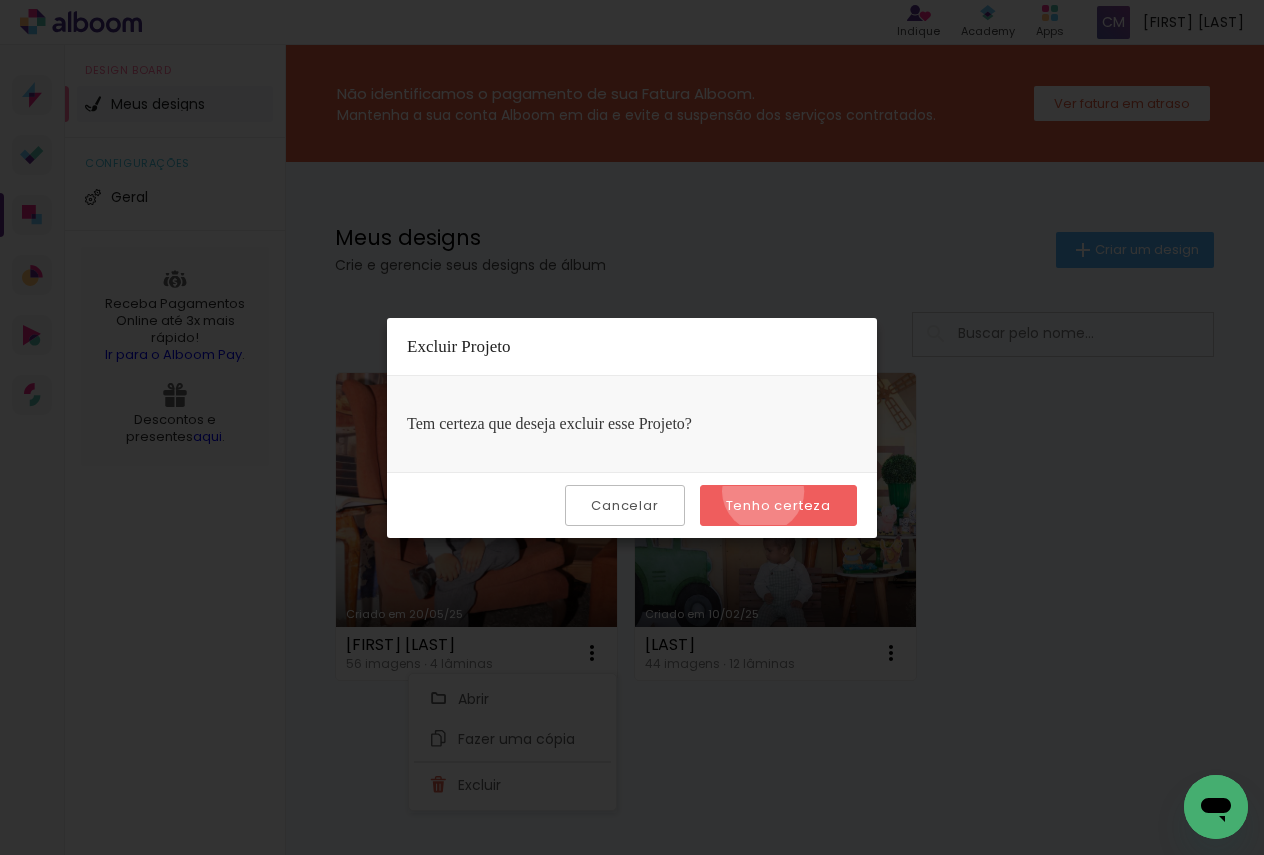 click on "Tenho certeza" at bounding box center (778, 505) 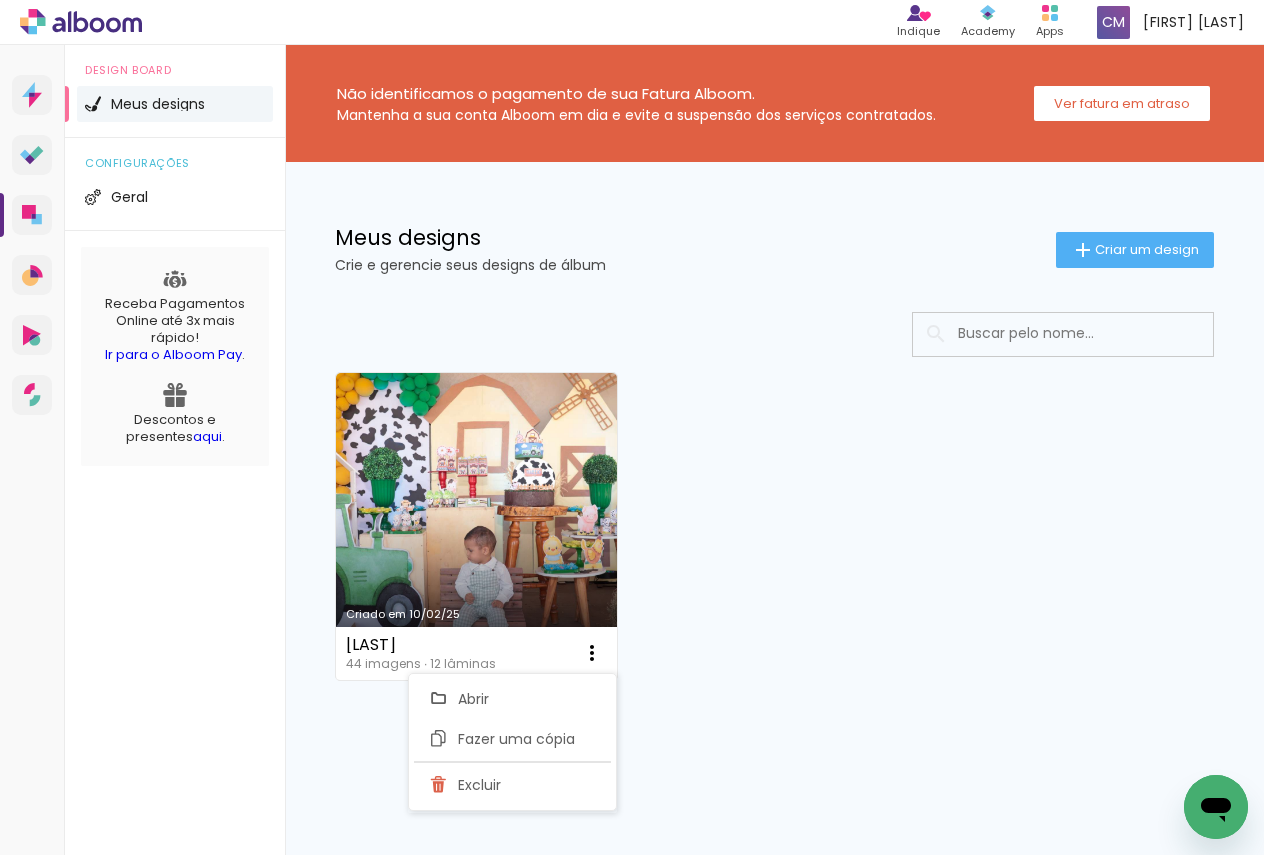 click on "Criar um design" 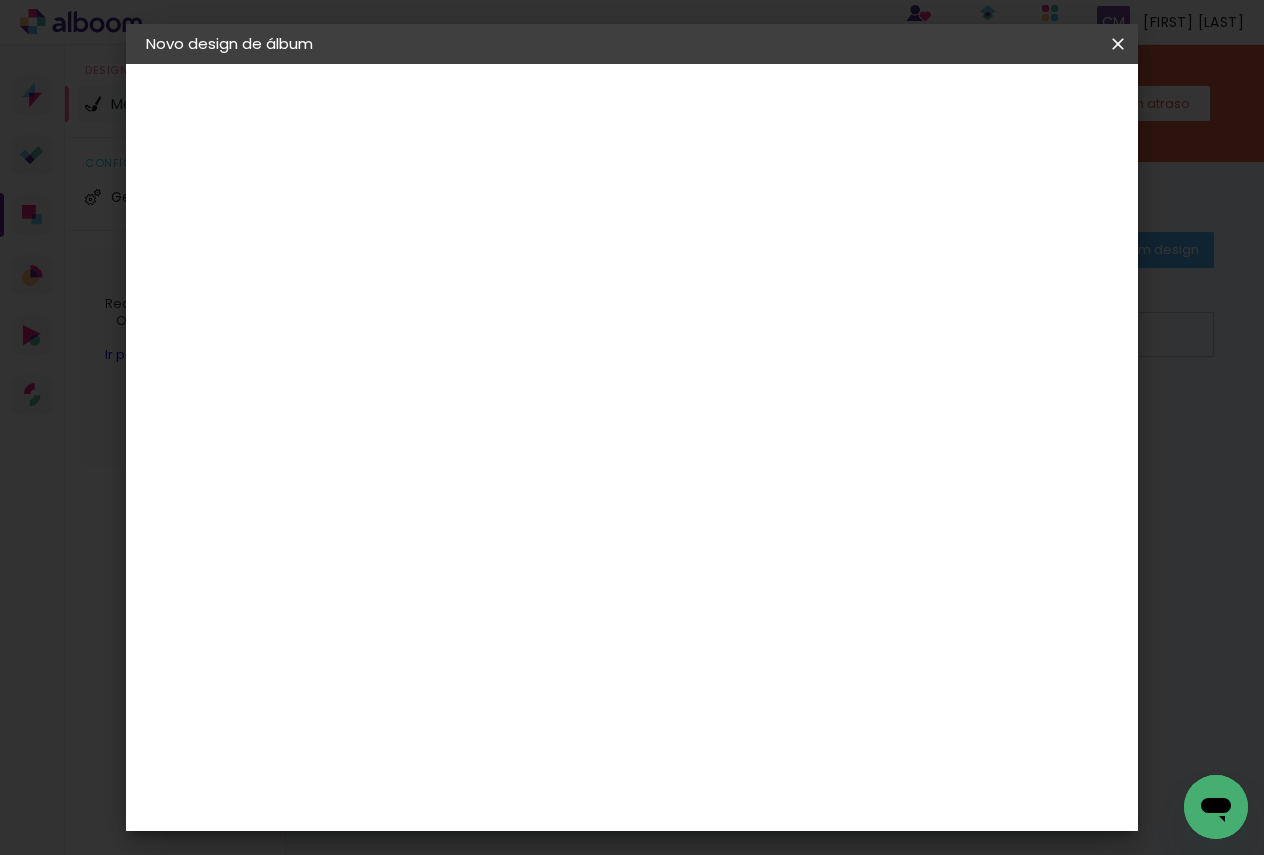 click at bounding box center [473, 268] 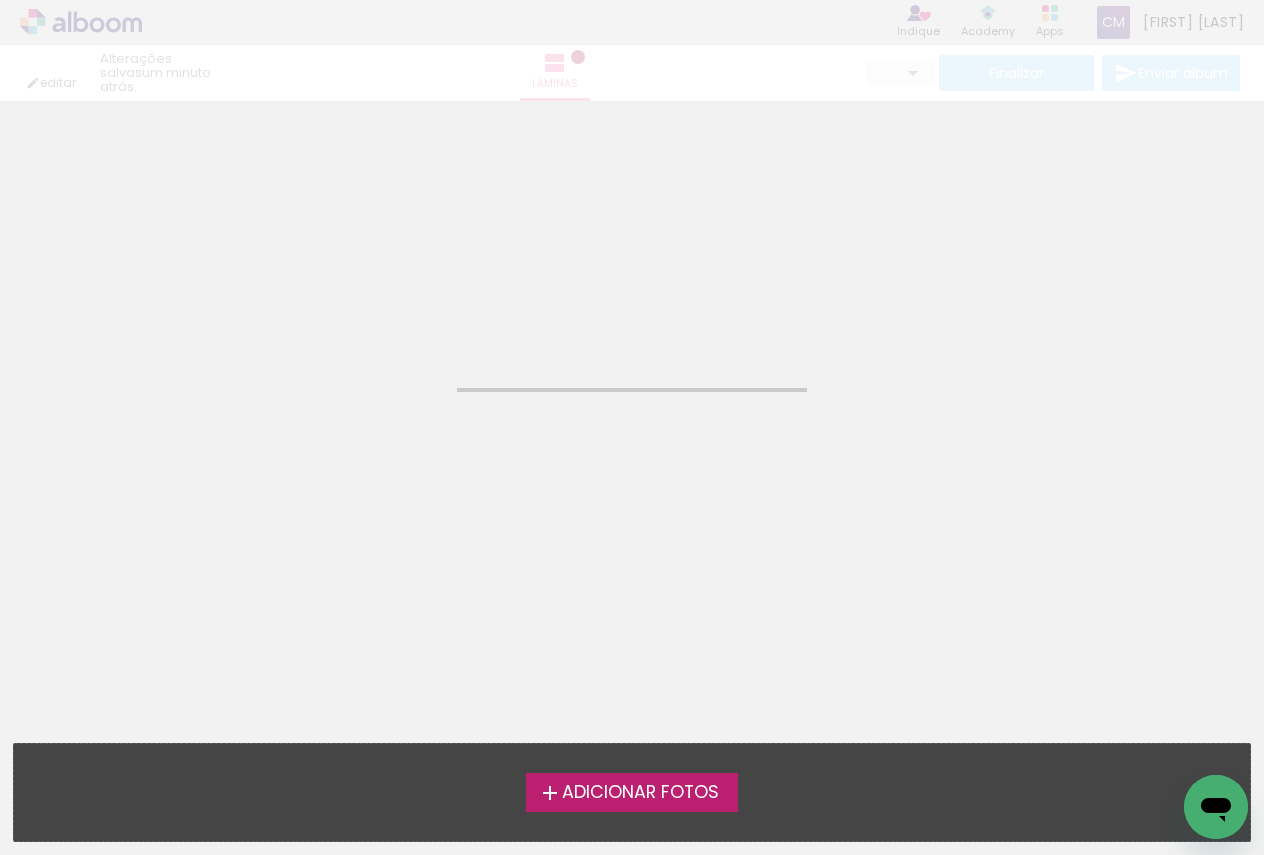 click on "Adicionar Fotos" at bounding box center [640, 793] 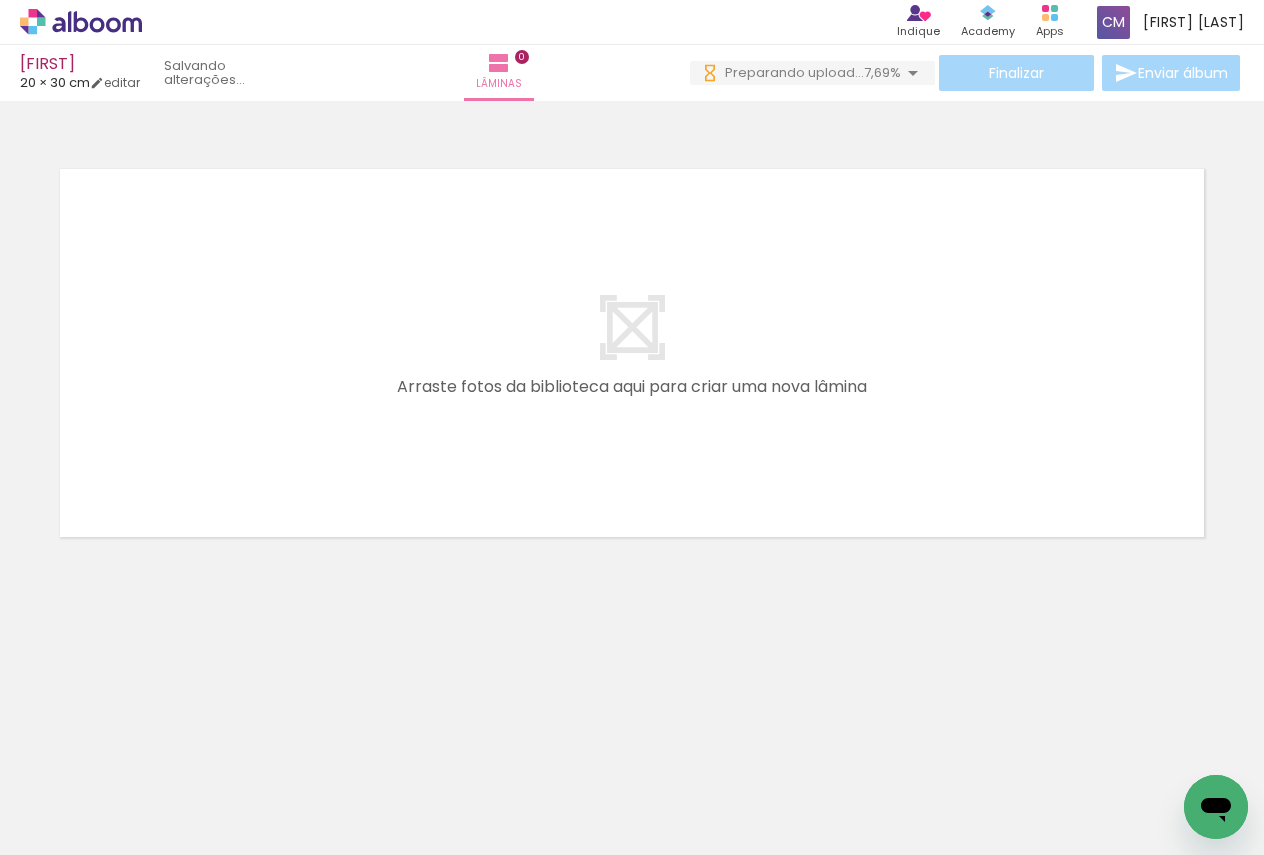 scroll, scrollTop: 0, scrollLeft: 0, axis: both 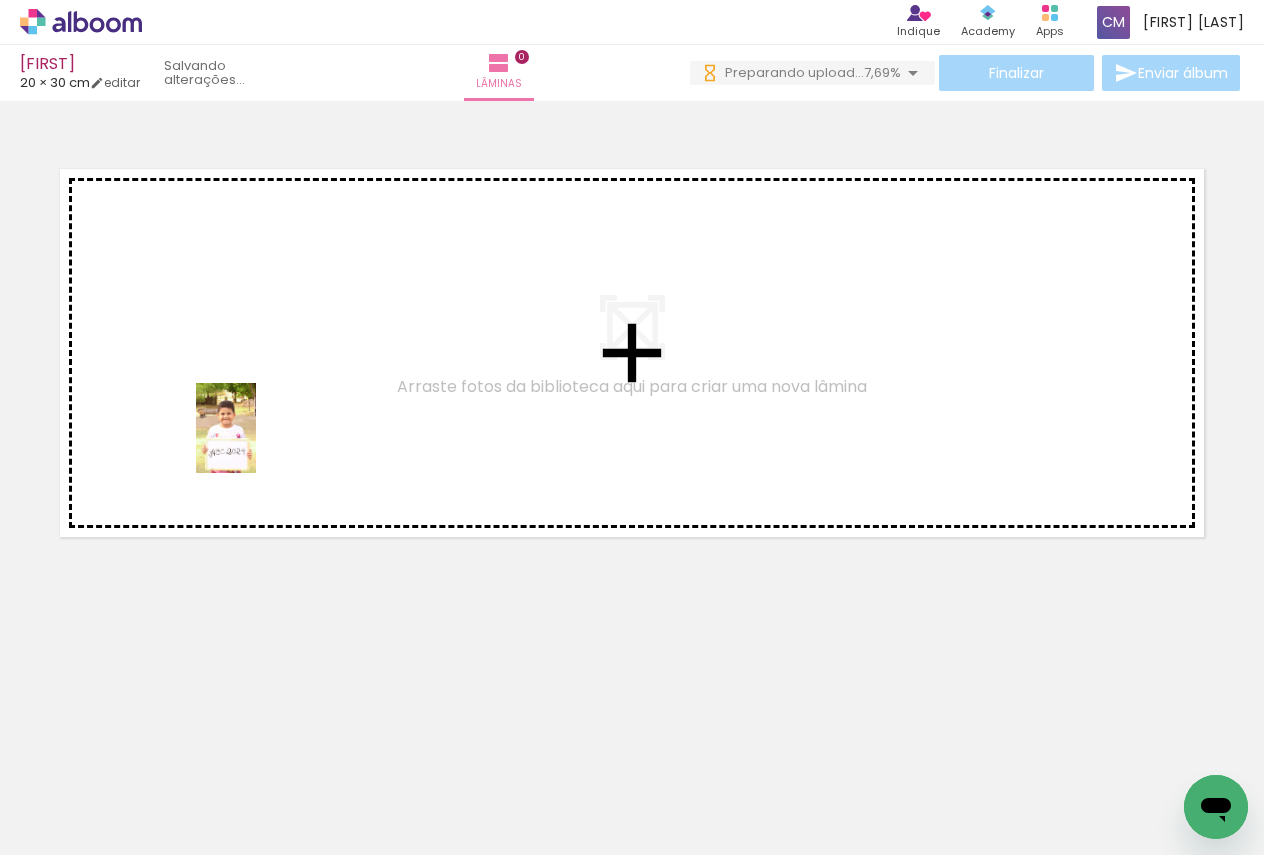 drag, startPoint x: 202, startPoint y: 786, endPoint x: 256, endPoint y: 443, distance: 347.2247 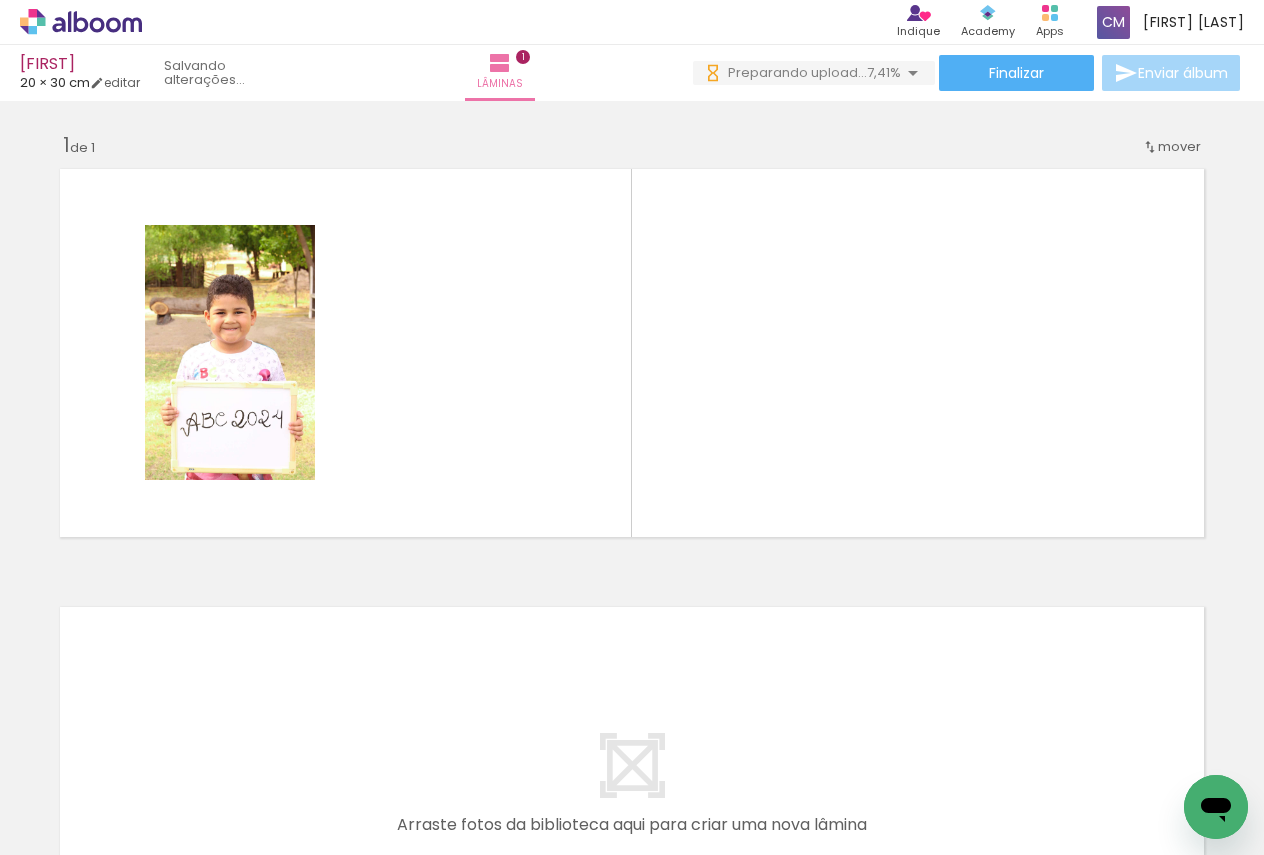 scroll, scrollTop: 0, scrollLeft: 0, axis: both 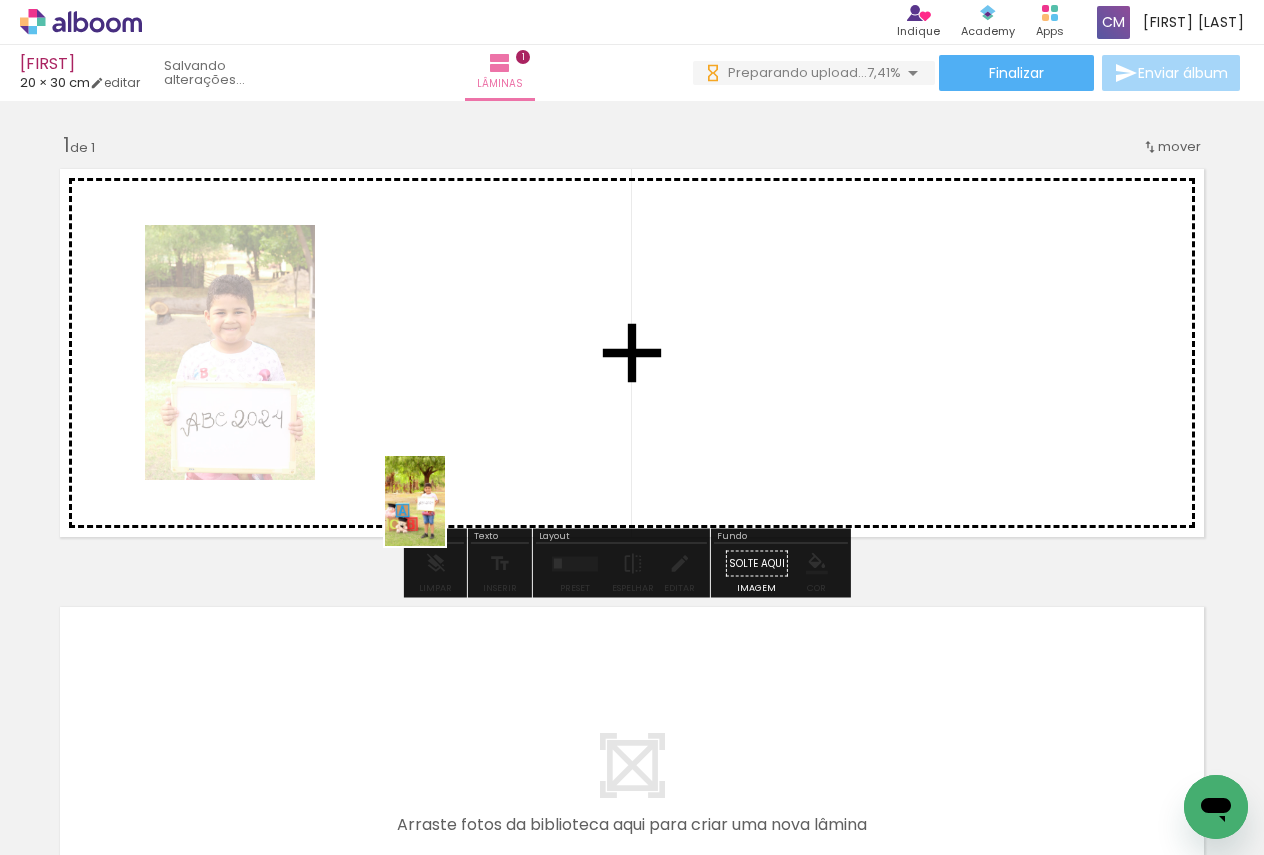 drag, startPoint x: 333, startPoint y: 783, endPoint x: 520, endPoint y: 398, distance: 428.0117 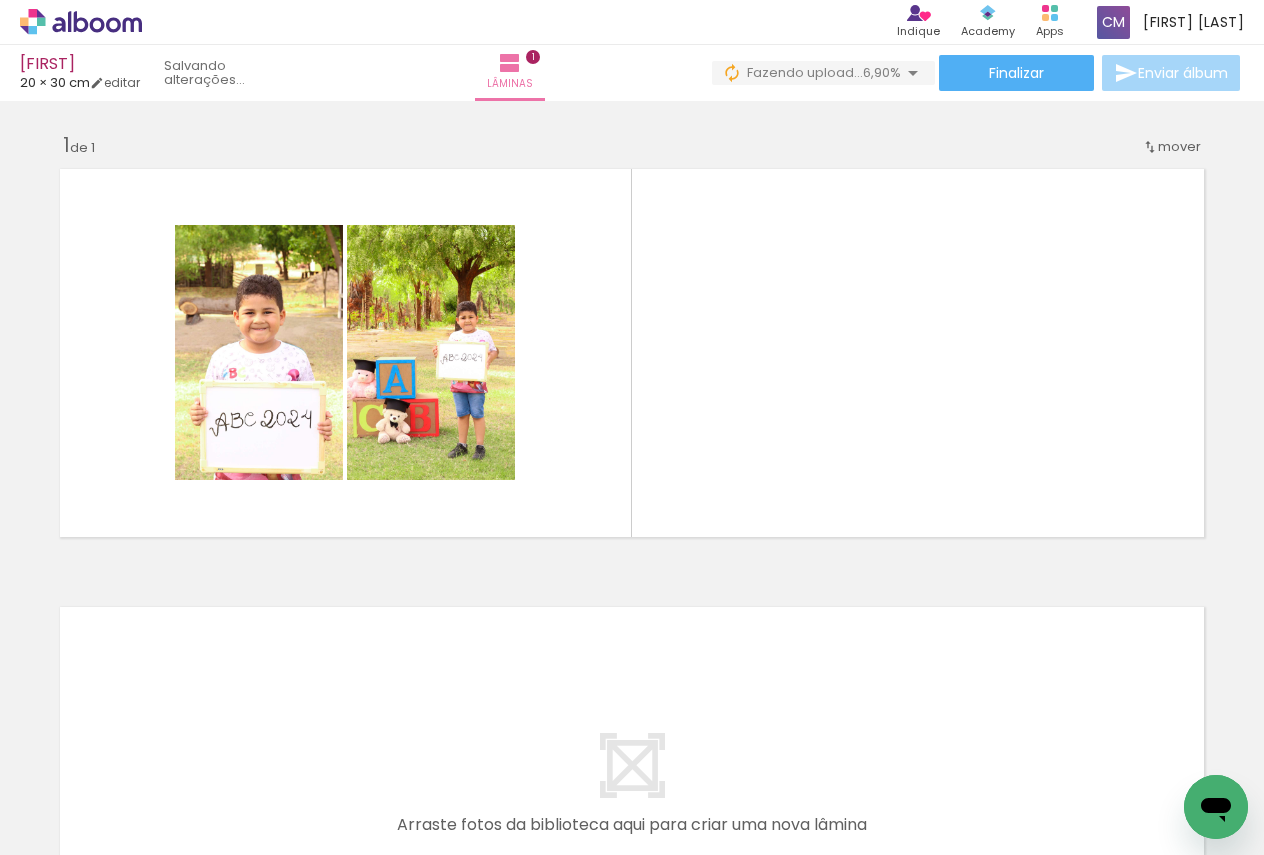 scroll, scrollTop: 0, scrollLeft: 0, axis: both 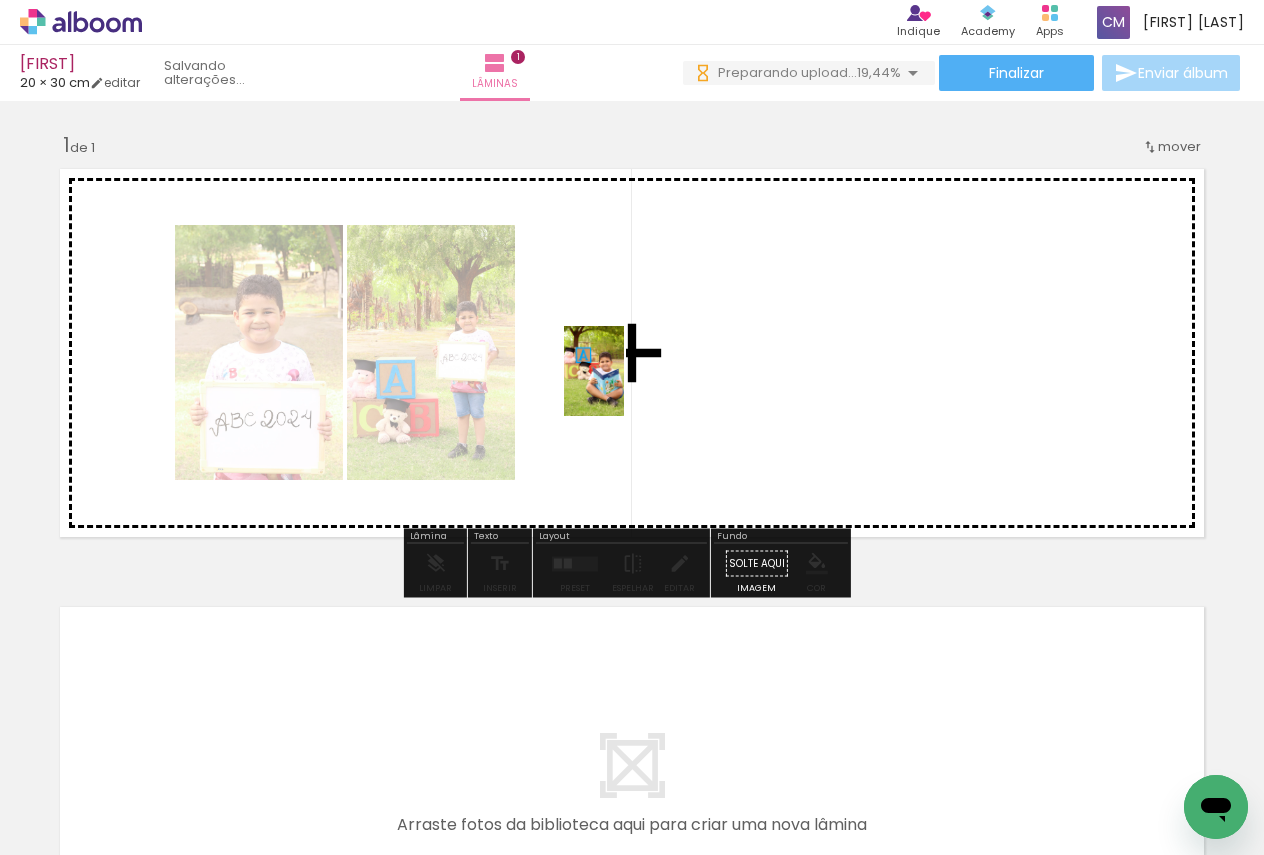 drag, startPoint x: 436, startPoint y: 815, endPoint x: 624, endPoint y: 386, distance: 468.38553 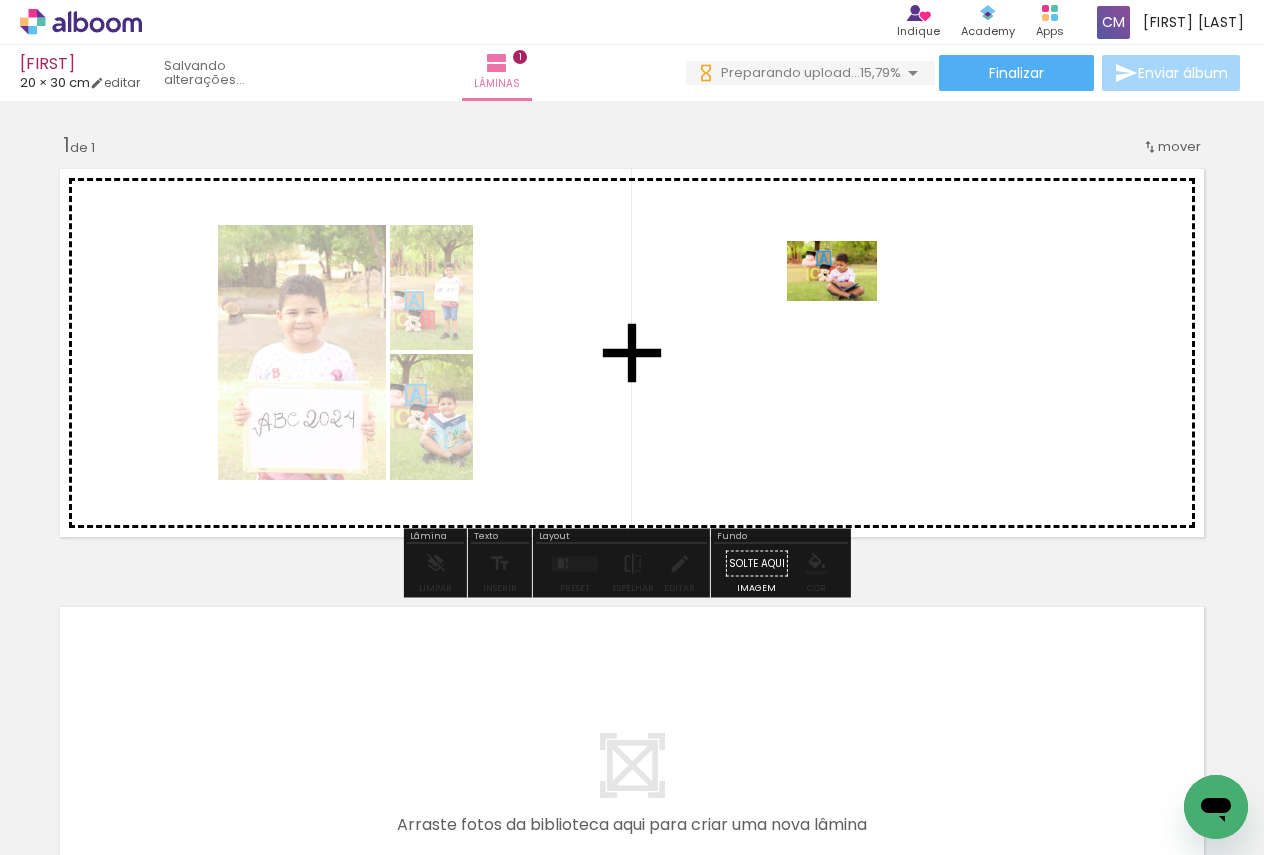 drag, startPoint x: 577, startPoint y: 760, endPoint x: 847, endPoint y: 301, distance: 532.52325 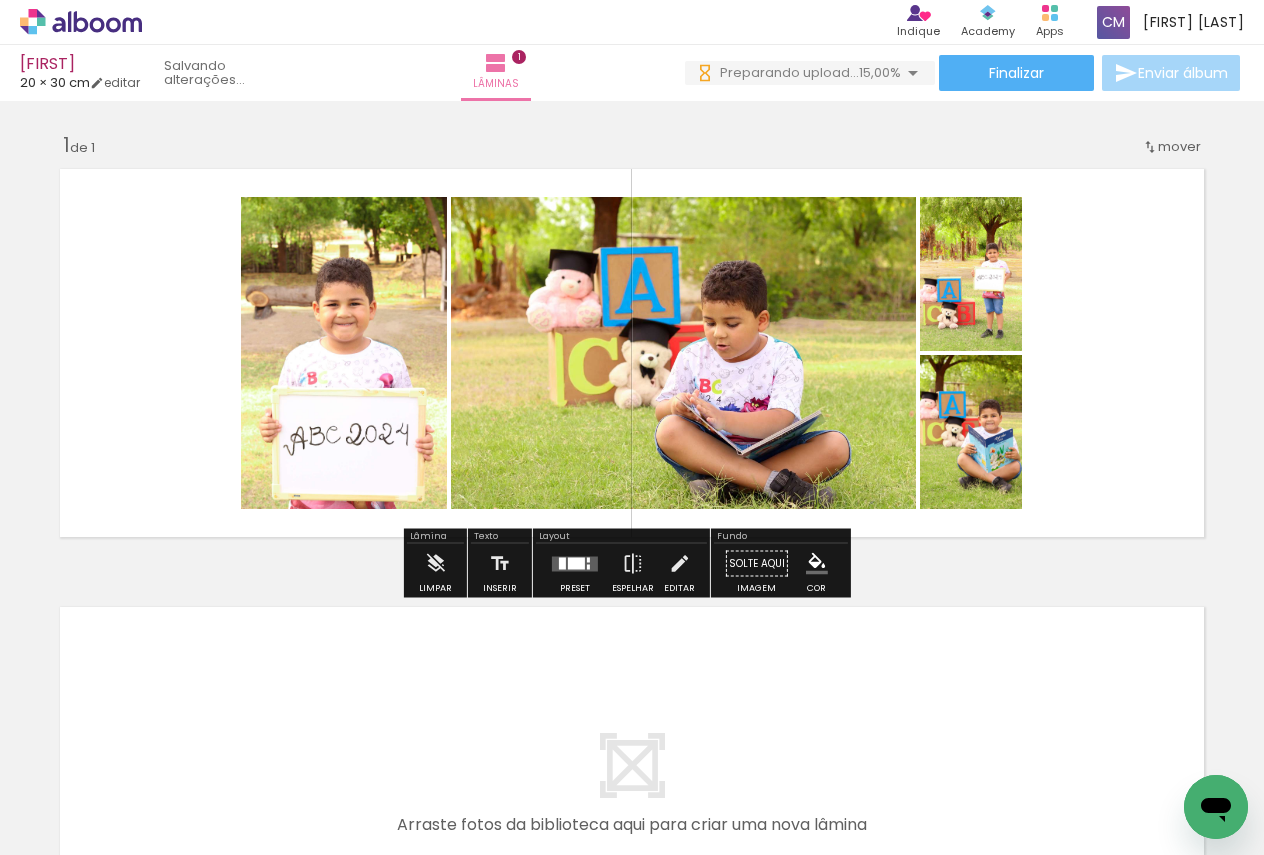 click at bounding box center [312, 788] 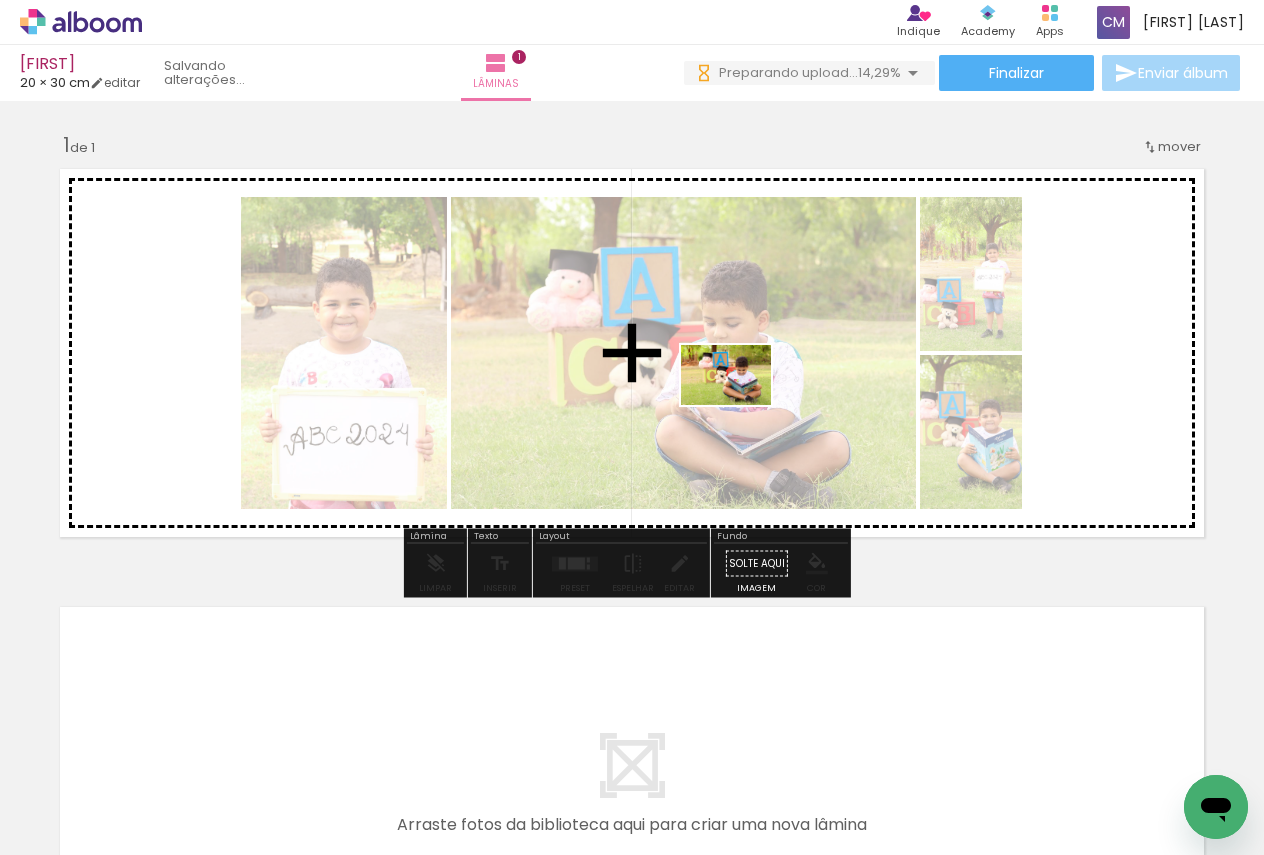 drag, startPoint x: 657, startPoint y: 729, endPoint x: 741, endPoint y: 405, distance: 334.71182 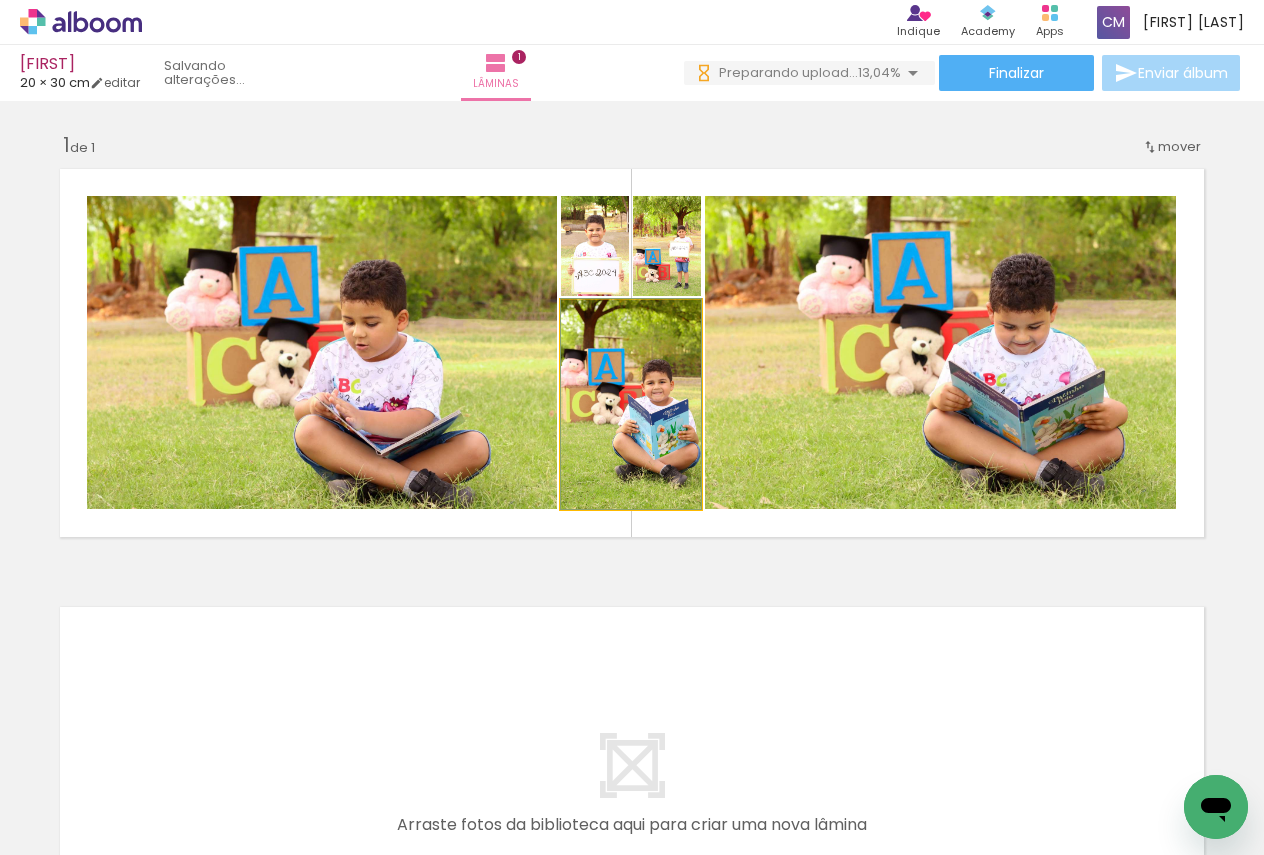 click 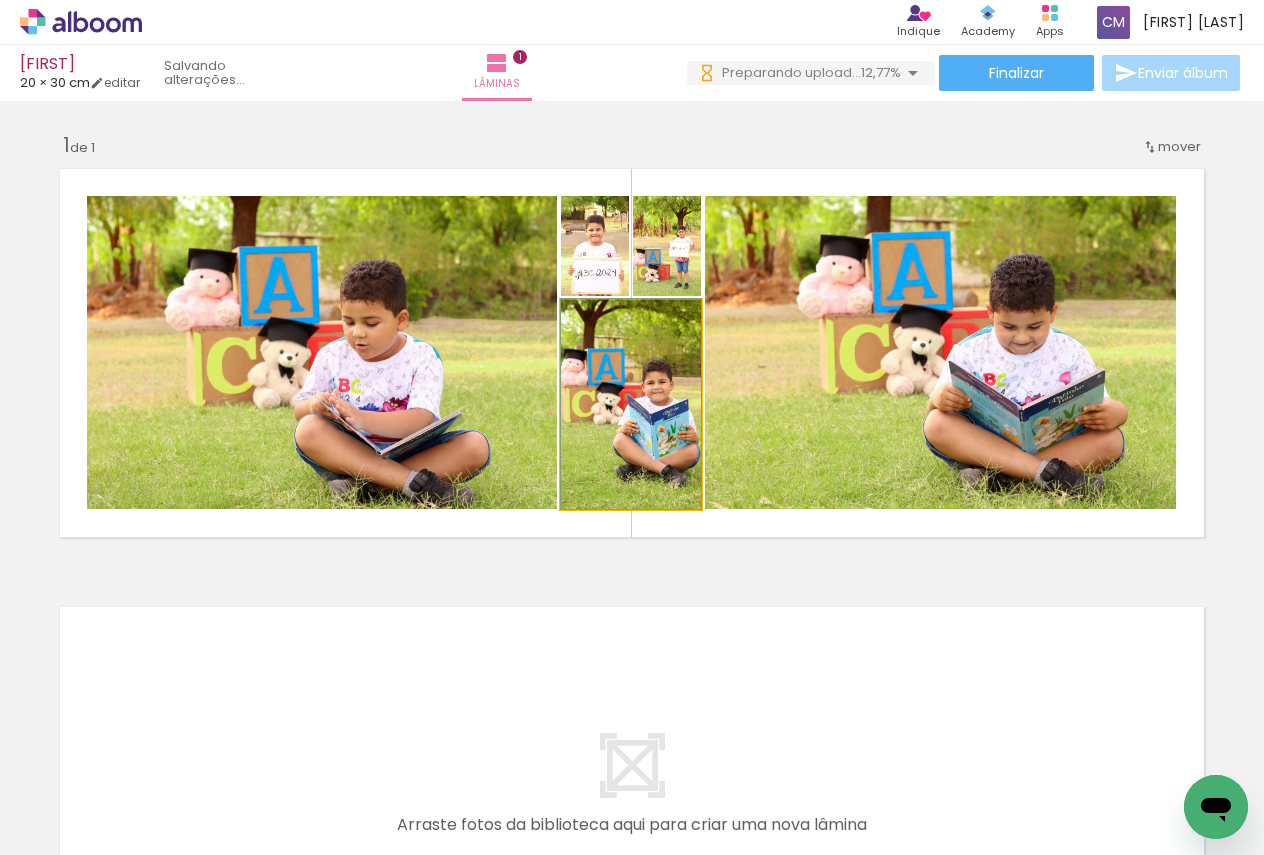 click 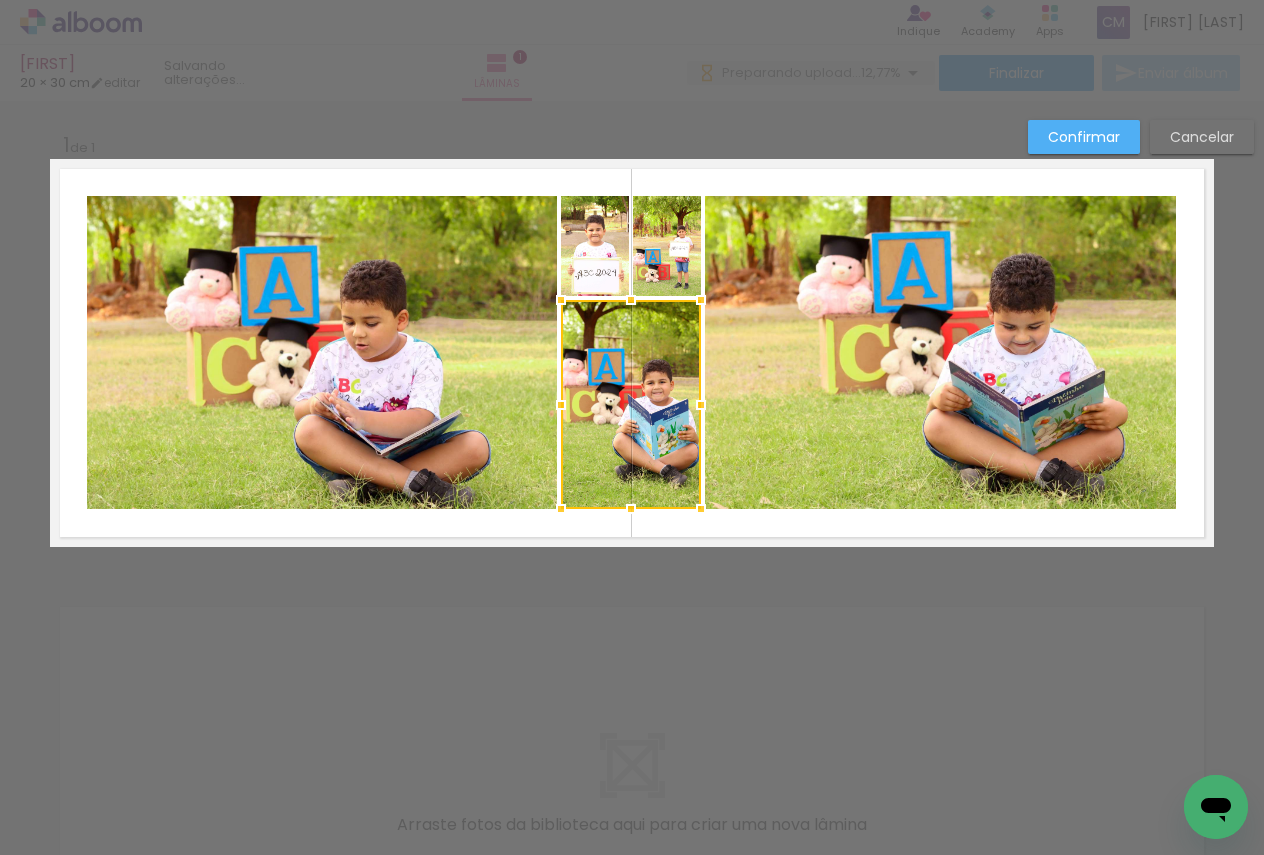 click at bounding box center (631, 404) 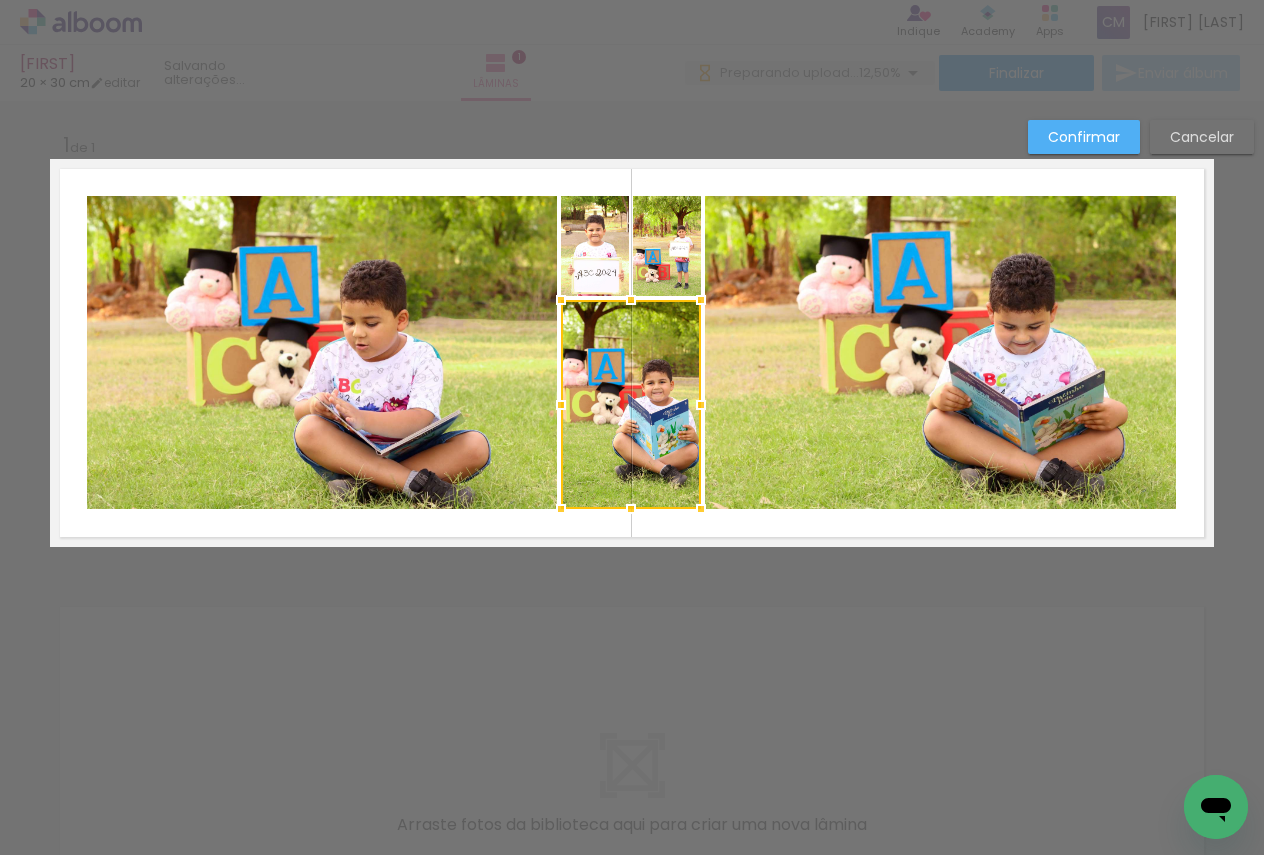 click on "Confirmar Cancelar" at bounding box center [632, 563] 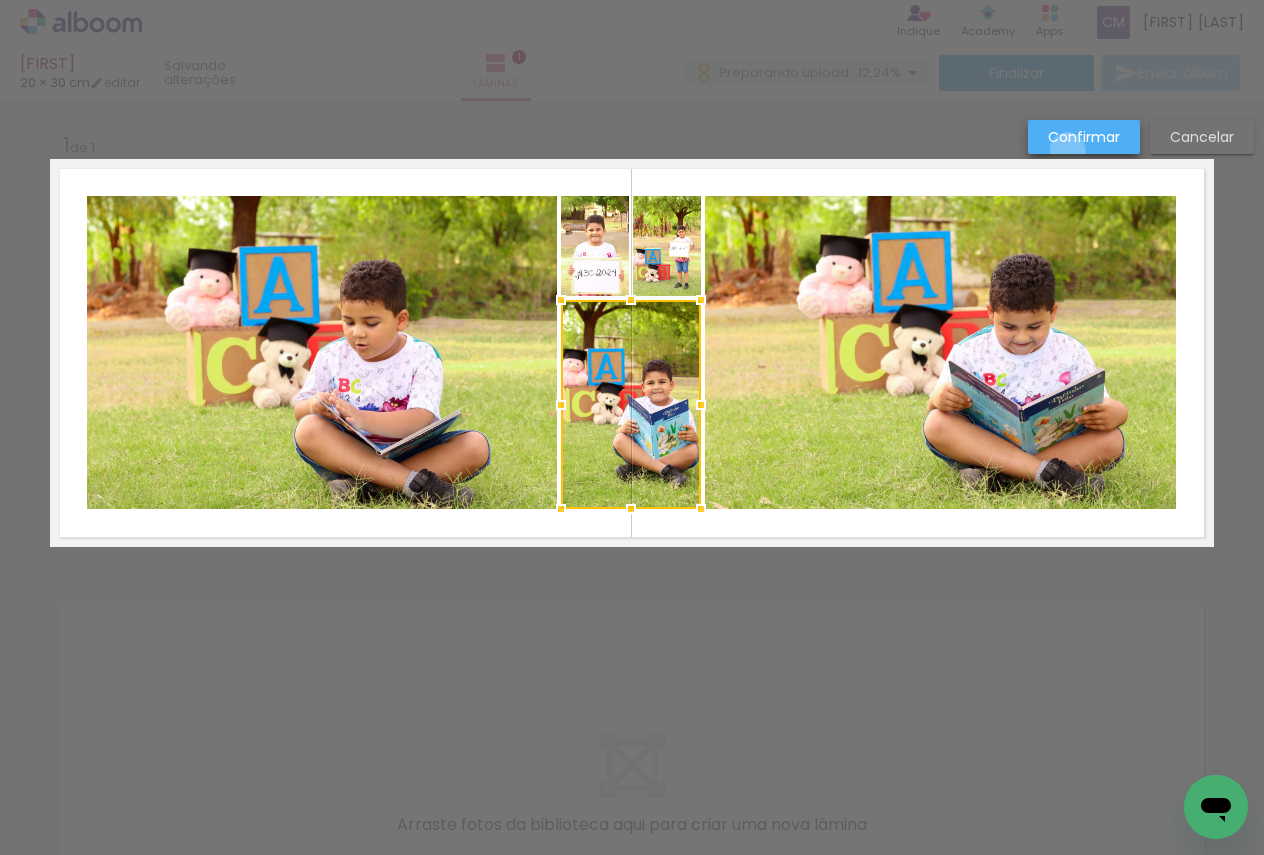 click on "Confirmar" at bounding box center [1084, 137] 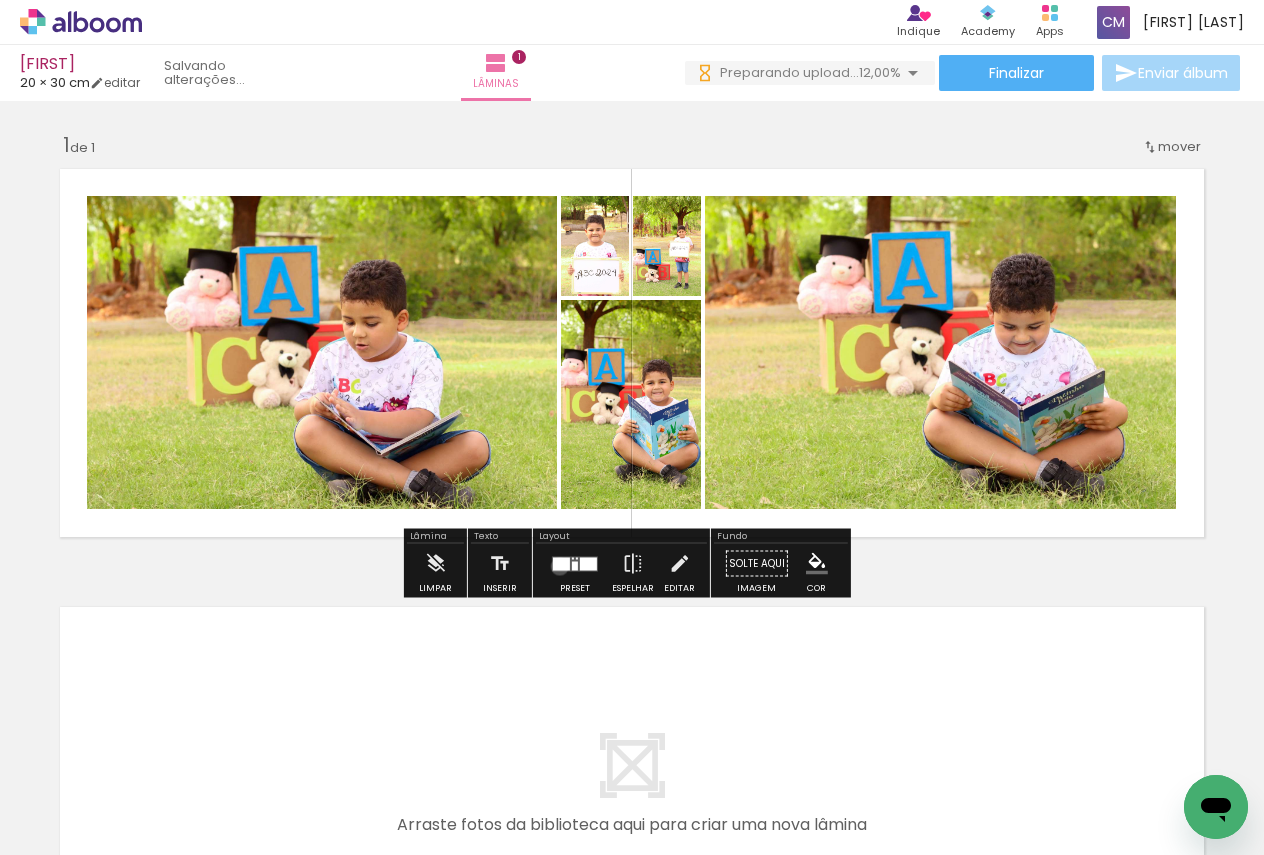 click at bounding box center (561, 563) 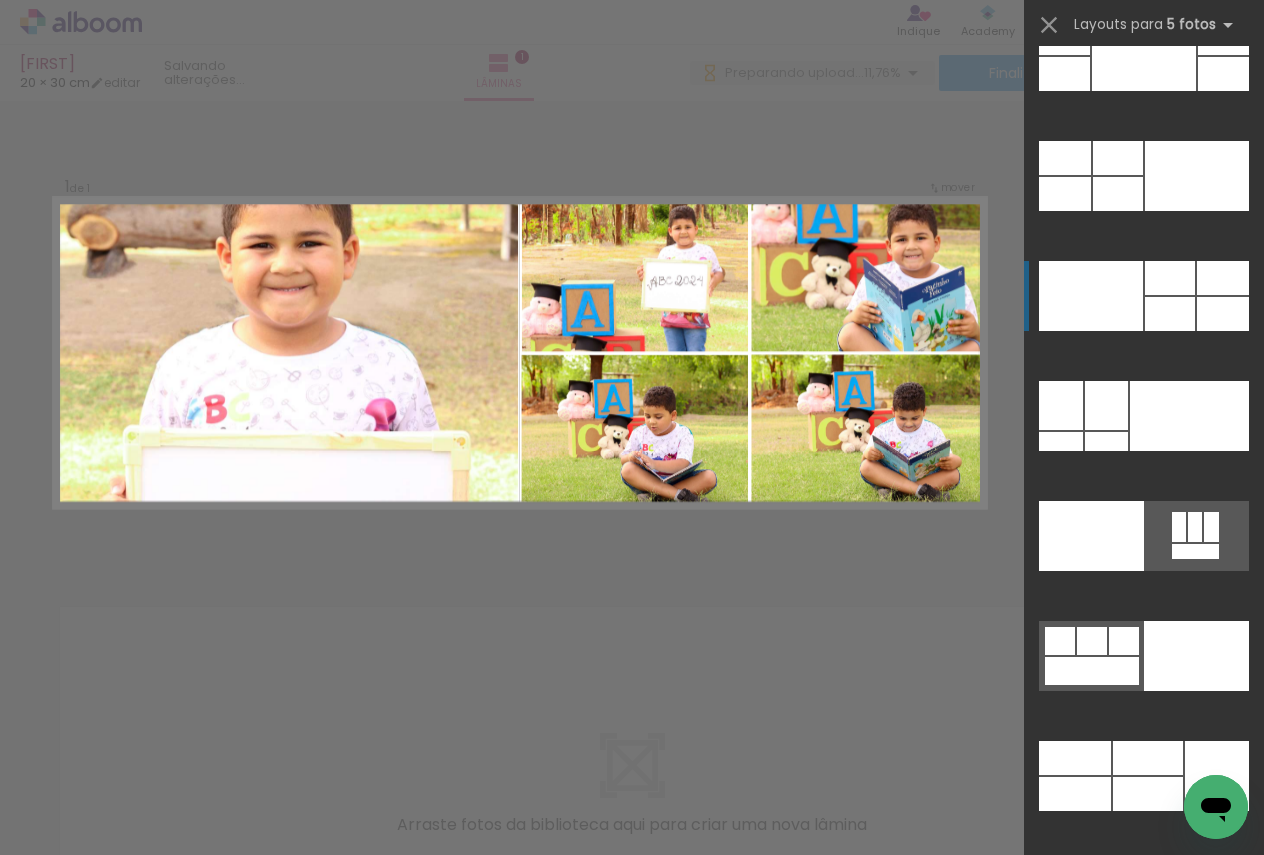 click at bounding box center (1066, 1232) 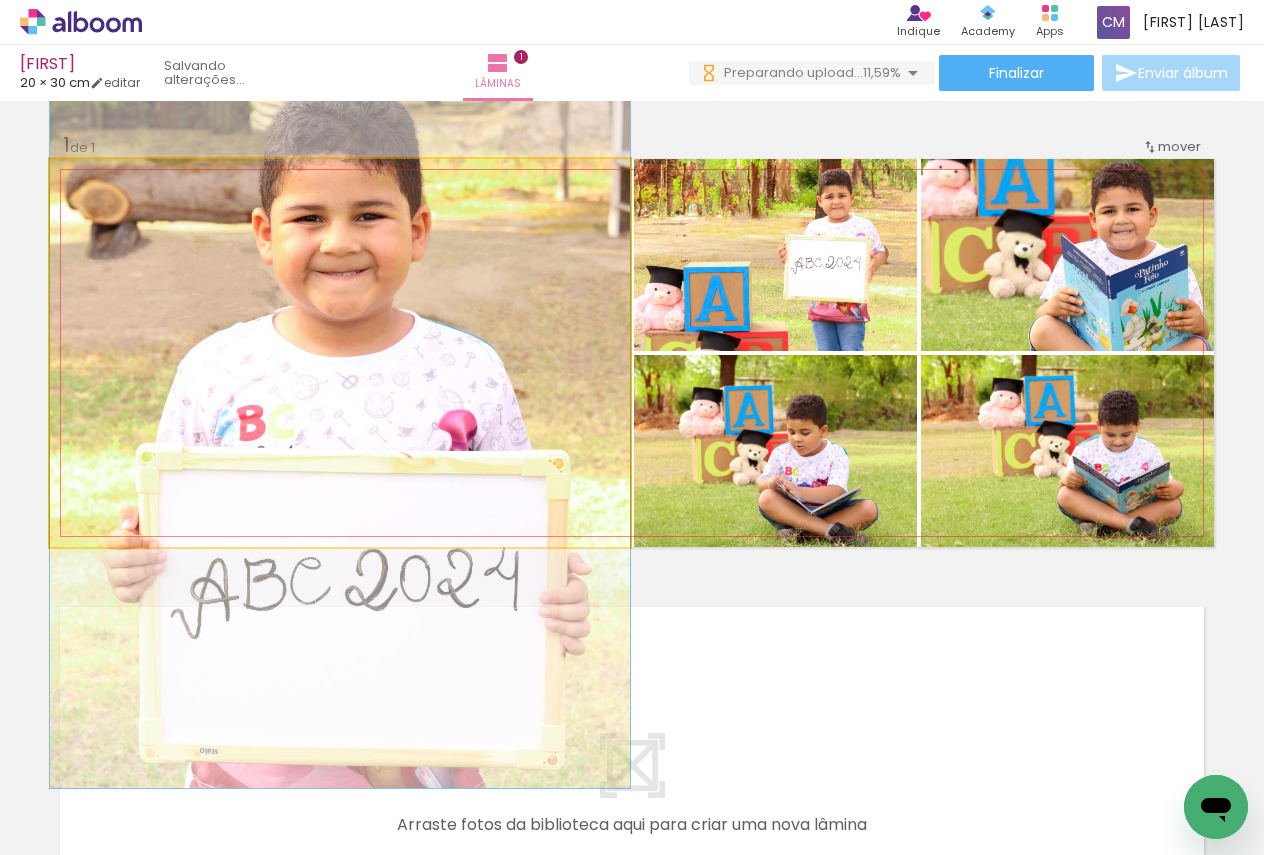 click 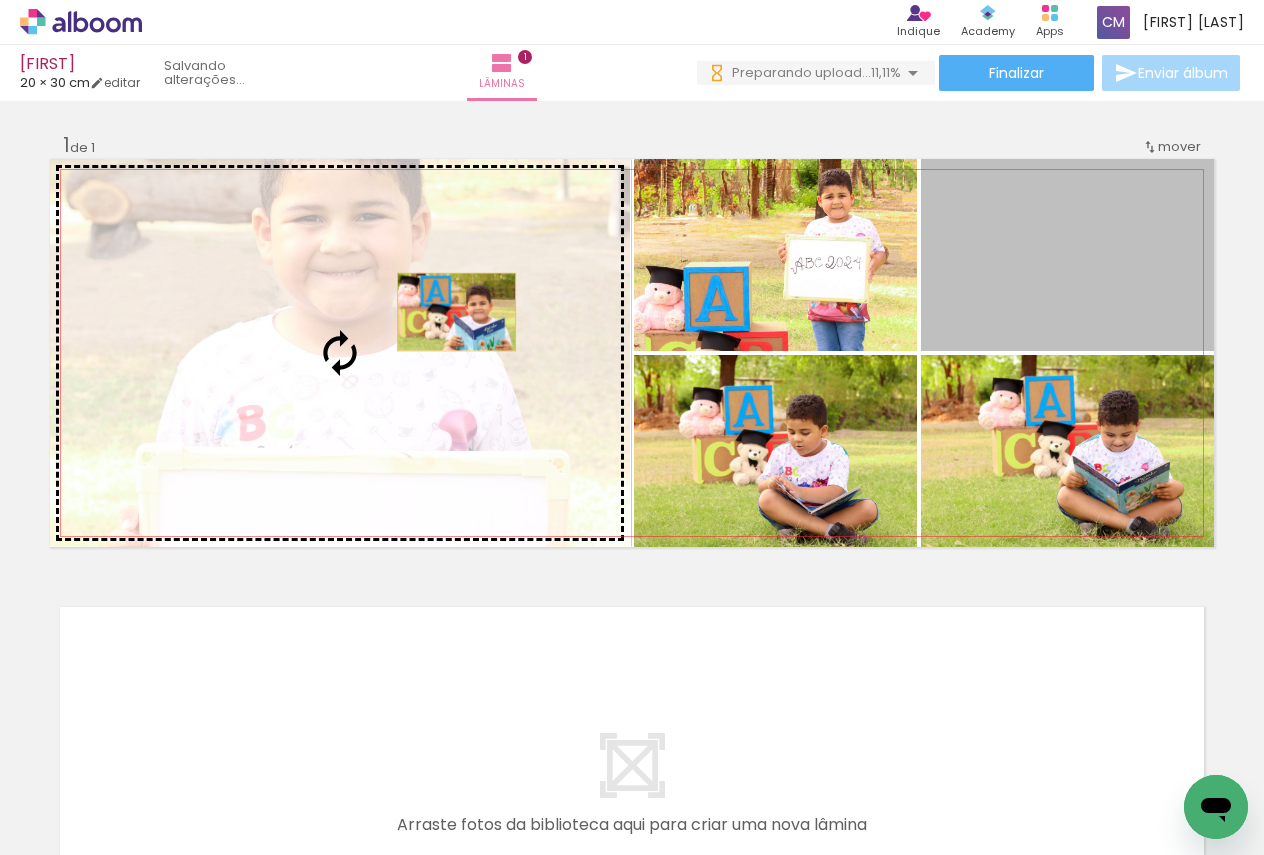 drag, startPoint x: 1083, startPoint y: 284, endPoint x: 448, endPoint y: 312, distance: 635.617 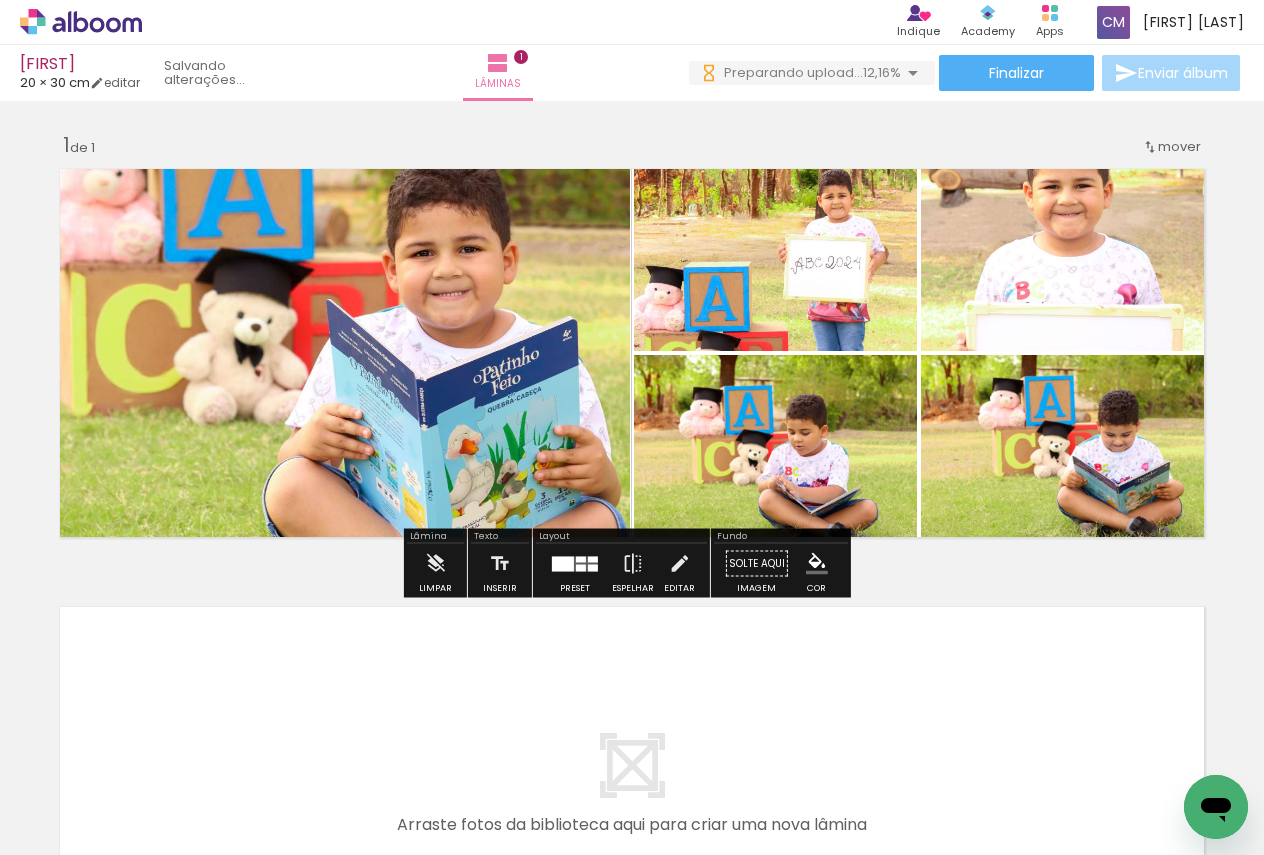 click at bounding box center (581, 567) 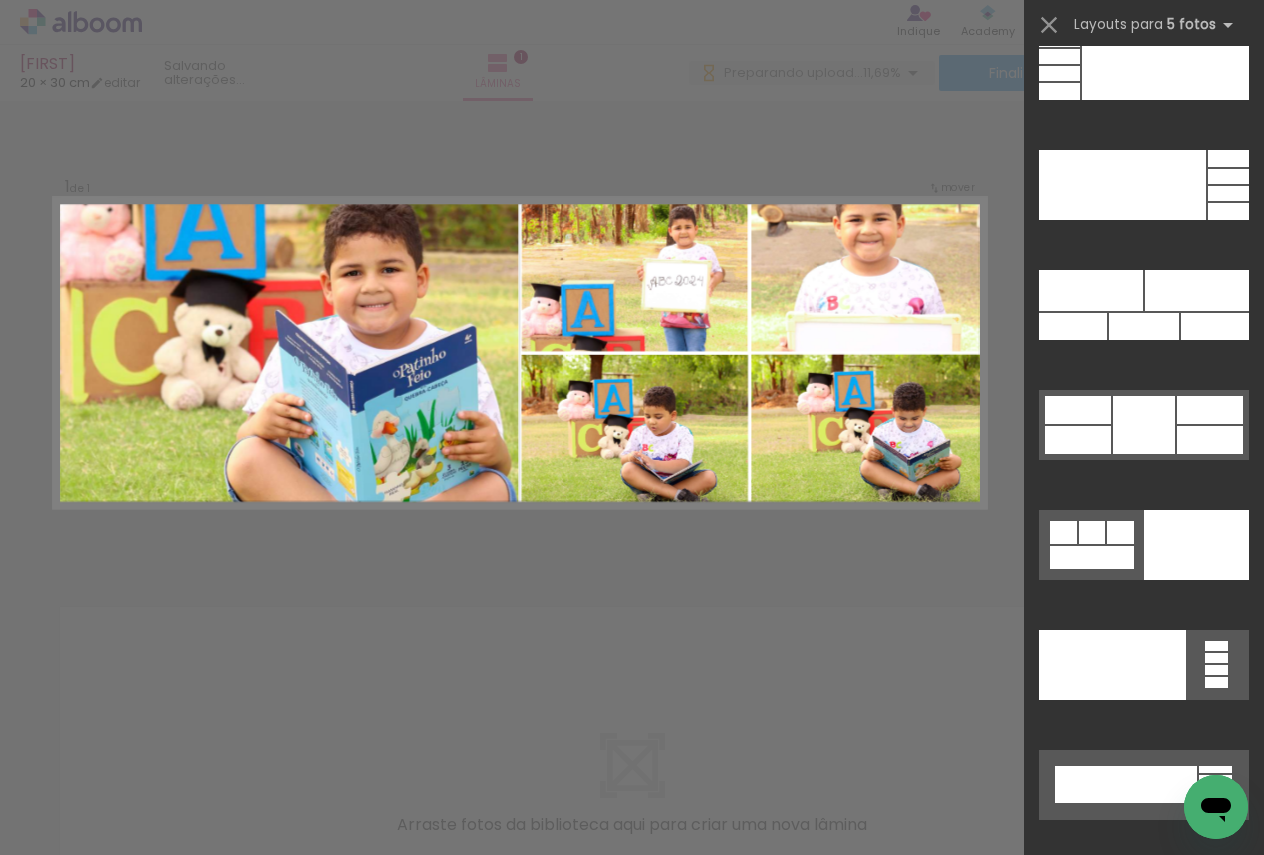 click on "Confirmar Cancelar" at bounding box center [632, 563] 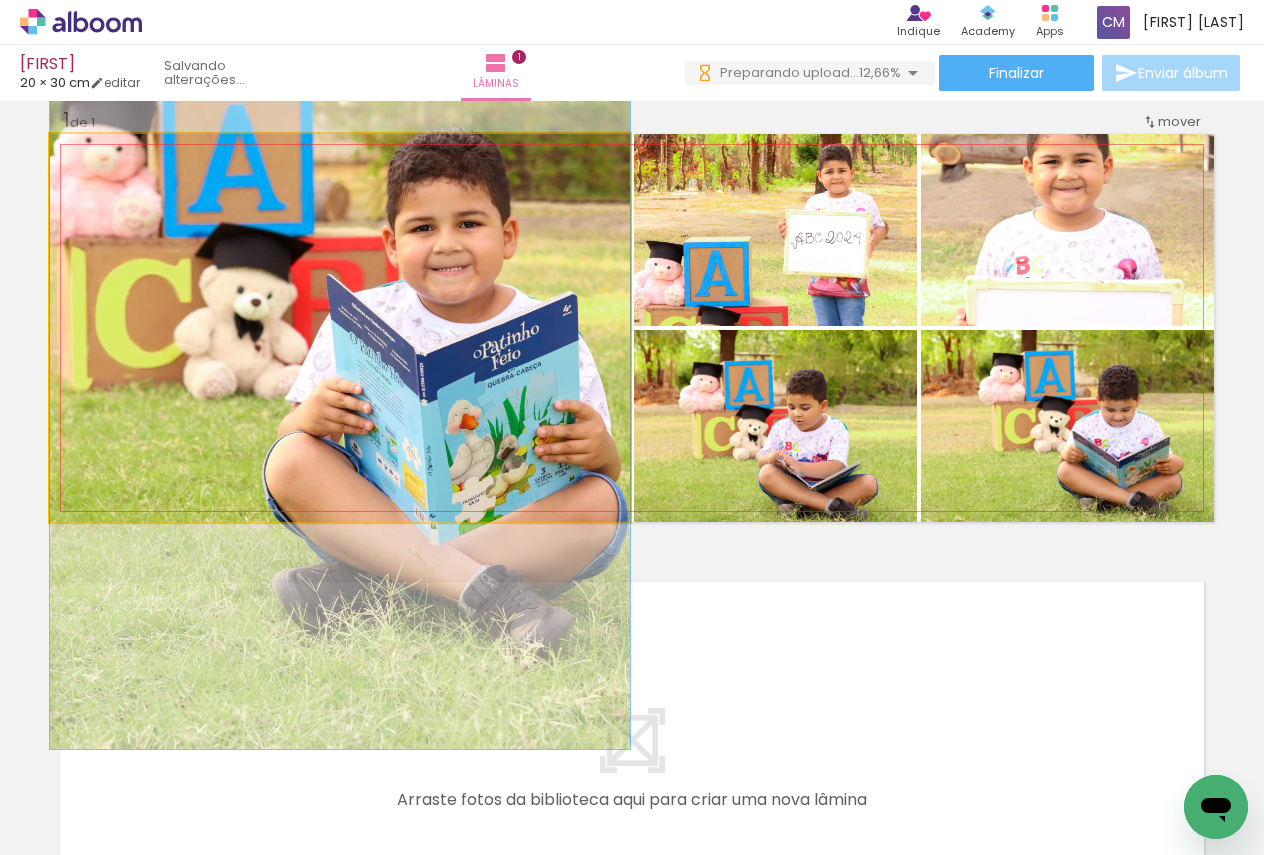 click 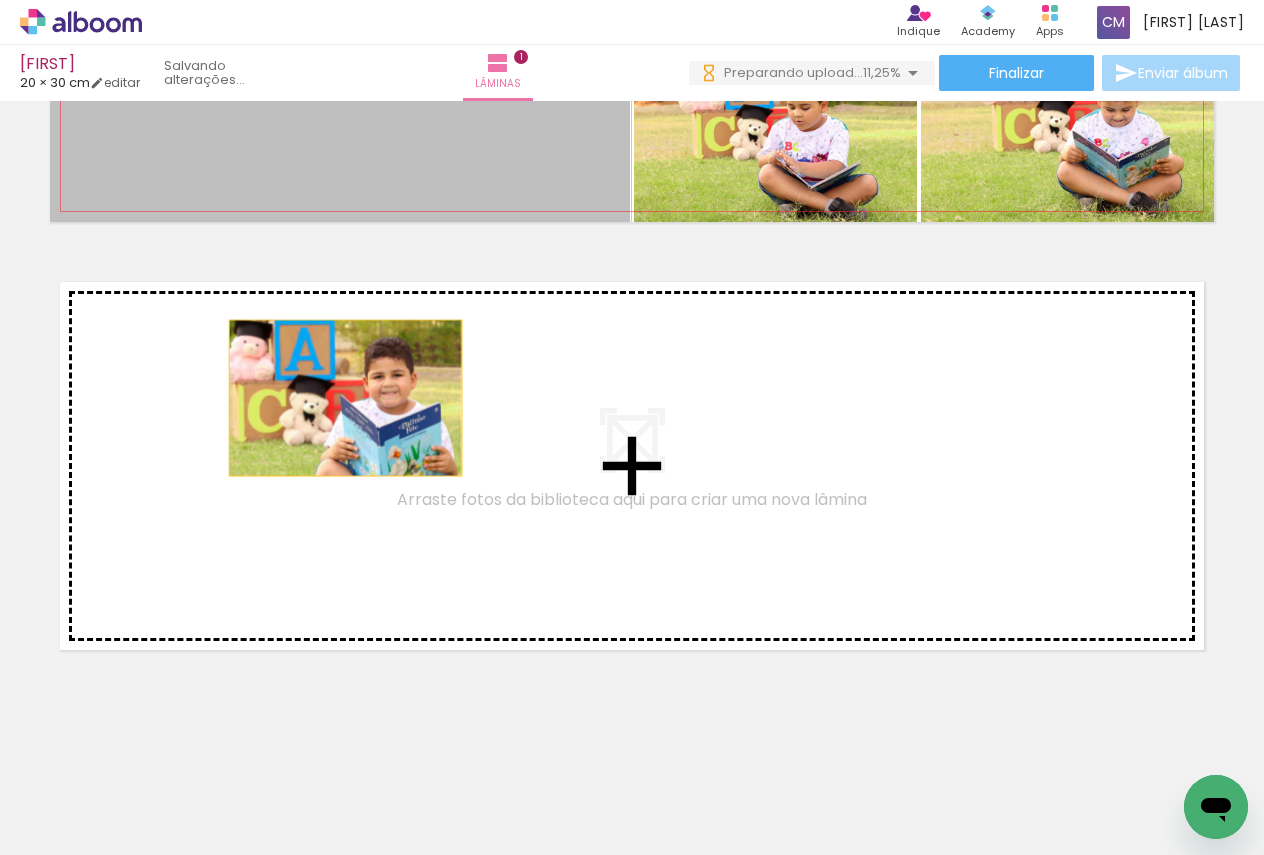drag, startPoint x: 340, startPoint y: 157, endPoint x: 338, endPoint y: 398, distance: 241.0083 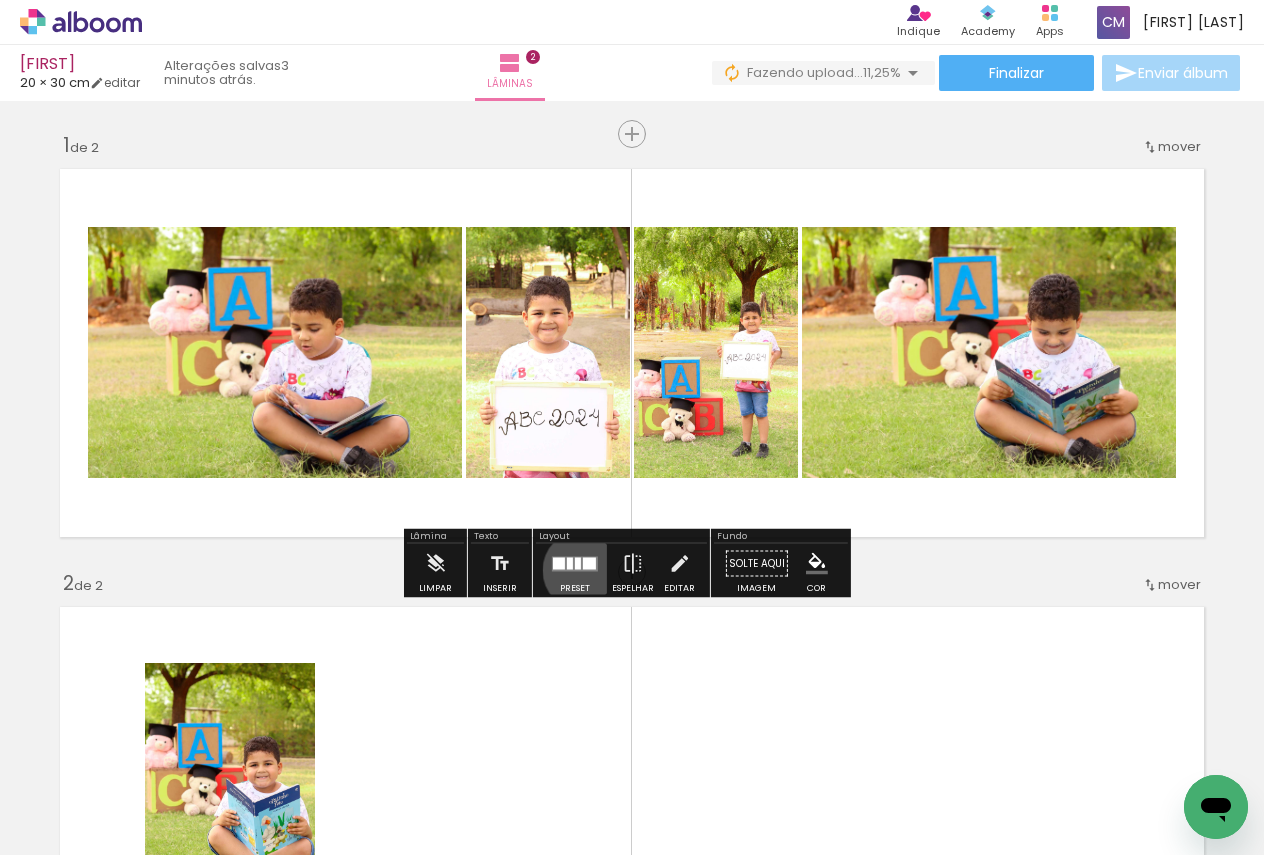 click at bounding box center [575, 563] 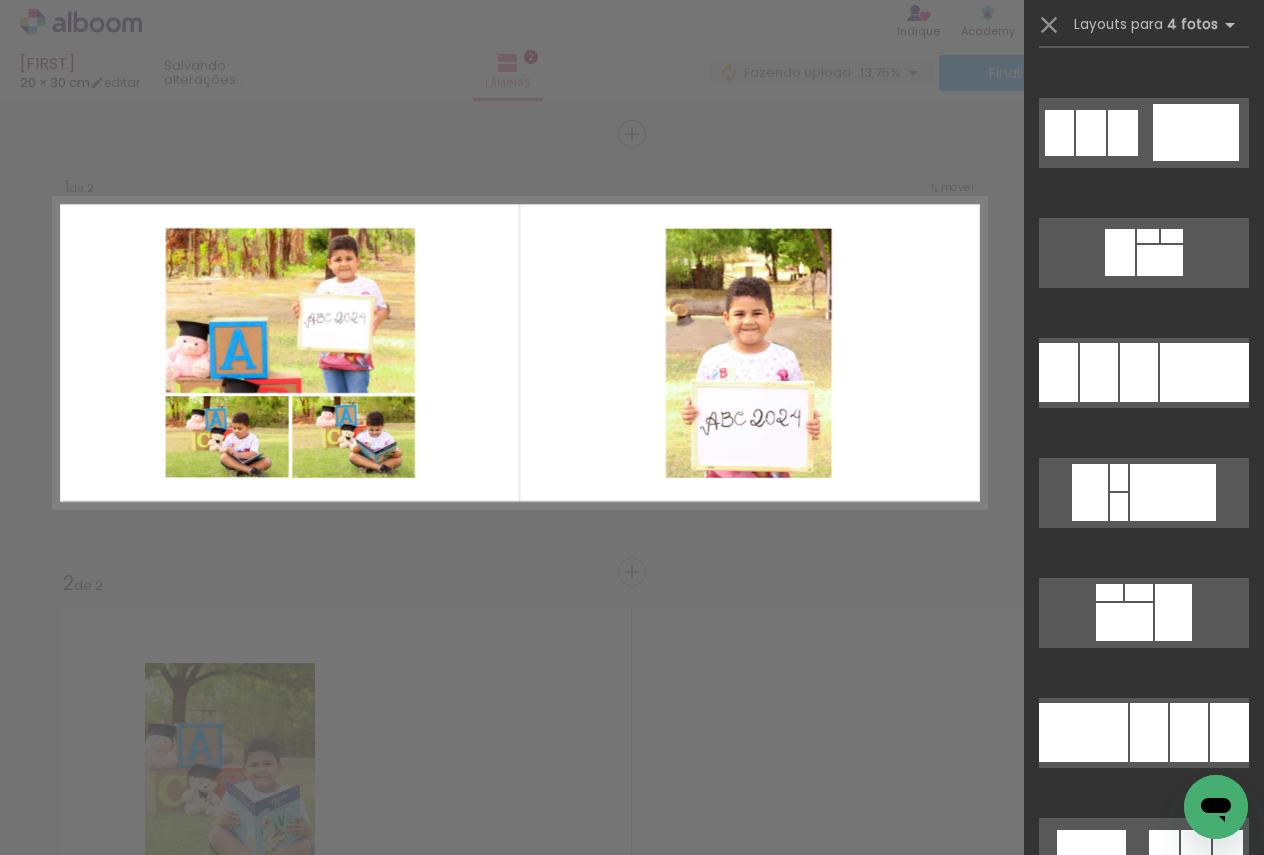 scroll, scrollTop: 16500, scrollLeft: 0, axis: vertical 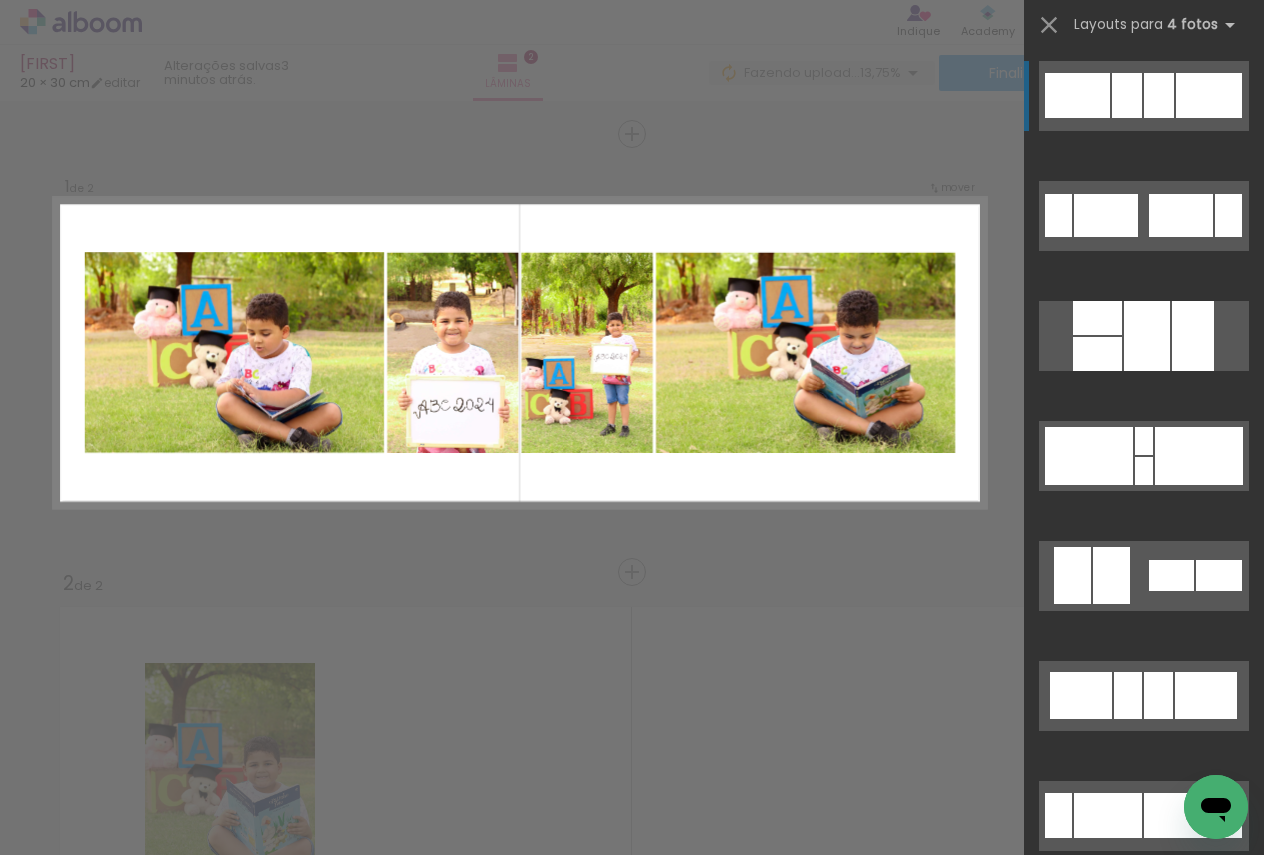 click at bounding box center (1228, 215) 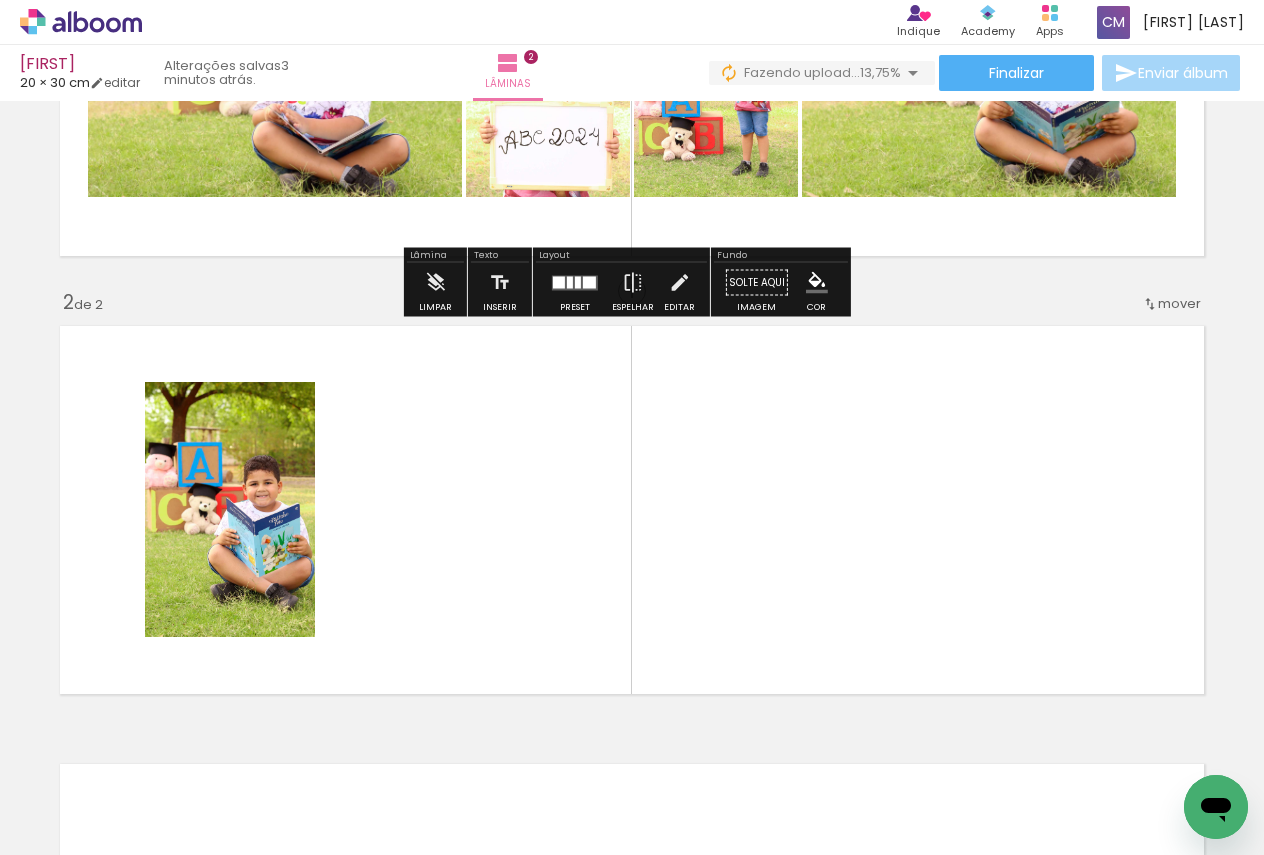 scroll, scrollTop: 300, scrollLeft: 0, axis: vertical 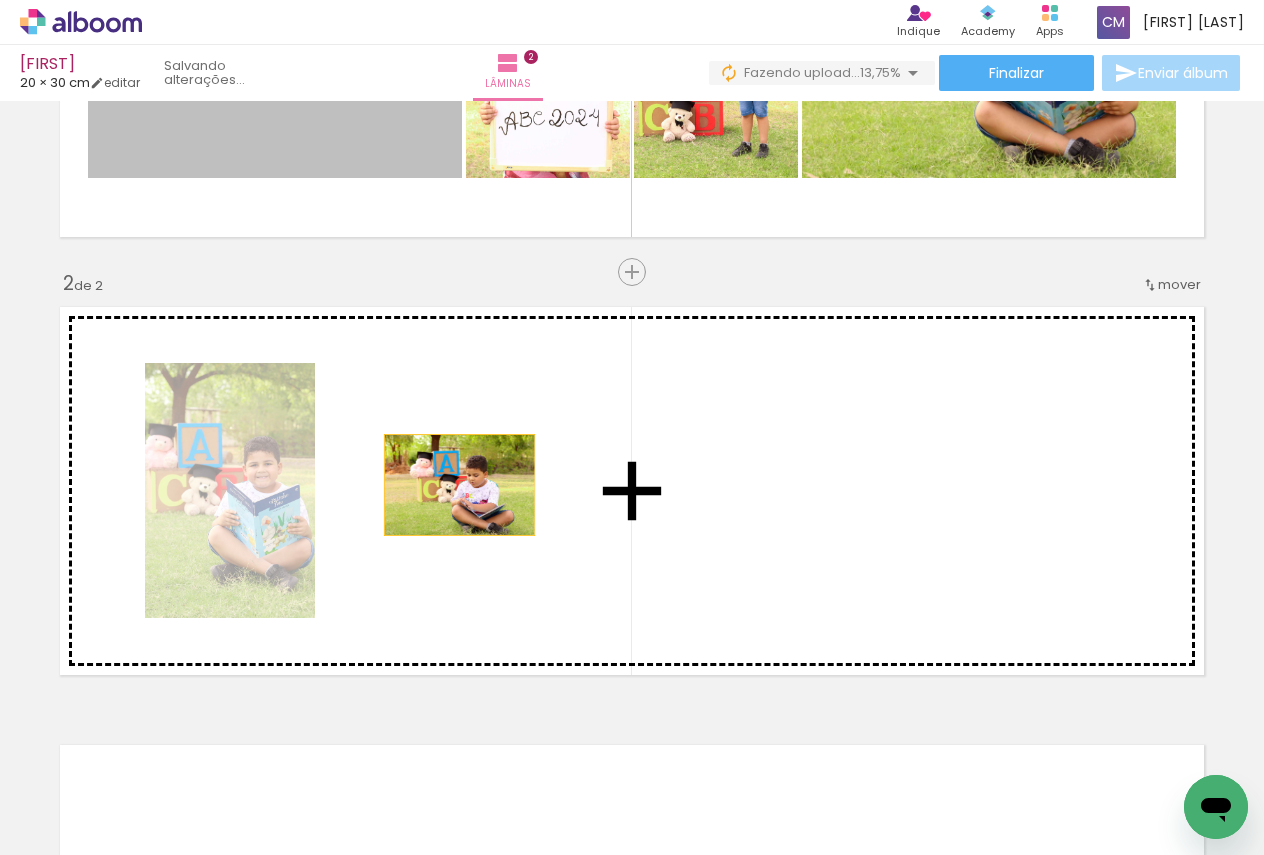 drag, startPoint x: 346, startPoint y: 123, endPoint x: 962, endPoint y: 165, distance: 617.4302 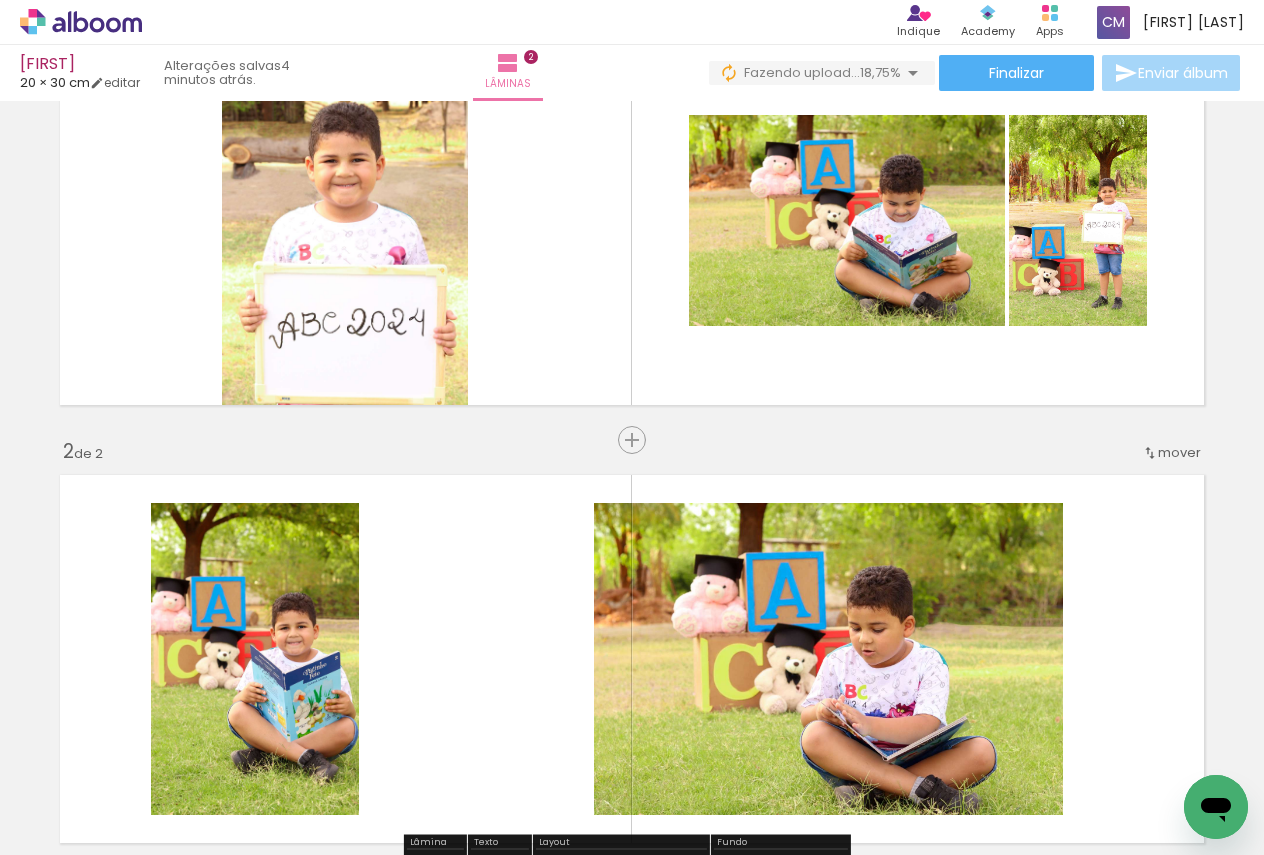 scroll, scrollTop: 100, scrollLeft: 0, axis: vertical 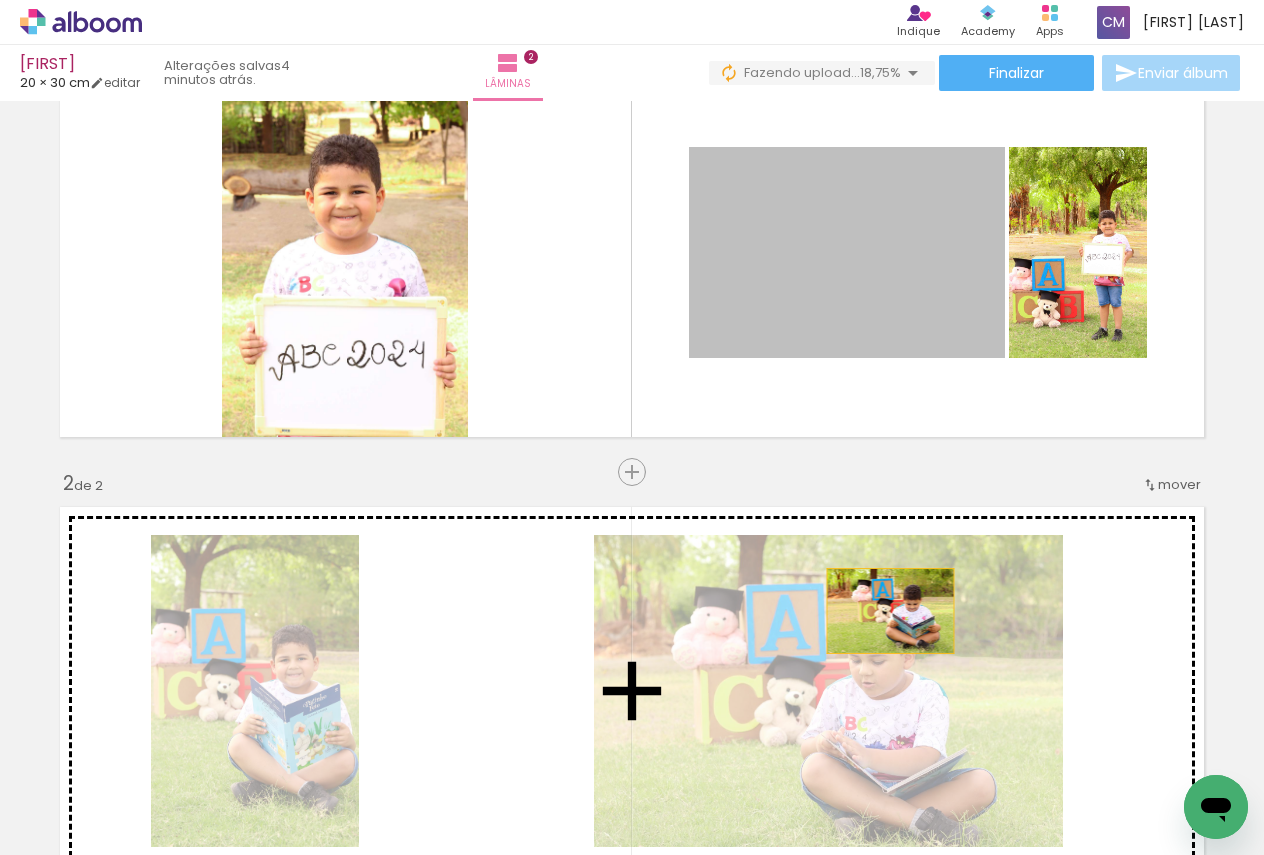 drag, startPoint x: 921, startPoint y: 261, endPoint x: 882, endPoint y: 609, distance: 350.17853 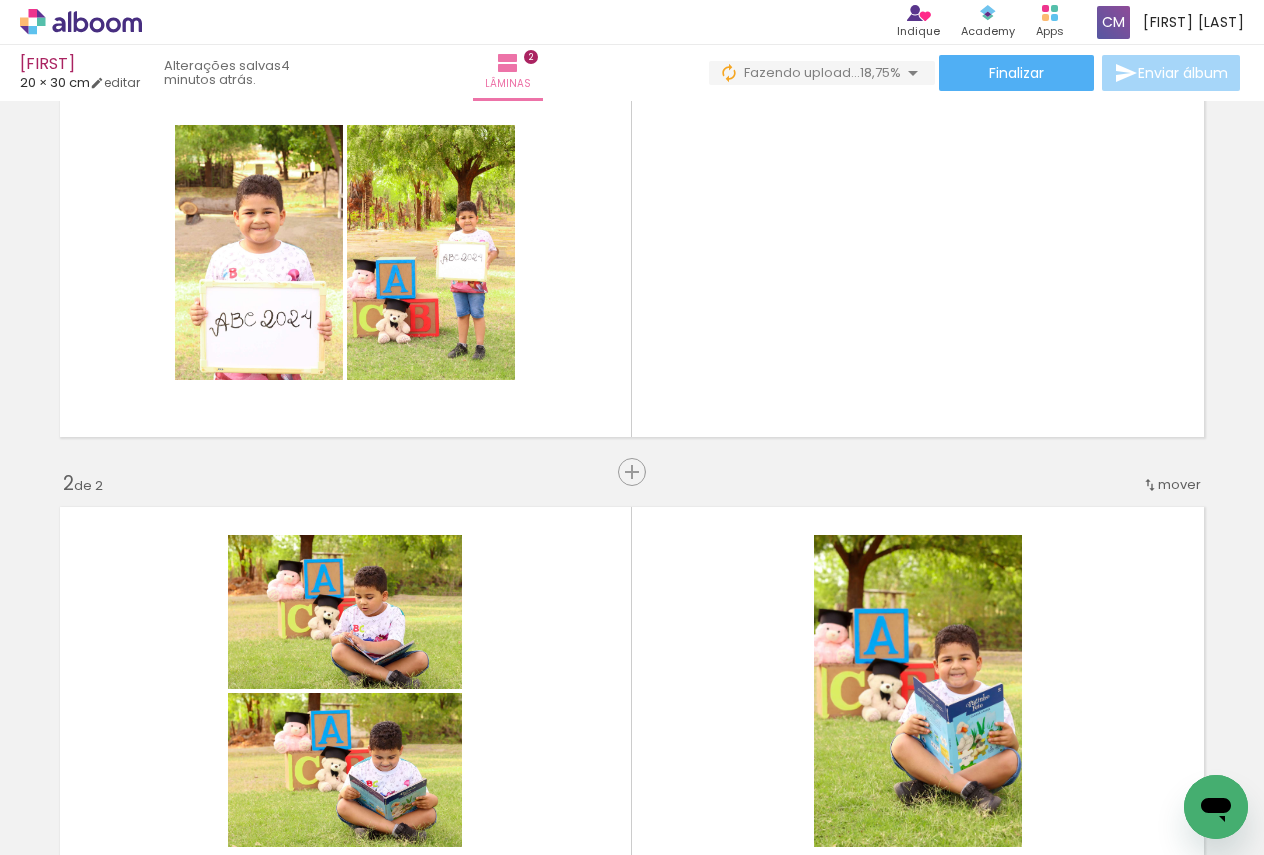 scroll, scrollTop: 400, scrollLeft: 0, axis: vertical 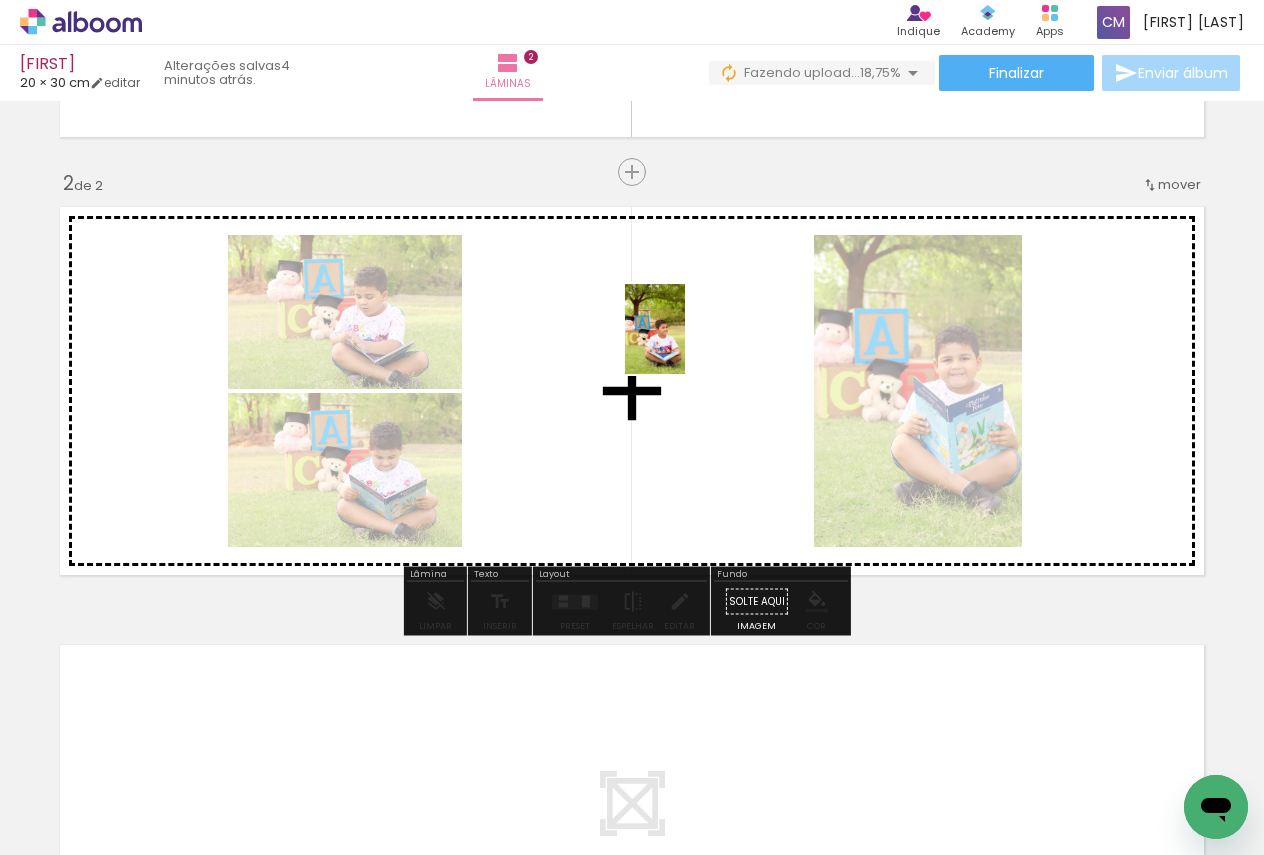 drag, startPoint x: 774, startPoint y: 799, endPoint x: 685, endPoint y: 342, distance: 465.58566 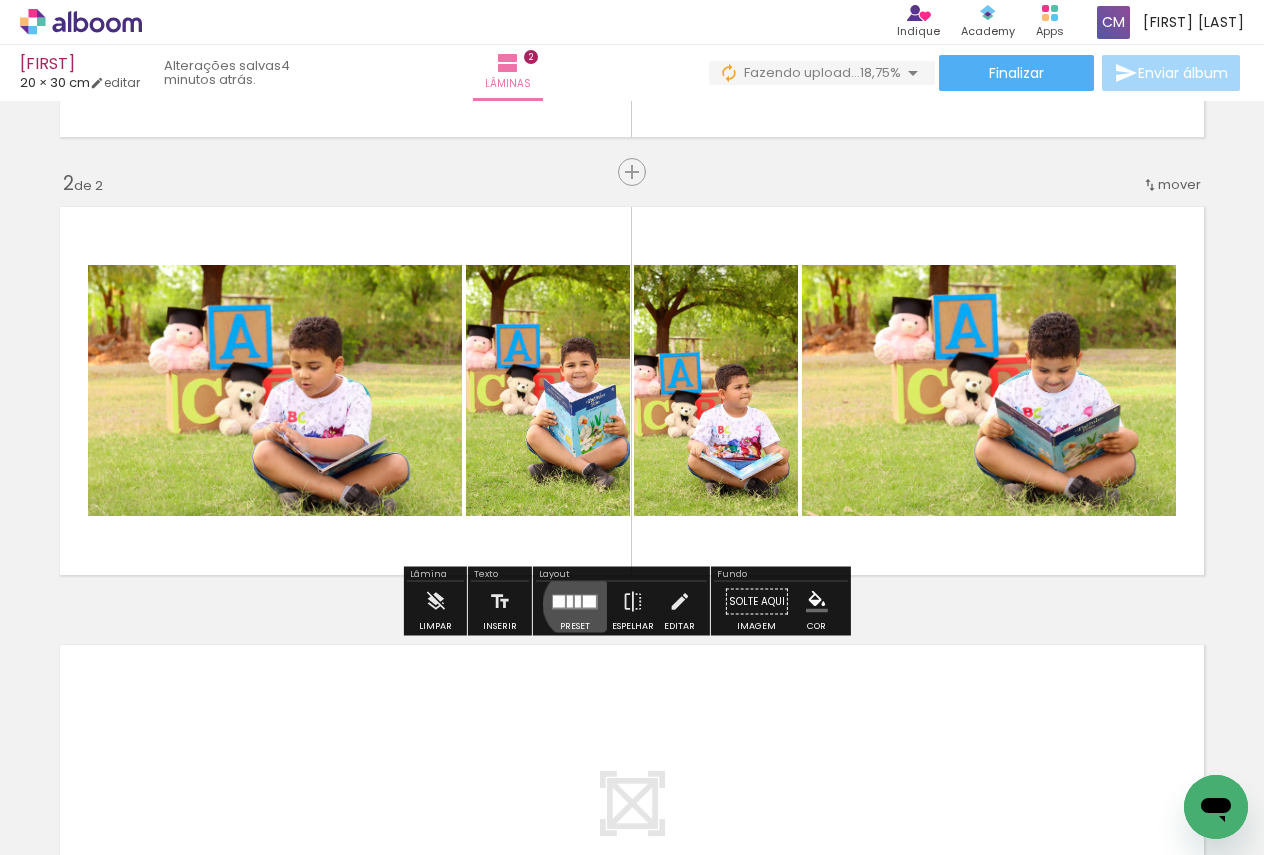 click at bounding box center (578, 601) 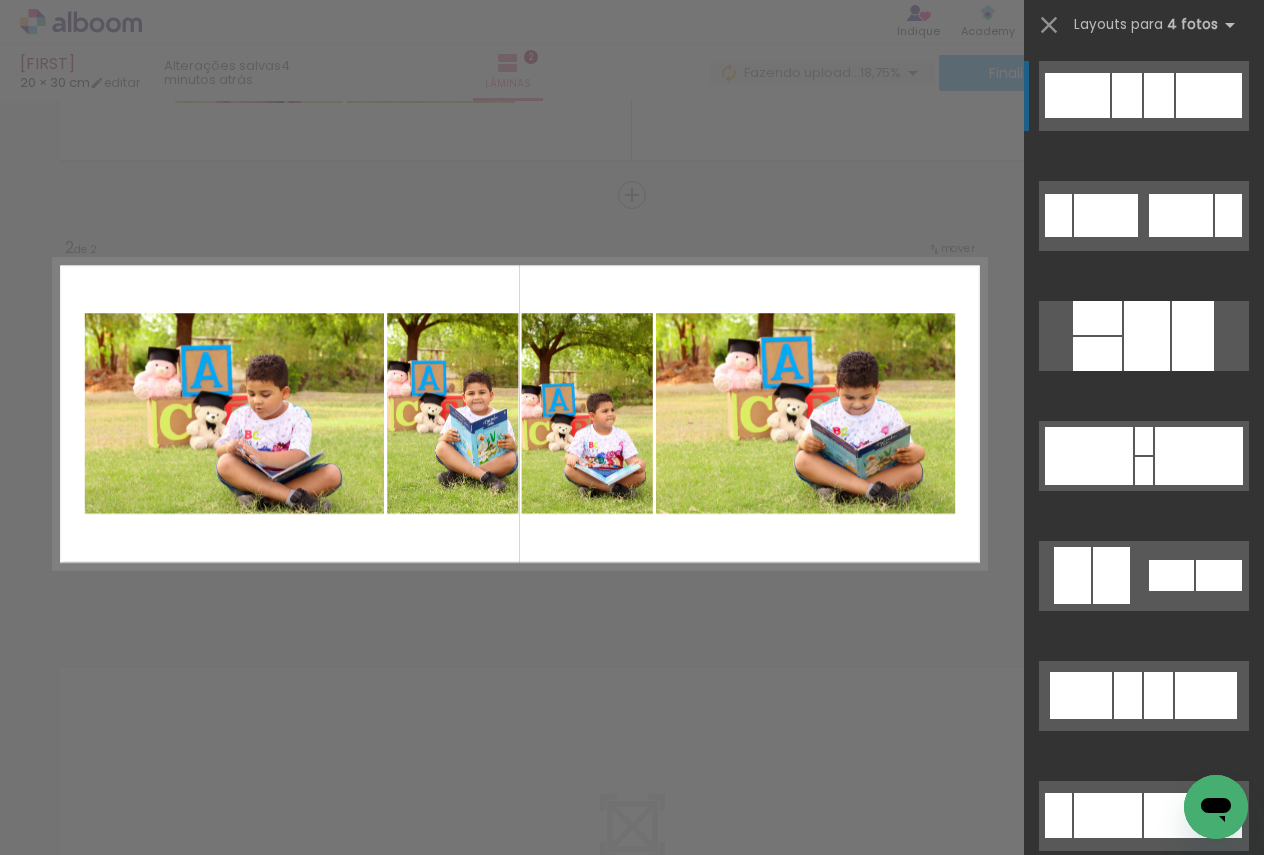 scroll, scrollTop: 375, scrollLeft: 0, axis: vertical 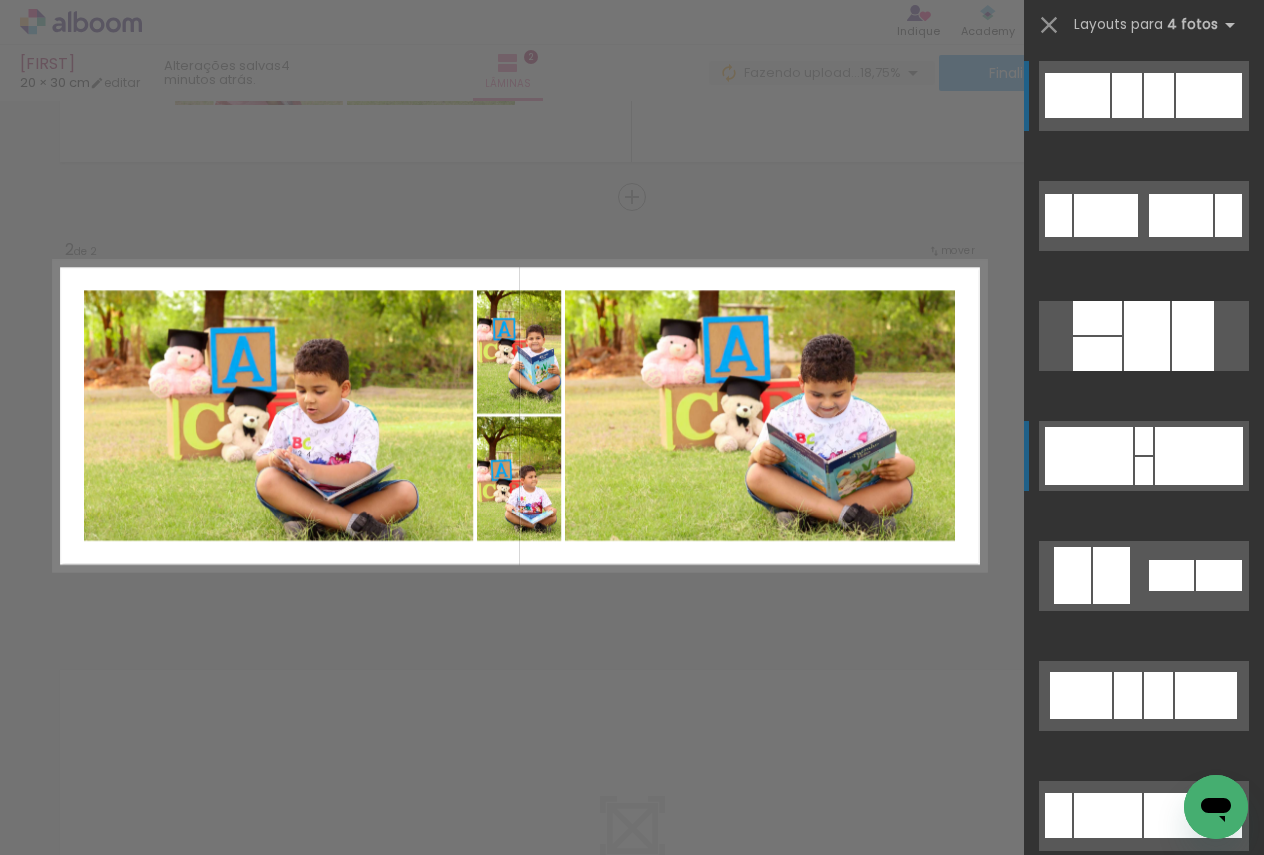 click at bounding box center [1181, 215] 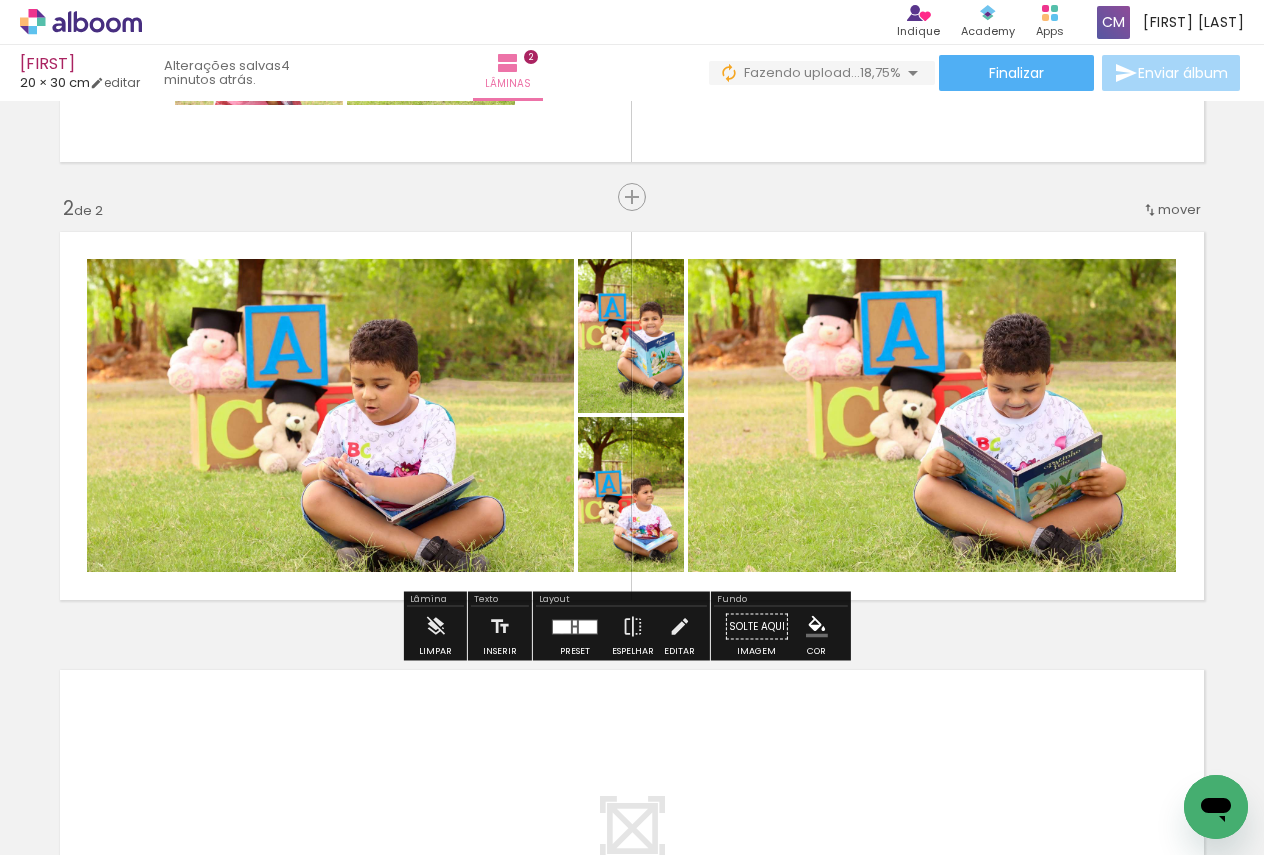 click at bounding box center (562, 626) 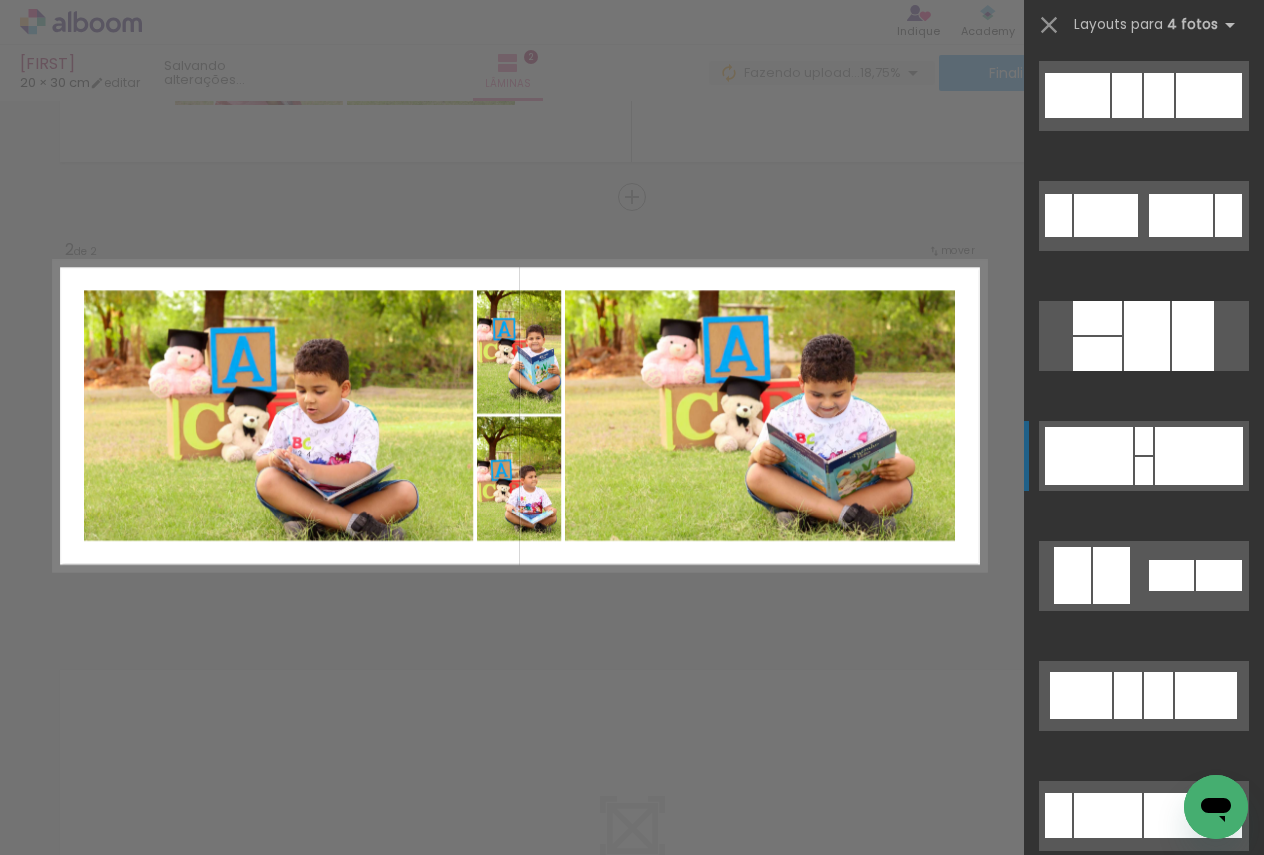 scroll, scrollTop: 360, scrollLeft: 0, axis: vertical 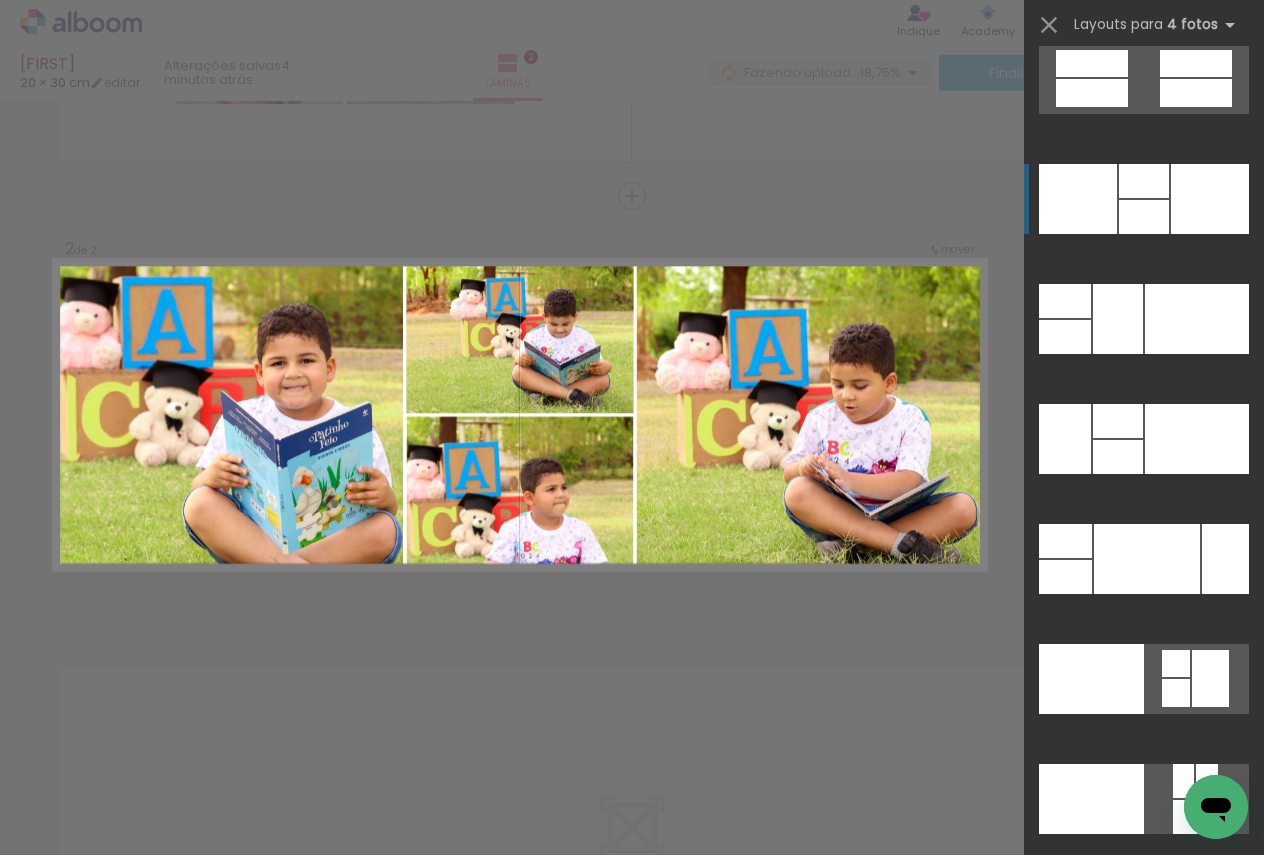 click at bounding box center (1214, 1039) 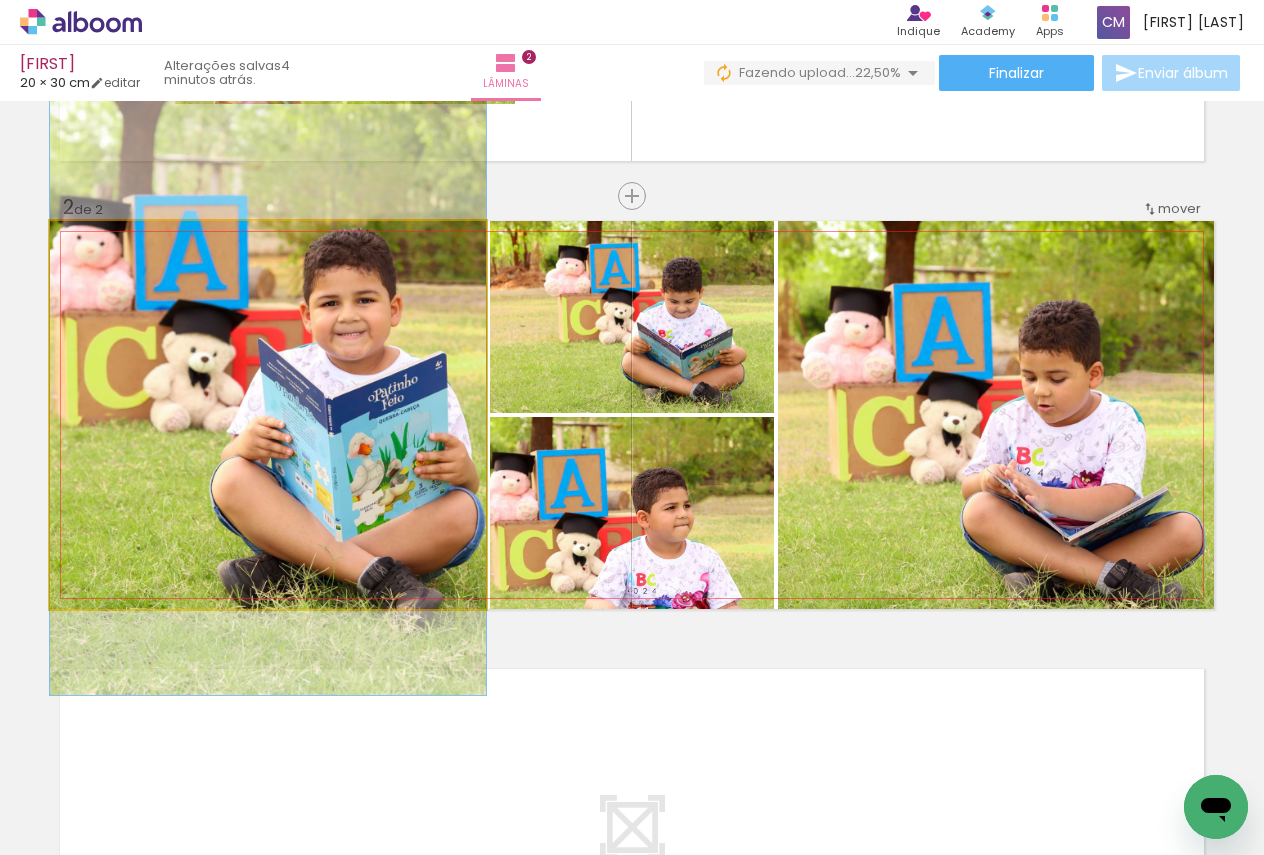 drag, startPoint x: 389, startPoint y: 486, endPoint x: 372, endPoint y: 439, distance: 49.979996 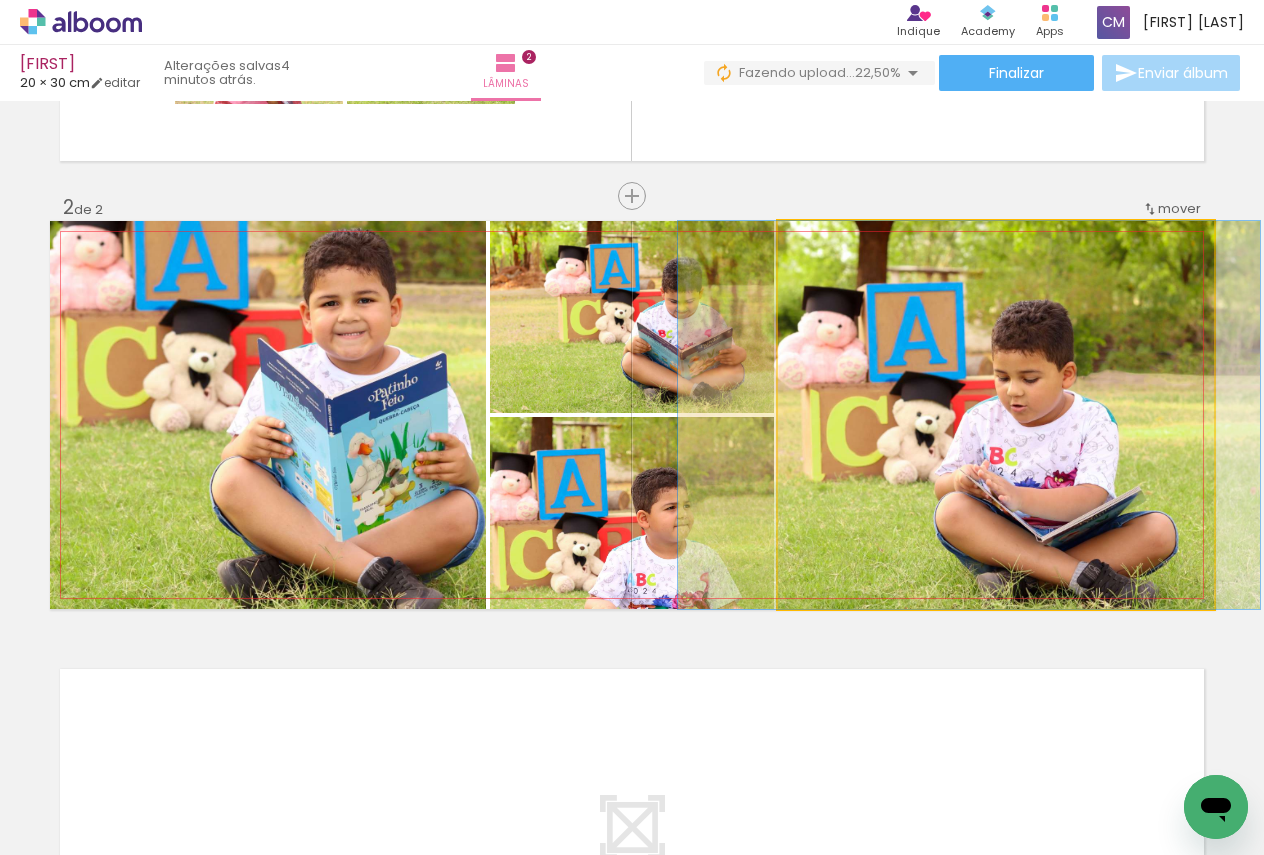 drag, startPoint x: 1091, startPoint y: 485, endPoint x: 1064, endPoint y: 428, distance: 63.07139 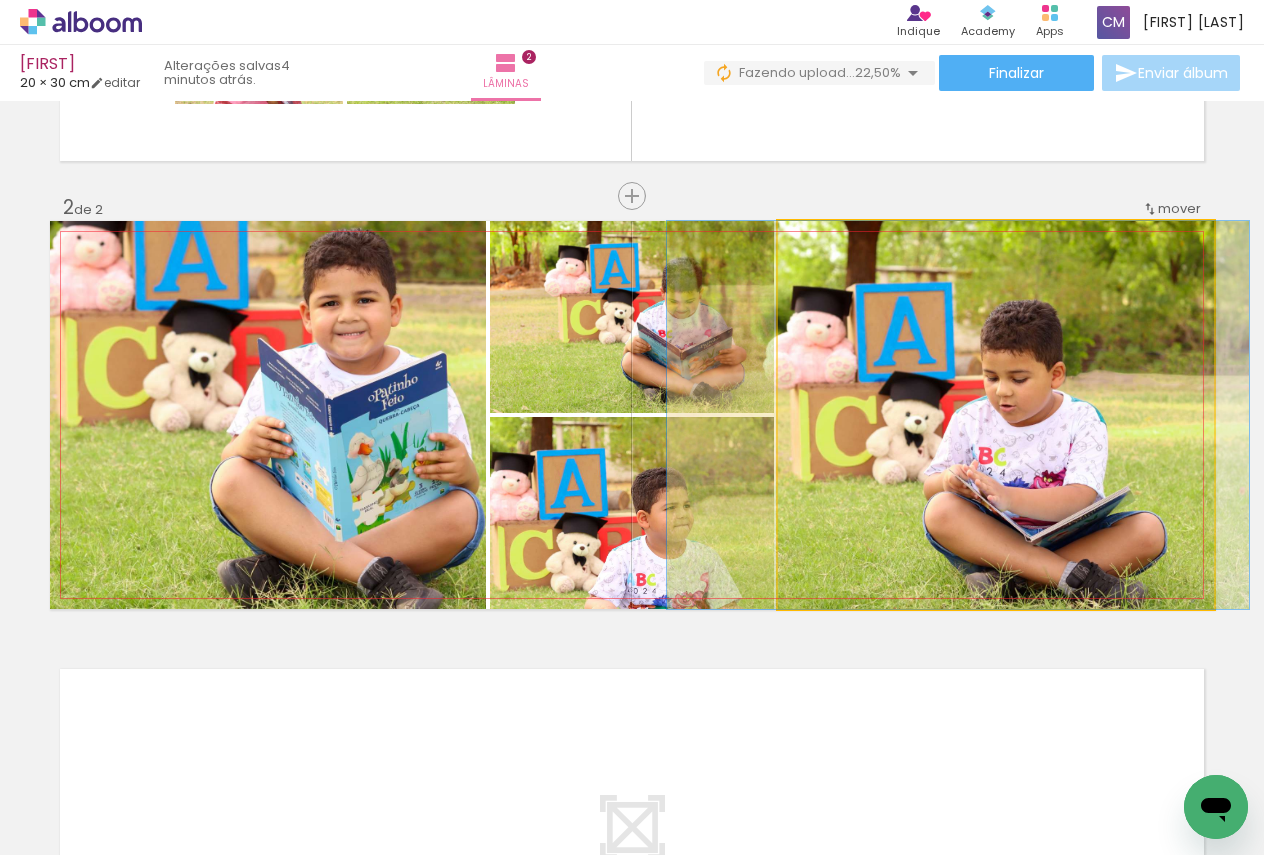 drag, startPoint x: 1067, startPoint y: 501, endPoint x: 1056, endPoint y: 472, distance: 31.016125 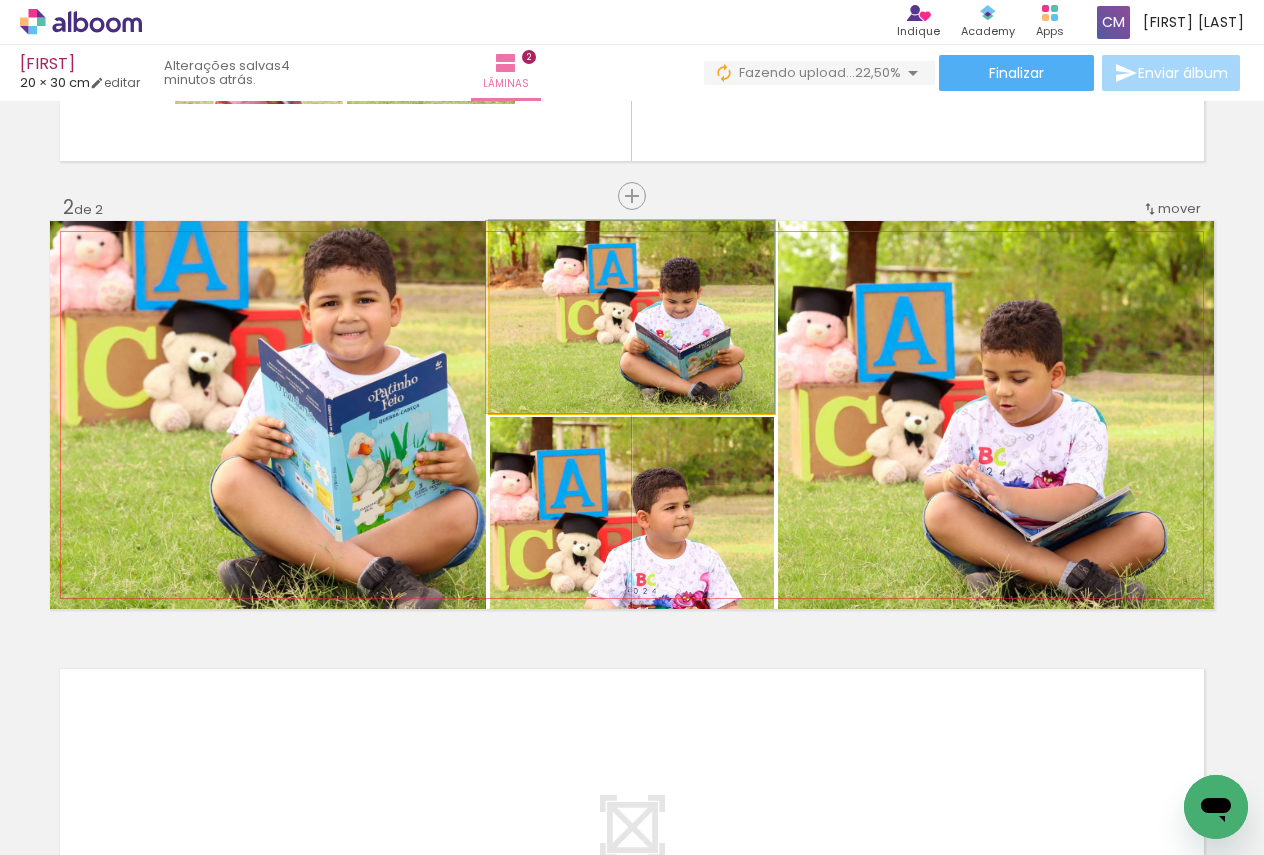 drag, startPoint x: 713, startPoint y: 357, endPoint x: 692, endPoint y: 350, distance: 22.135944 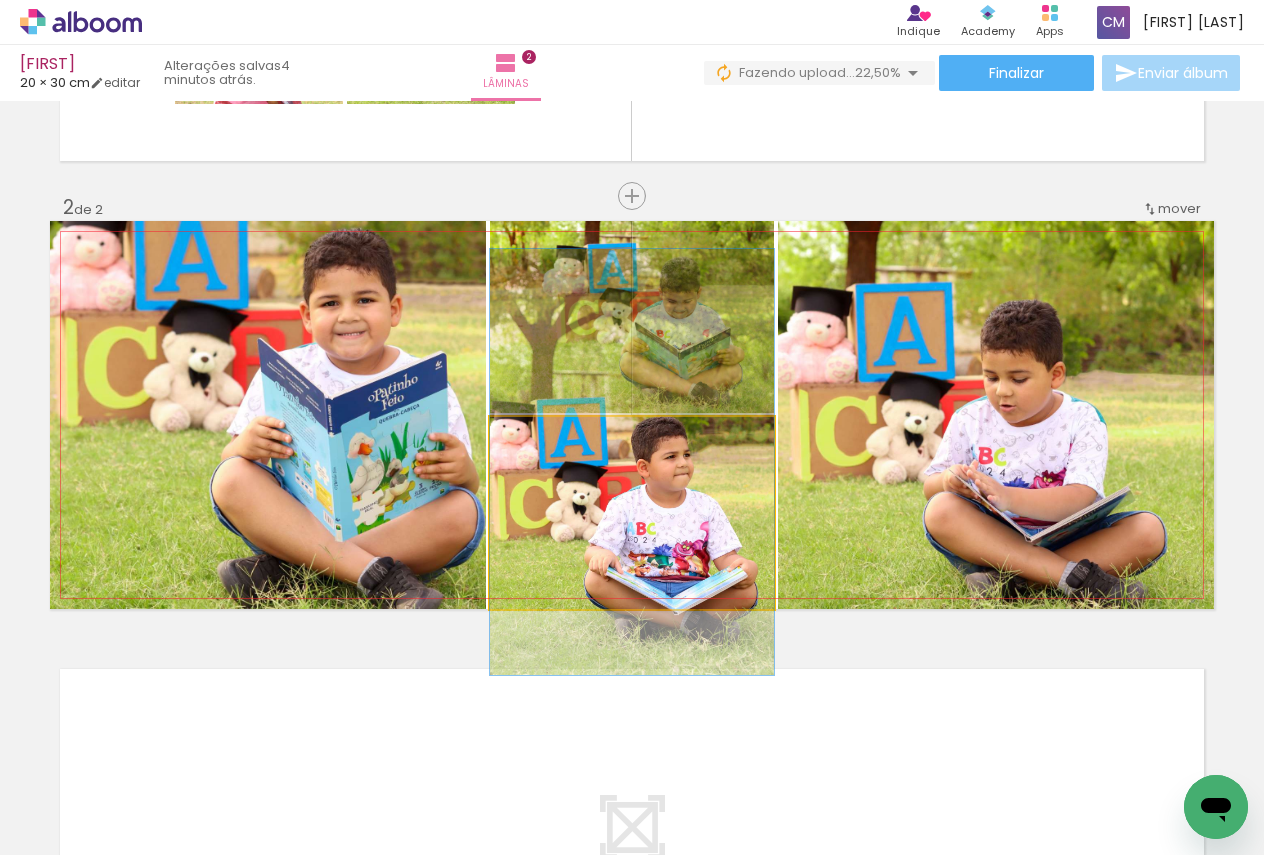 drag, startPoint x: 605, startPoint y: 559, endPoint x: 615, endPoint y: 516, distance: 44.14748 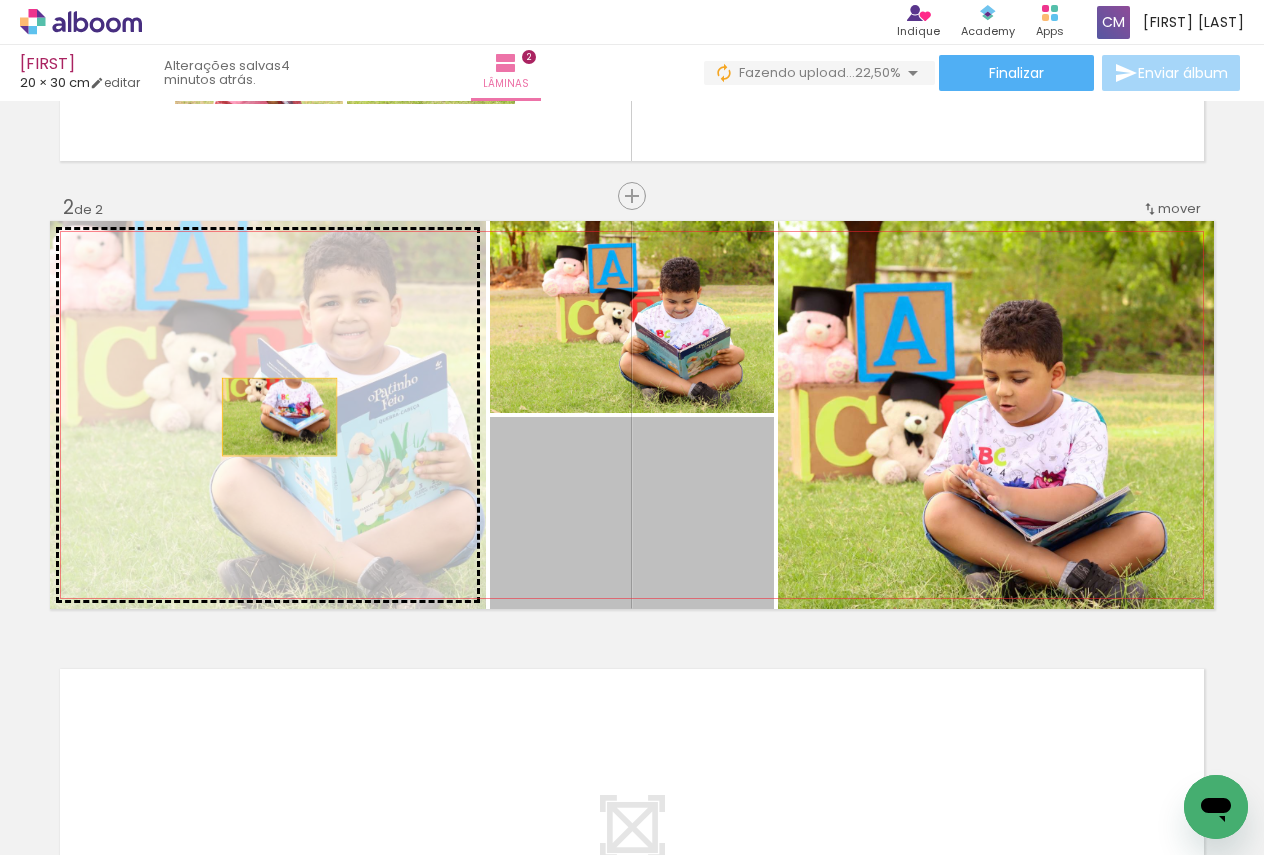 drag, startPoint x: 686, startPoint y: 535, endPoint x: 270, endPoint y: 414, distance: 433.2401 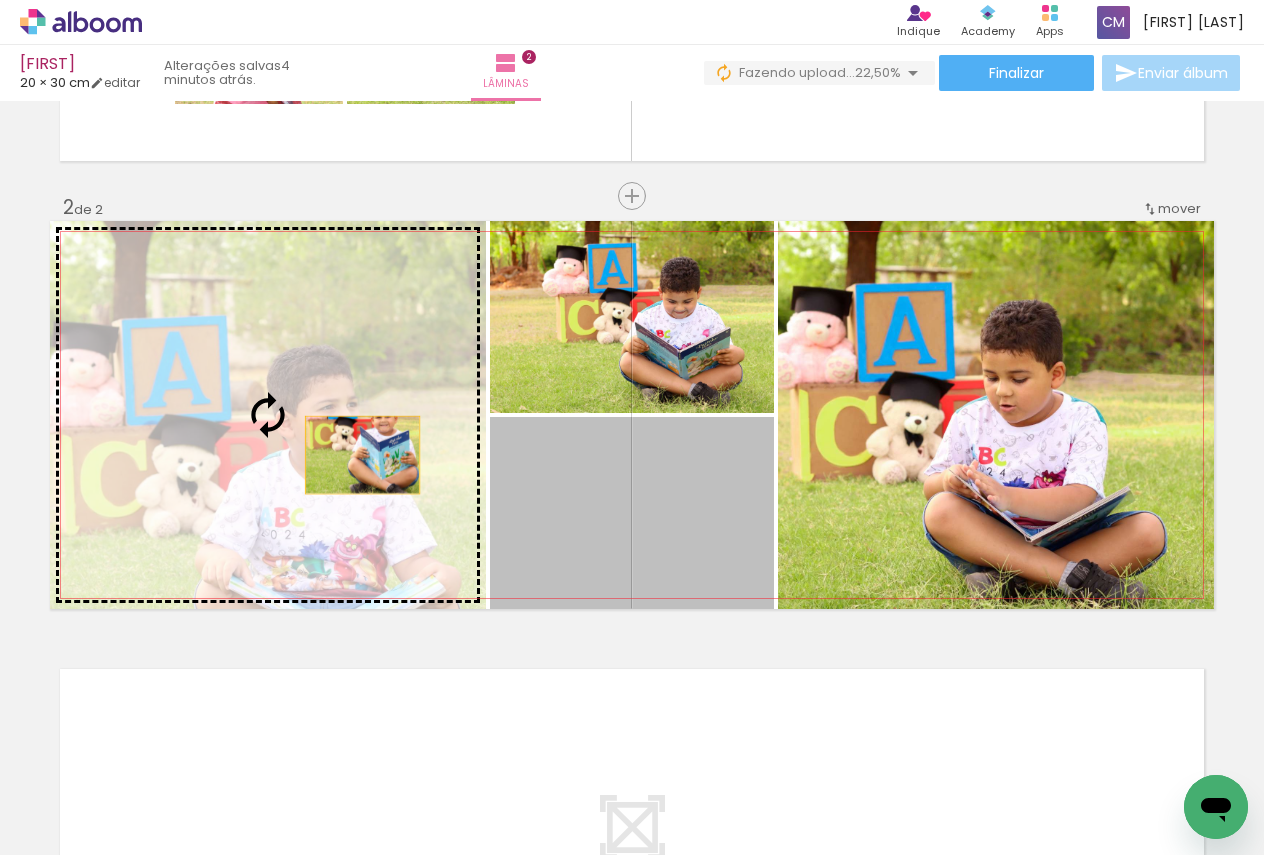 drag, startPoint x: 648, startPoint y: 535, endPoint x: 297, endPoint y: 444, distance: 362.60446 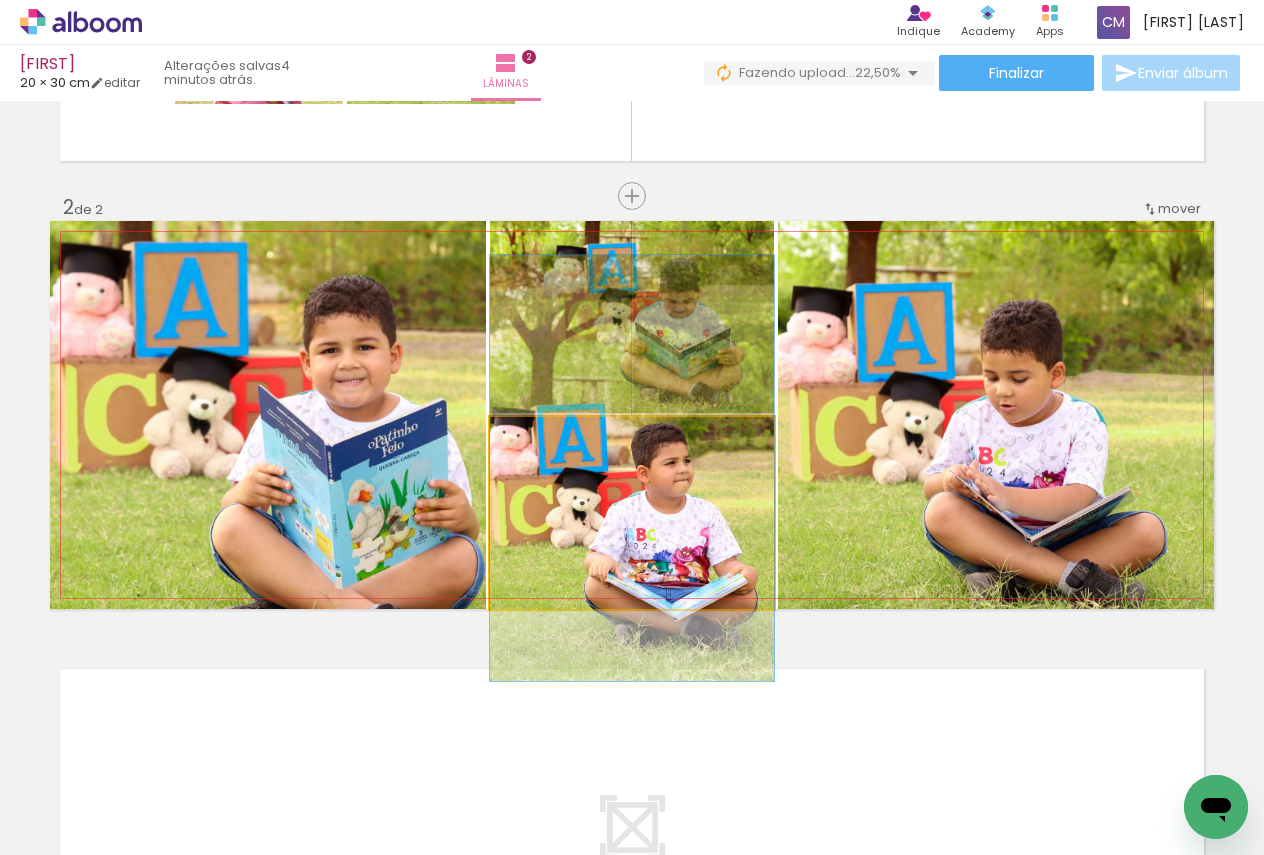 drag, startPoint x: 729, startPoint y: 526, endPoint x: 725, endPoint y: 481, distance: 45.17743 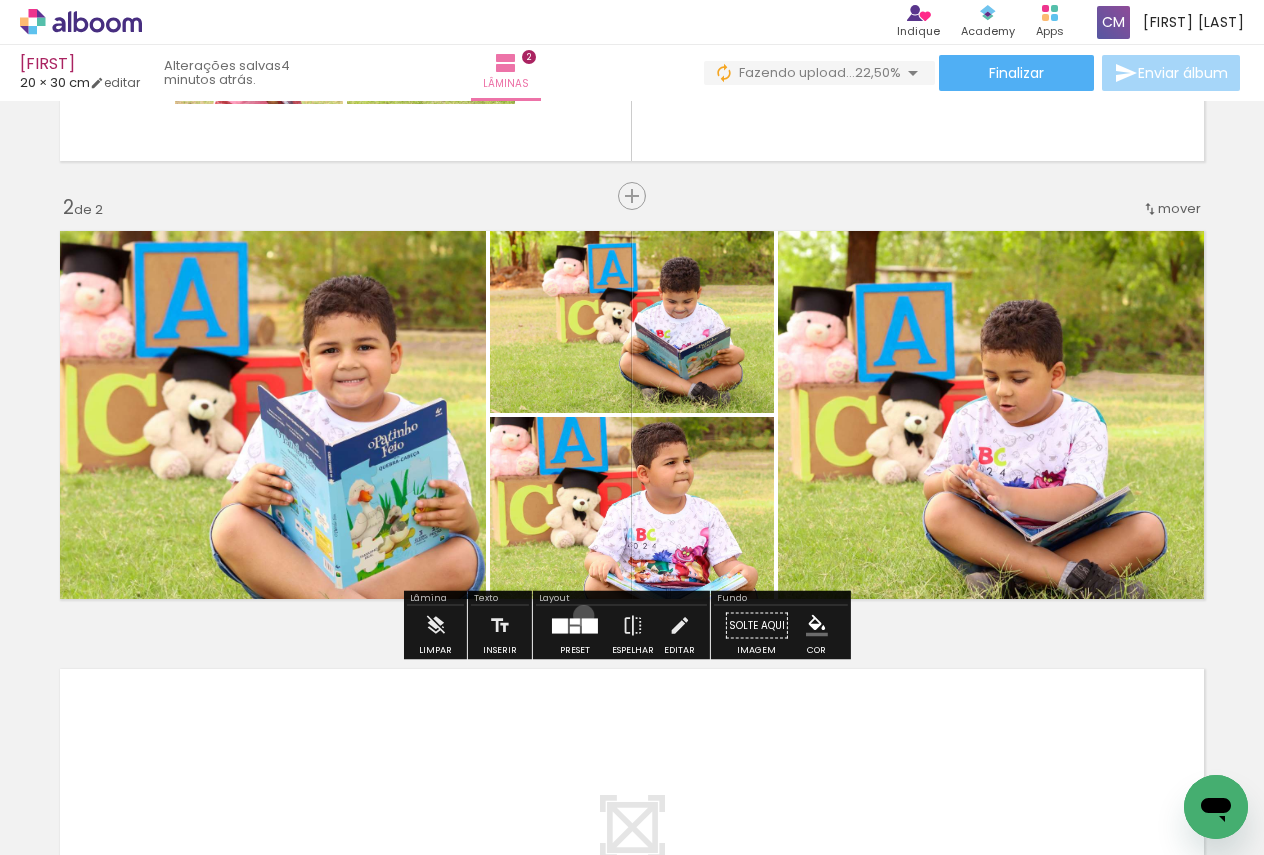 click at bounding box center [575, 626] 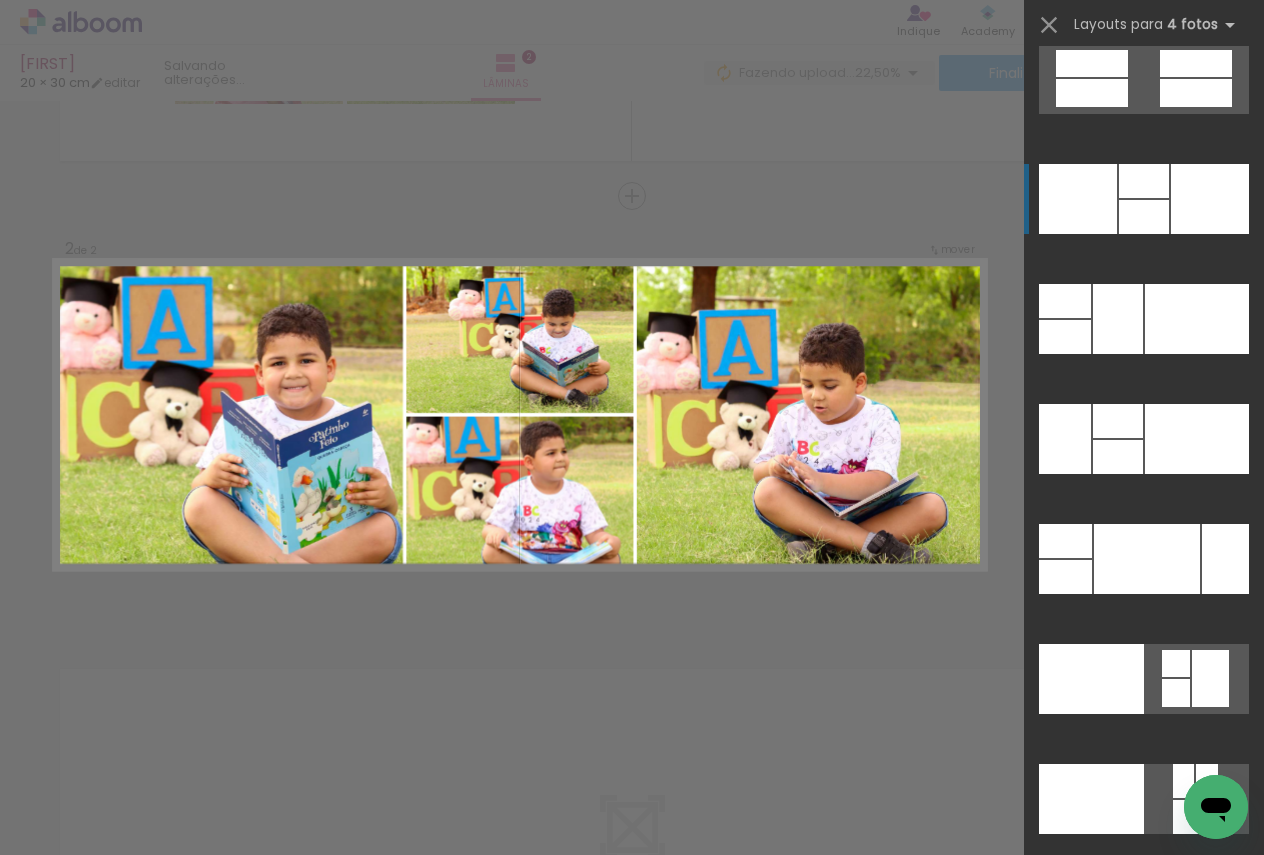 scroll, scrollTop: 40440, scrollLeft: 0, axis: vertical 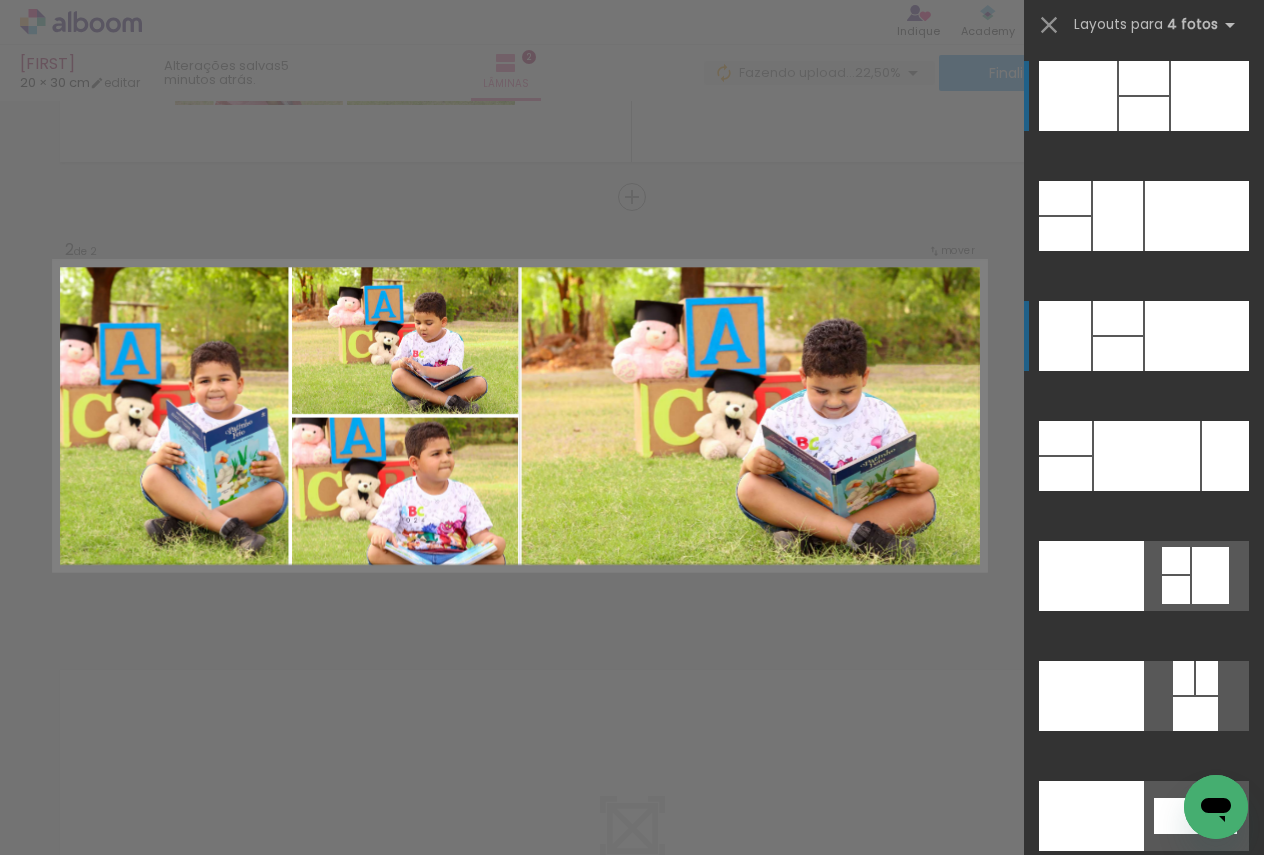 click at bounding box center (1214, 936) 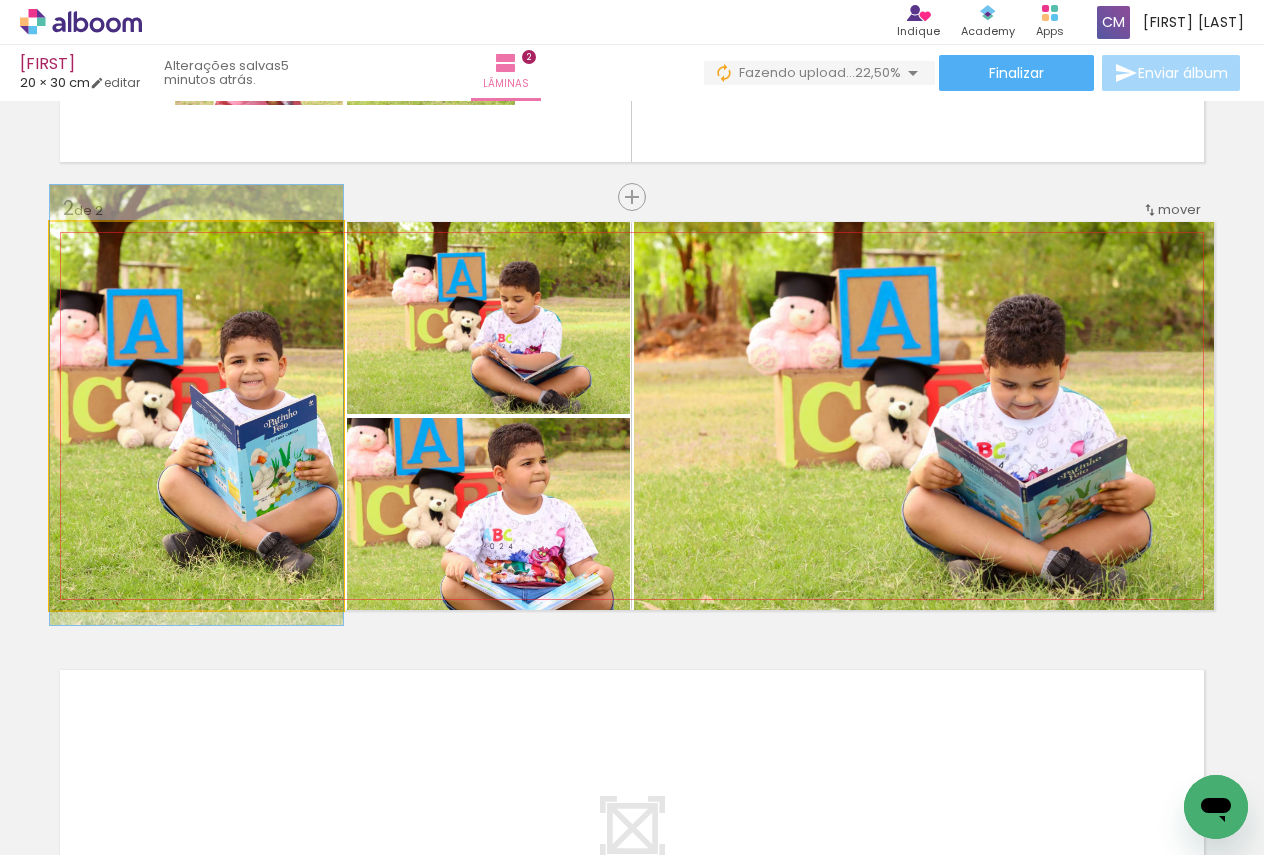 drag, startPoint x: 222, startPoint y: 443, endPoint x: 156, endPoint y: 432, distance: 66.910385 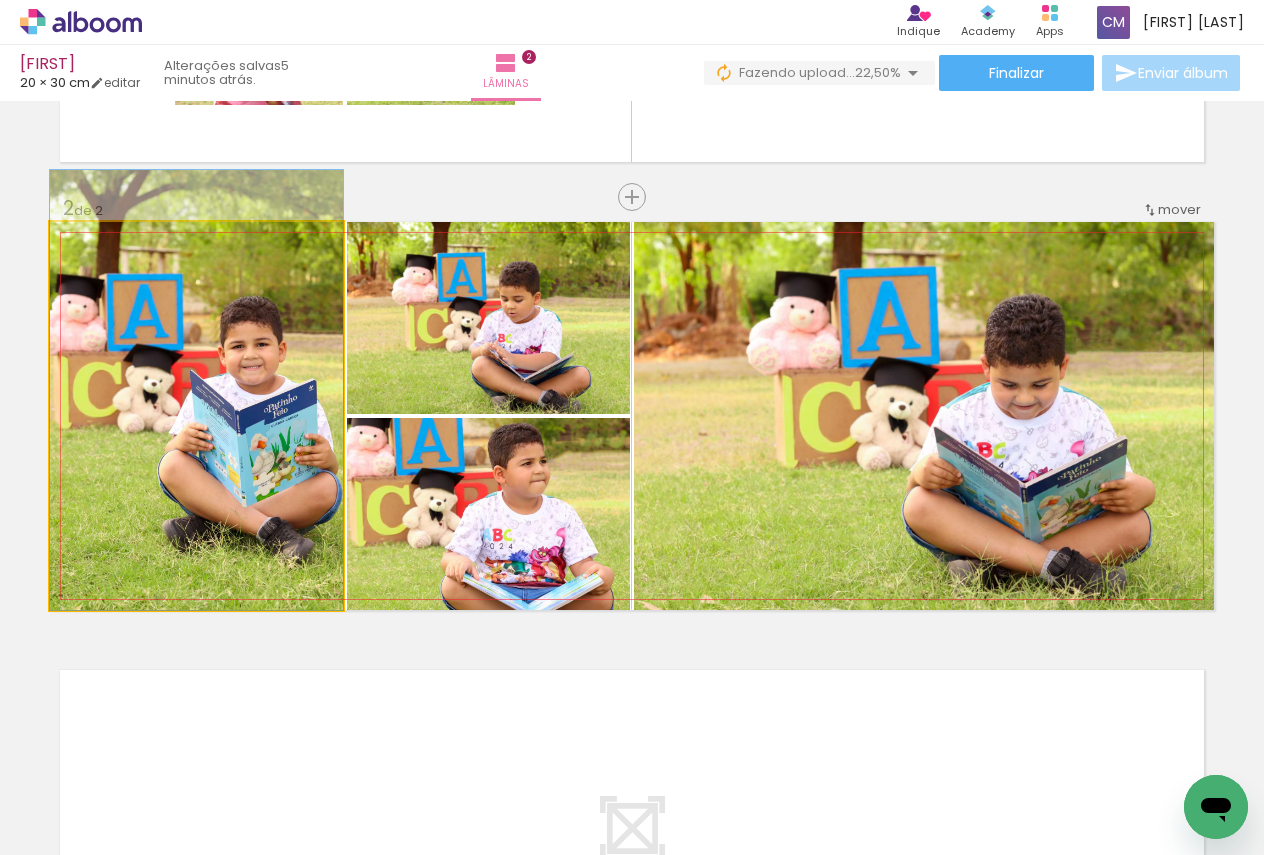 drag, startPoint x: 238, startPoint y: 455, endPoint x: 236, endPoint y: 443, distance: 12.165525 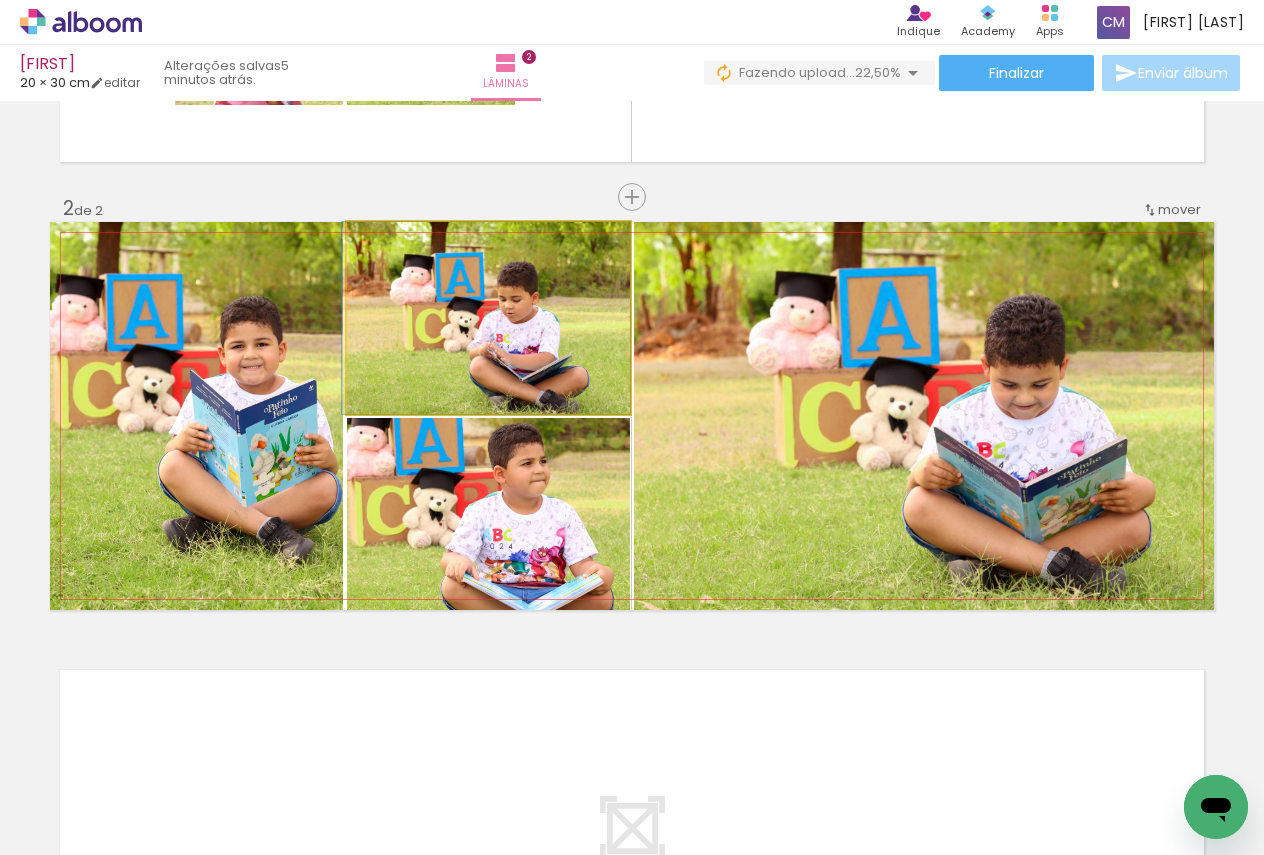 drag, startPoint x: 455, startPoint y: 370, endPoint x: 453, endPoint y: 347, distance: 23.086792 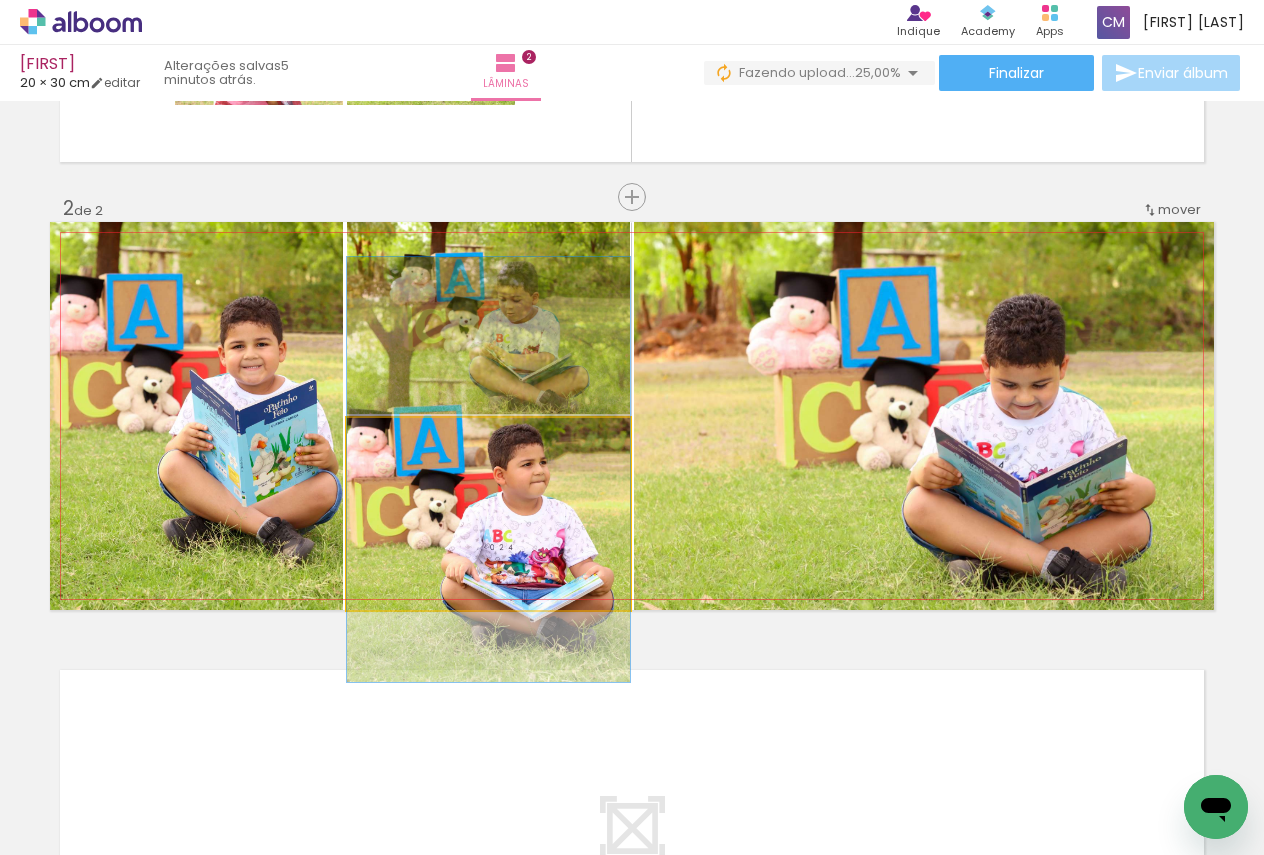 drag, startPoint x: 533, startPoint y: 527, endPoint x: 535, endPoint y: 538, distance: 11.18034 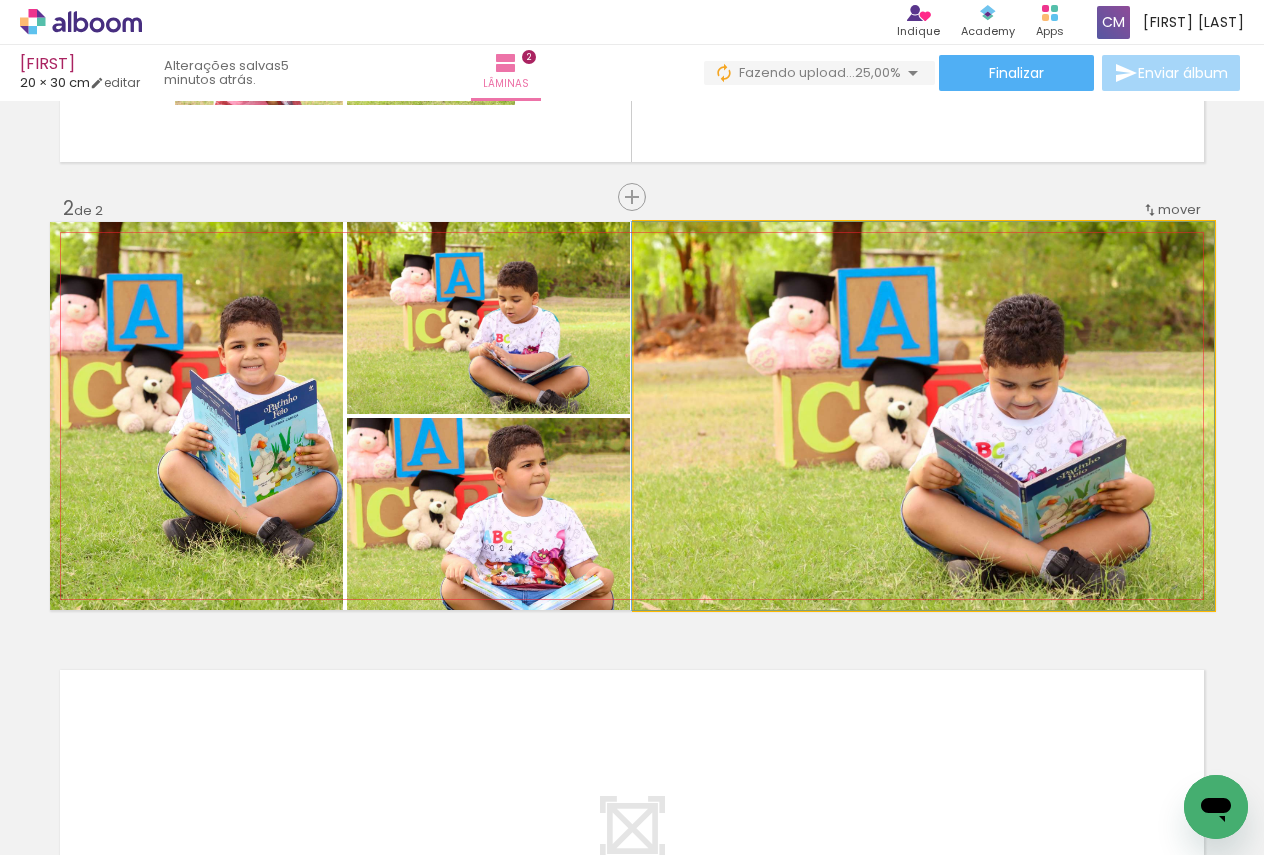 drag, startPoint x: 963, startPoint y: 509, endPoint x: 950, endPoint y: 511, distance: 13.152946 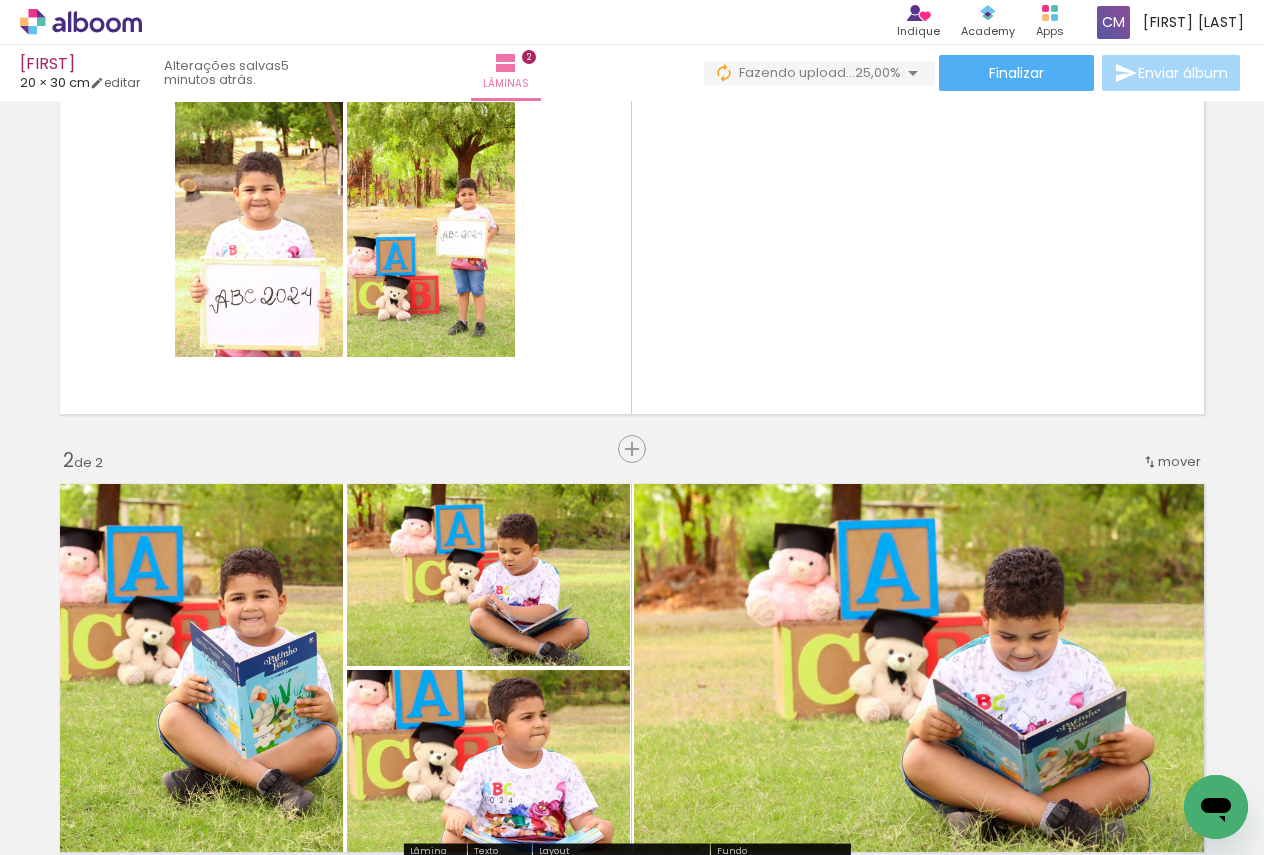 scroll, scrollTop: 0, scrollLeft: 0, axis: both 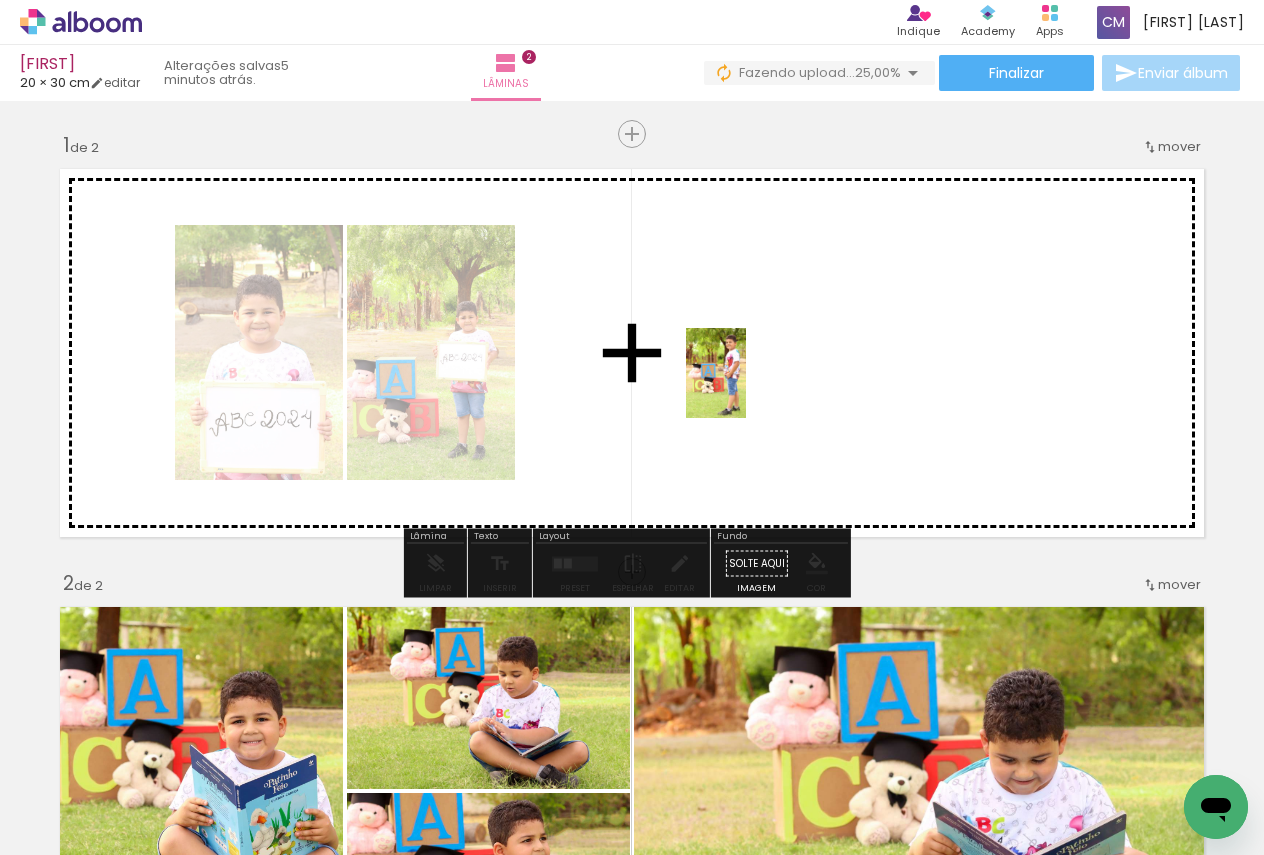 drag, startPoint x: 883, startPoint y: 799, endPoint x: 746, endPoint y: 388, distance: 433.23203 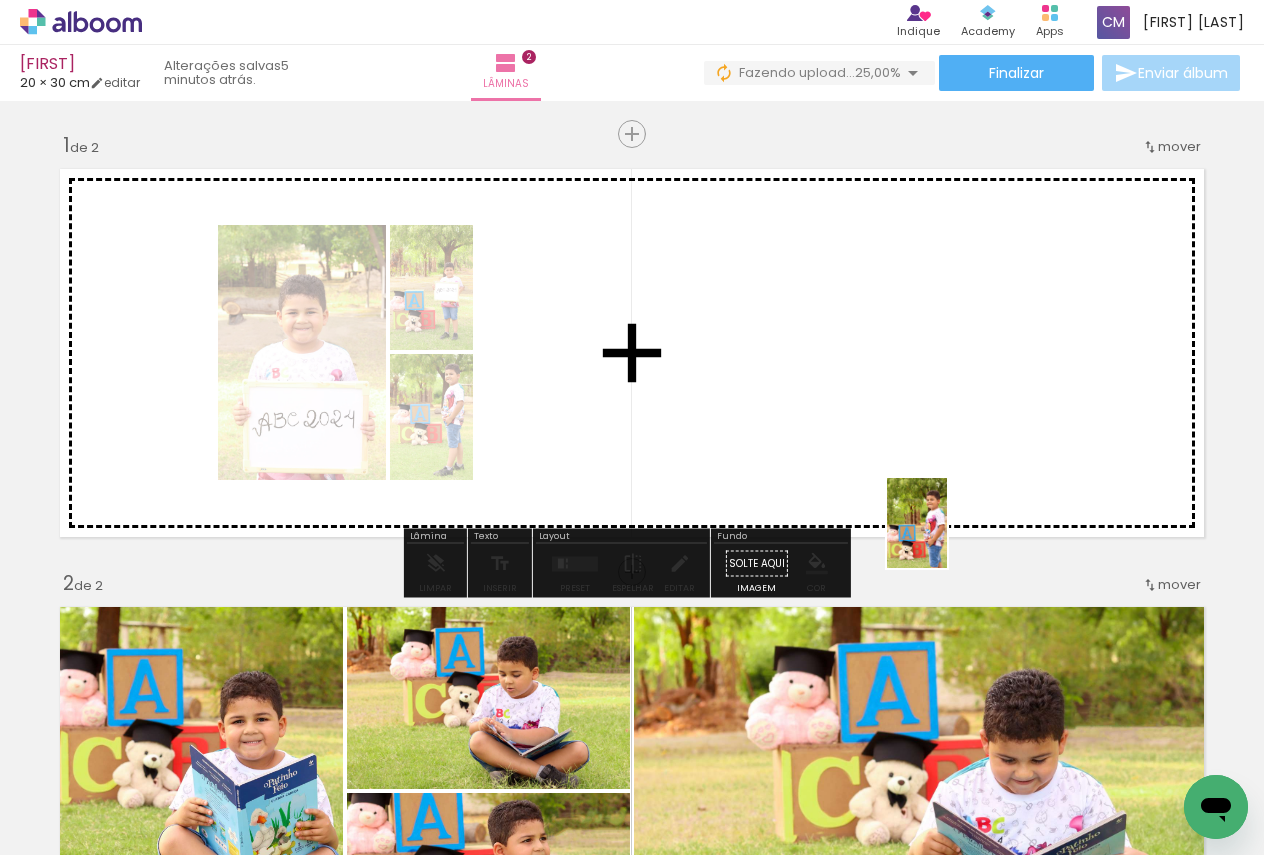 drag, startPoint x: 992, startPoint y: 770, endPoint x: 947, endPoint y: 538, distance: 236.32393 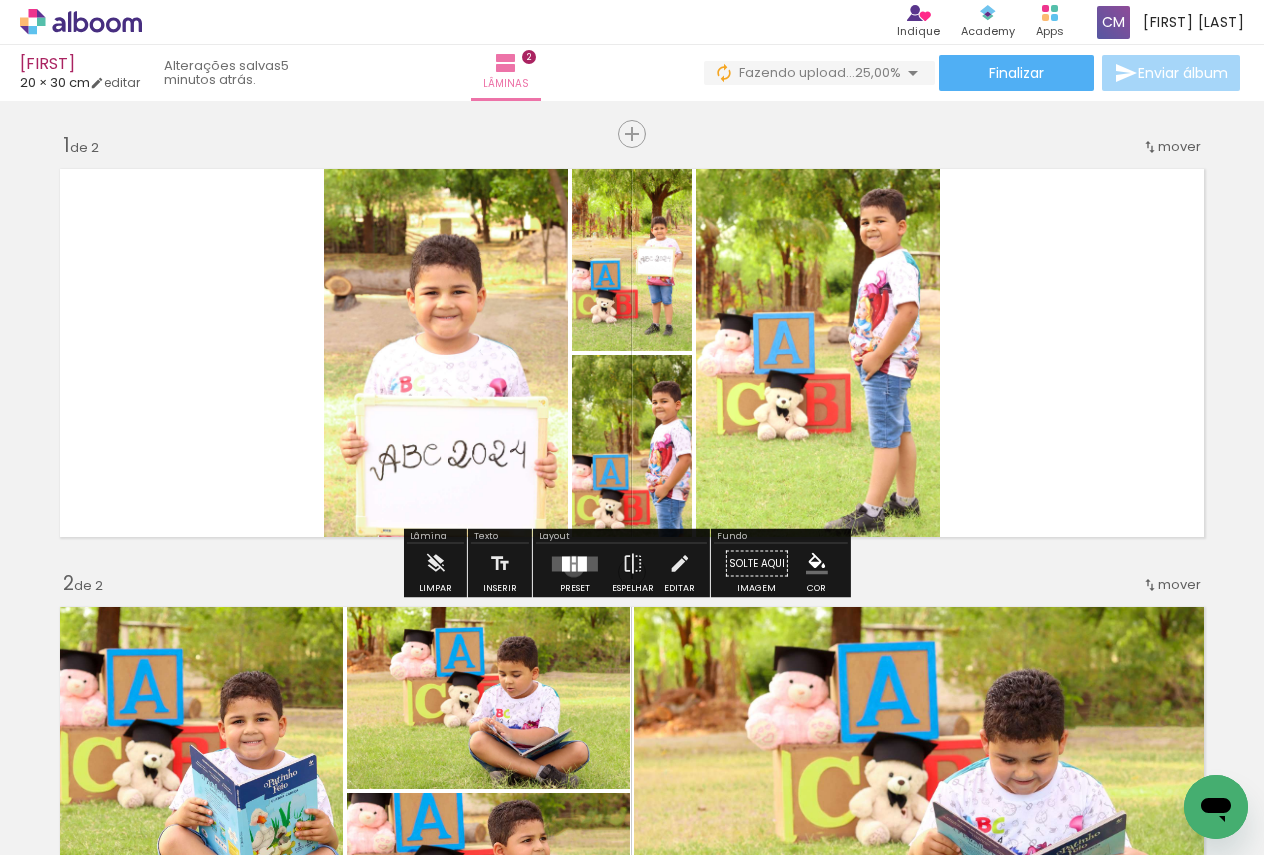 click at bounding box center [574, 567] 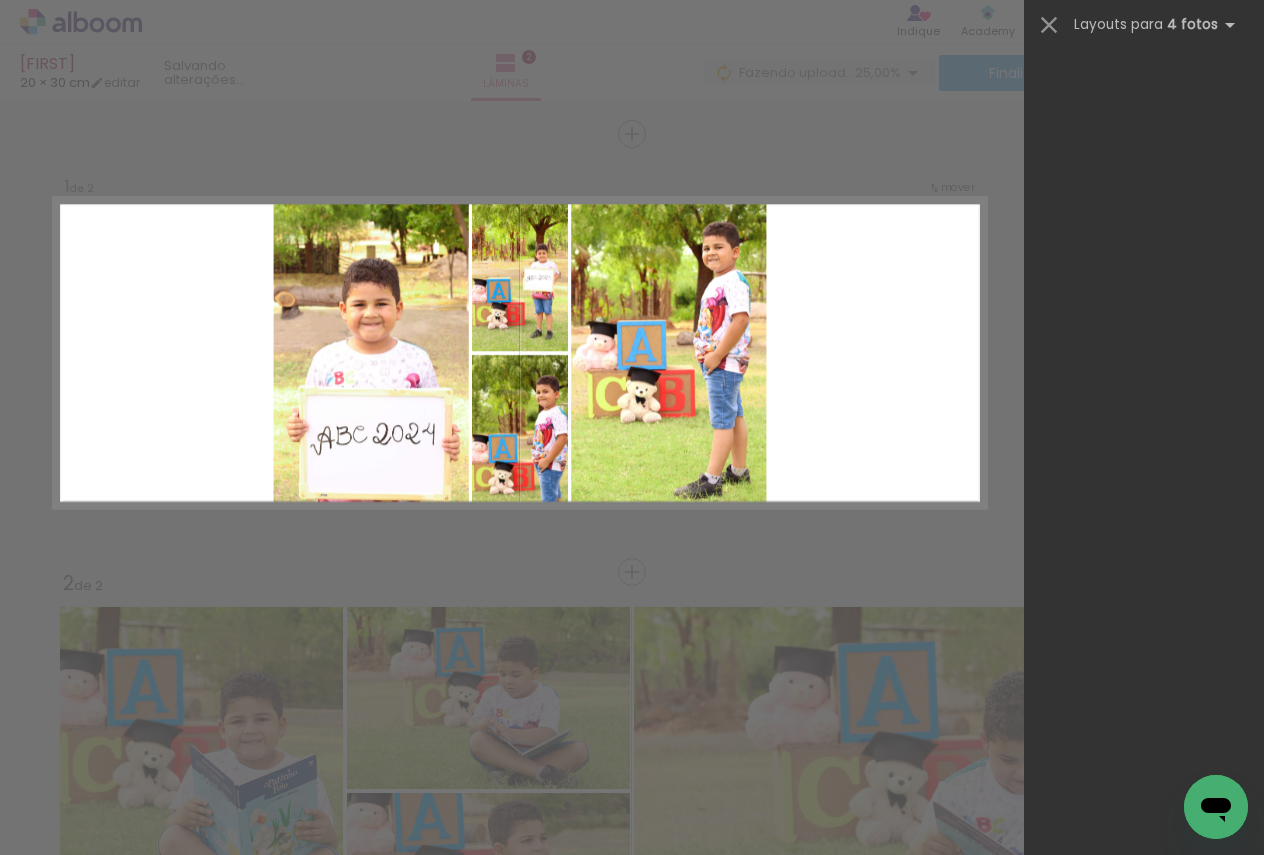scroll, scrollTop: 0, scrollLeft: 0, axis: both 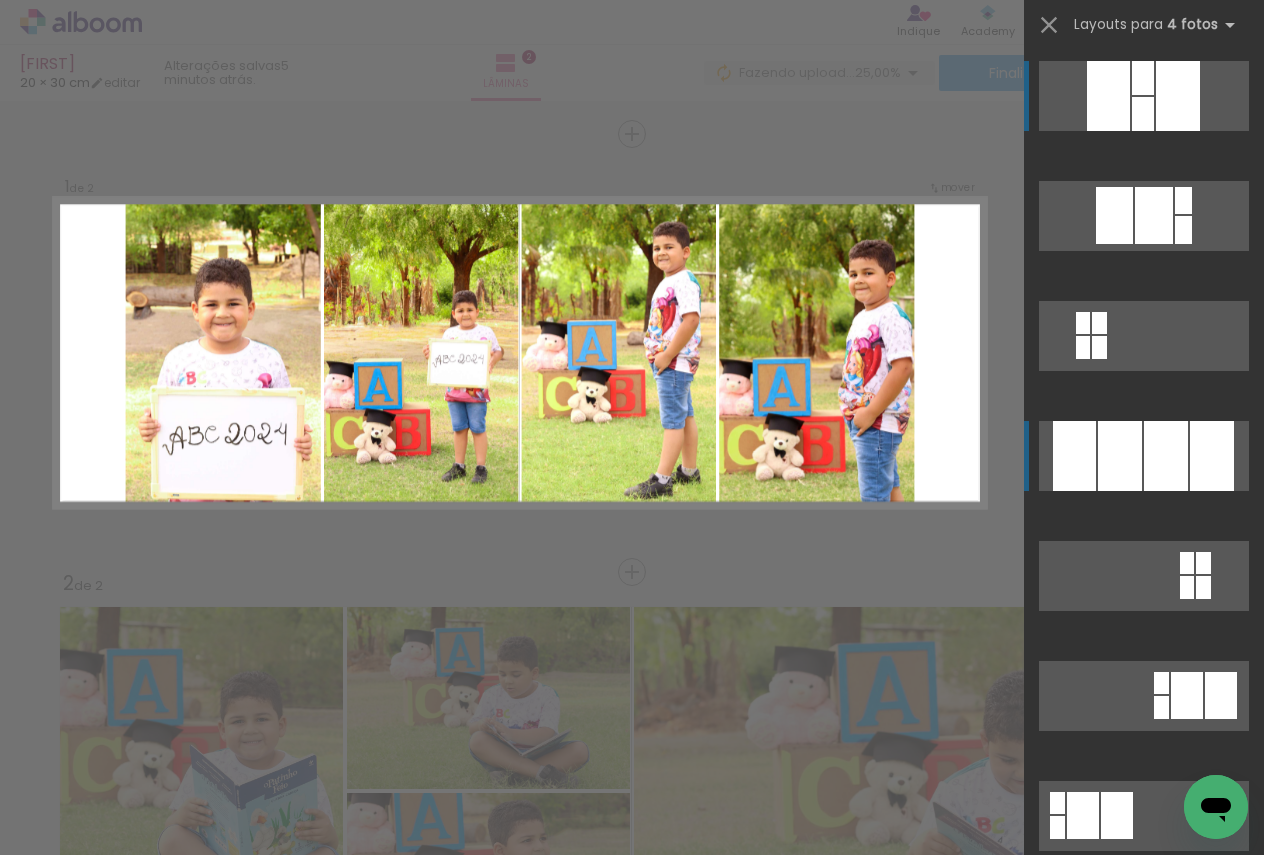 click at bounding box center [1178, 96] 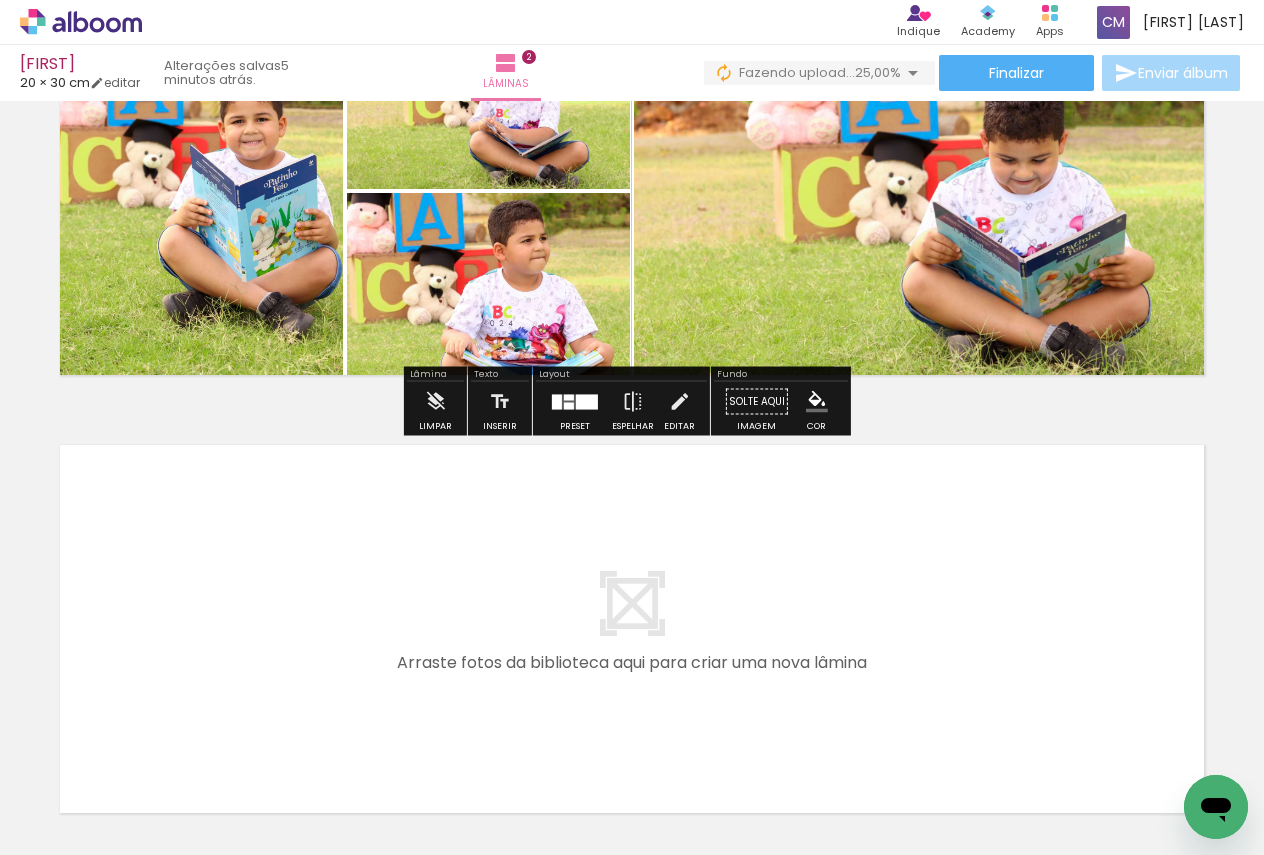 scroll, scrollTop: 763, scrollLeft: 0, axis: vertical 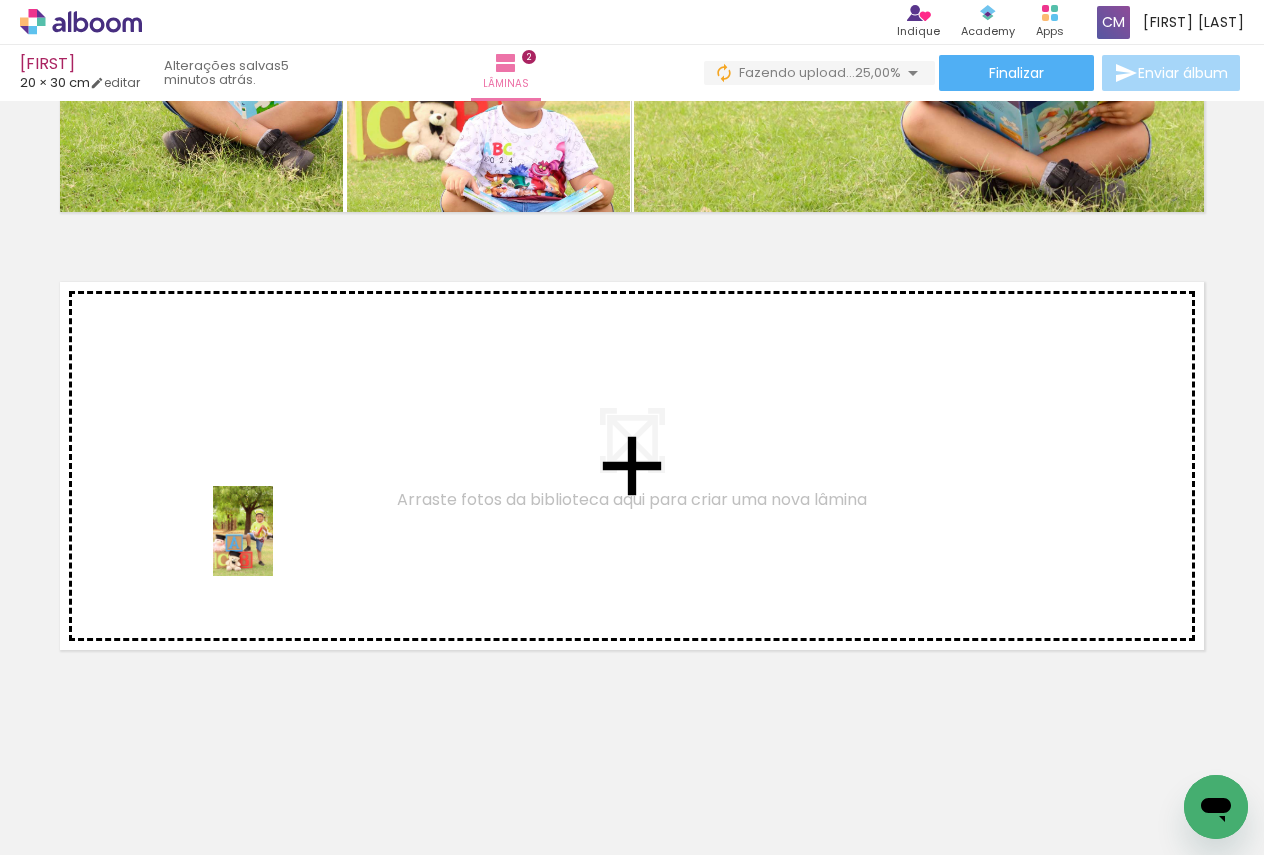 drag, startPoint x: 264, startPoint y: 753, endPoint x: 273, endPoint y: 546, distance: 207.19556 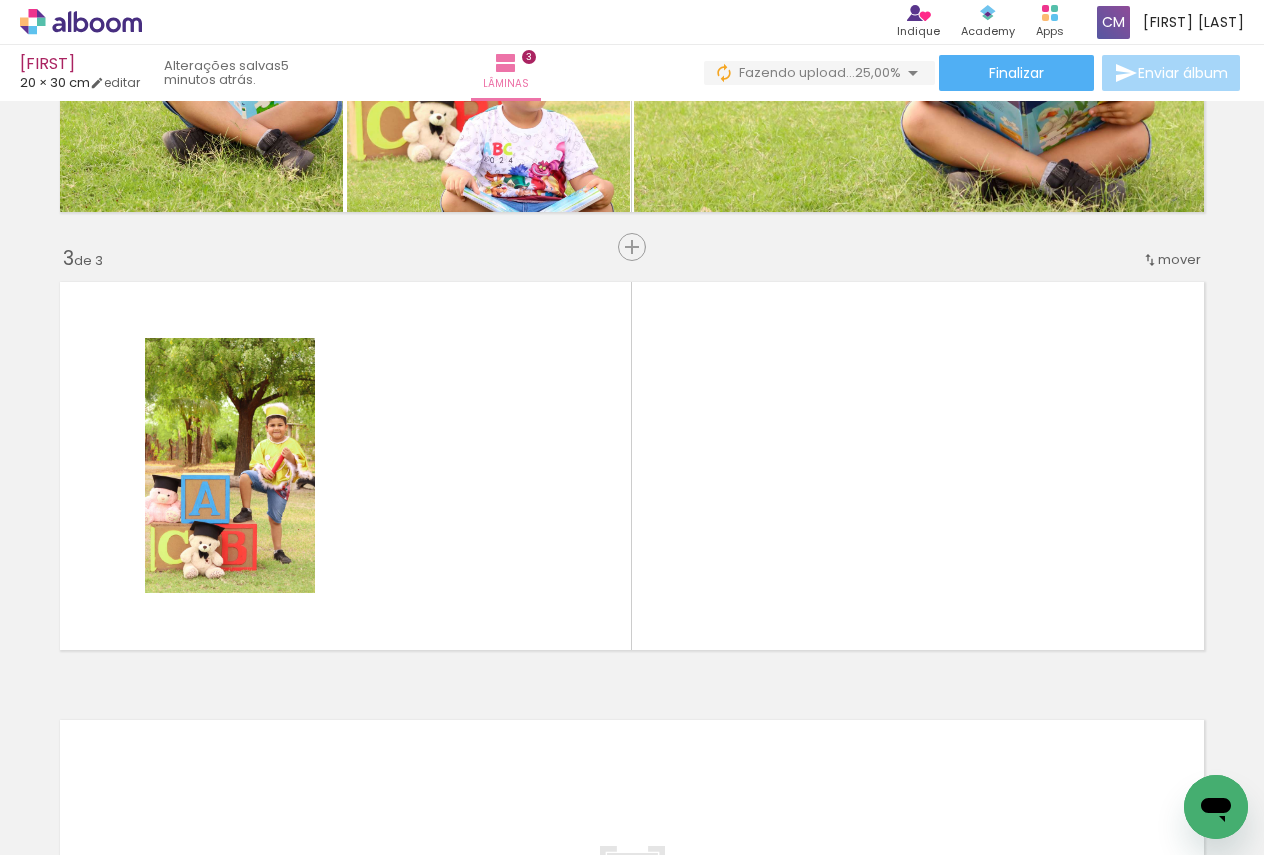 scroll, scrollTop: 814, scrollLeft: 0, axis: vertical 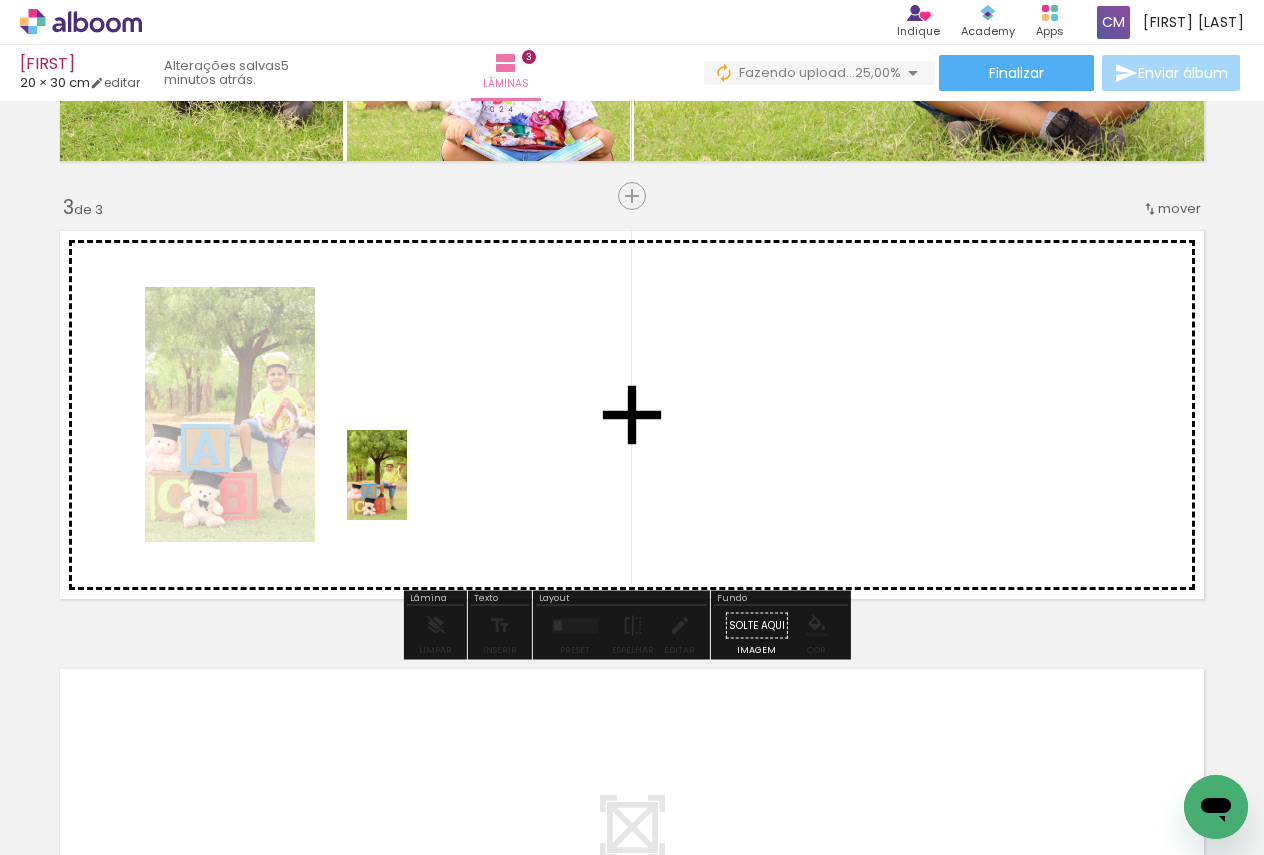 drag, startPoint x: 373, startPoint y: 783, endPoint x: 420, endPoint y: 457, distance: 329.3706 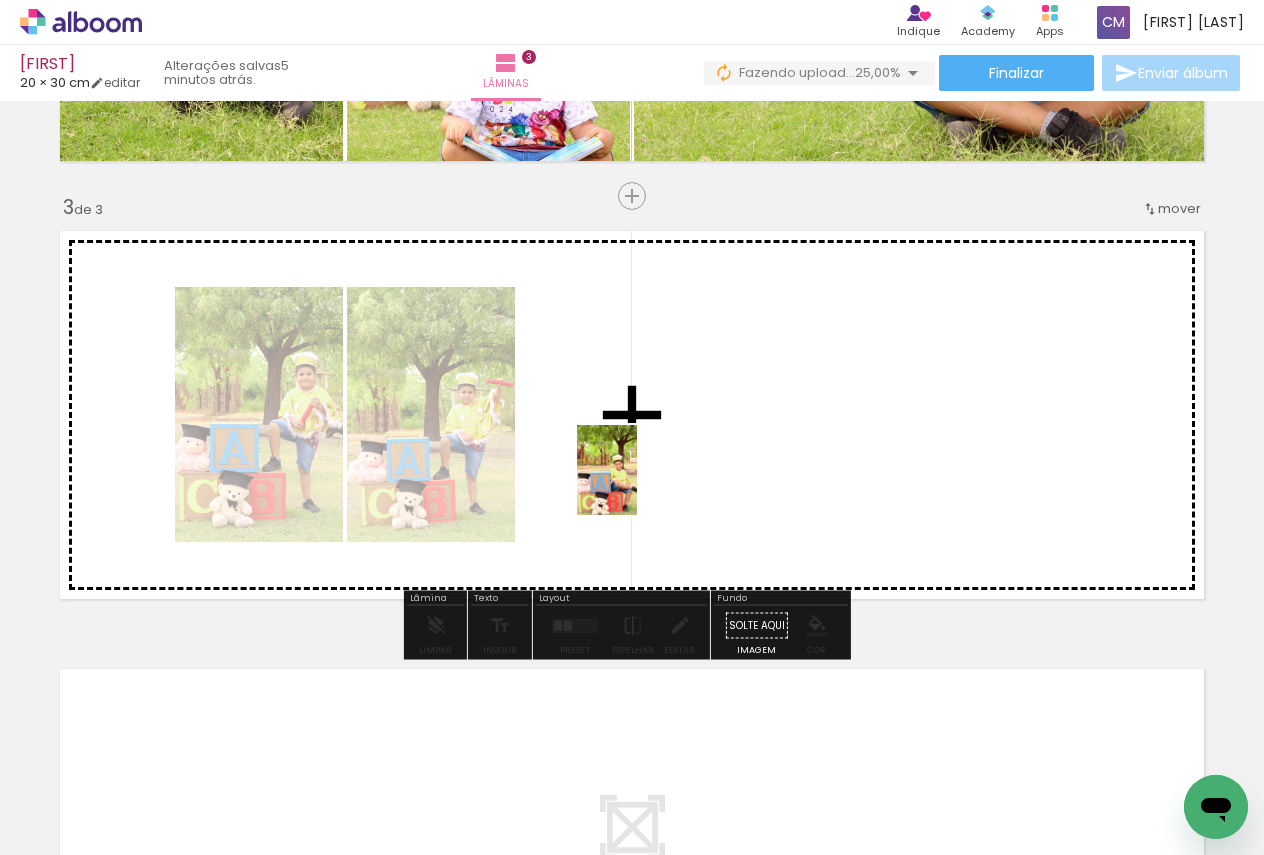 drag, startPoint x: 587, startPoint y: 816, endPoint x: 743, endPoint y: 580, distance: 282.89926 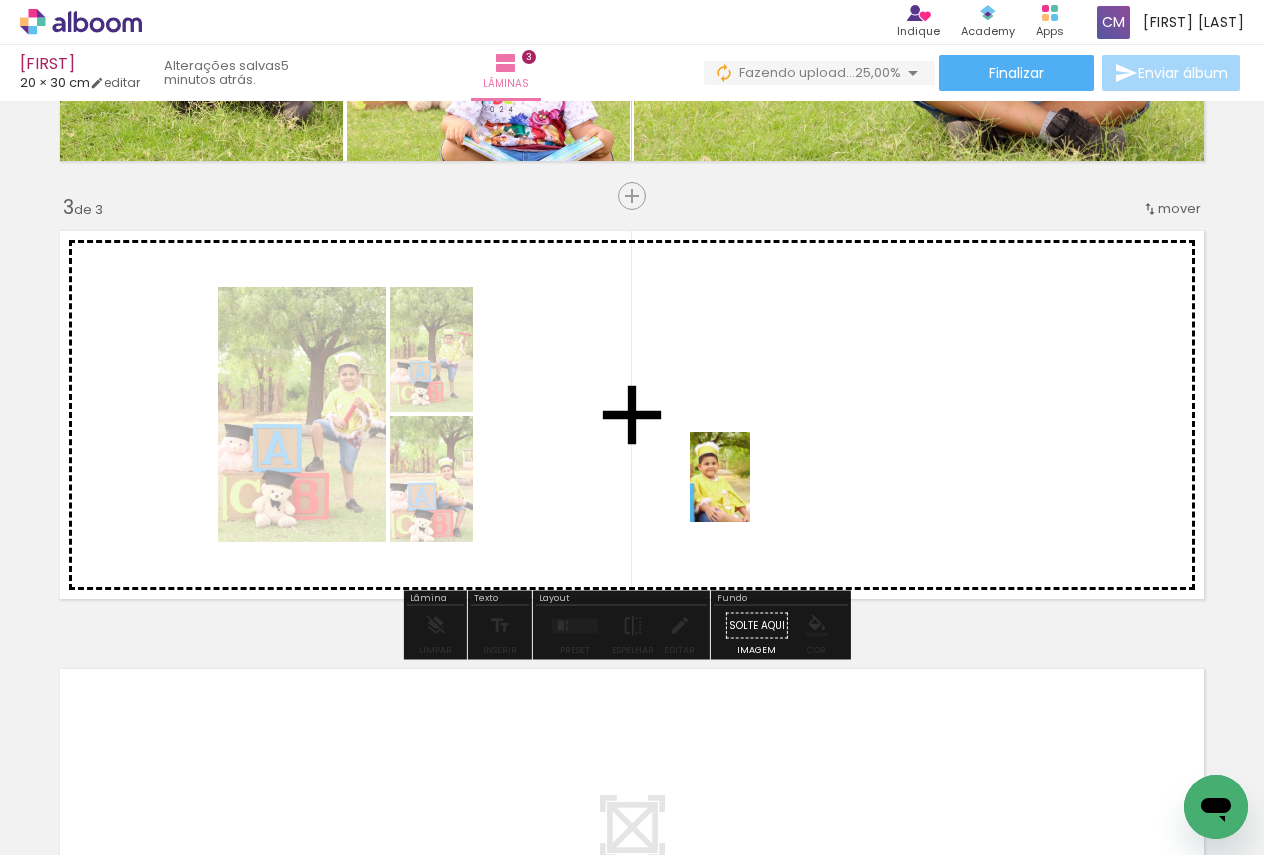 drag, startPoint x: 725, startPoint y: 647, endPoint x: 750, endPoint y: 492, distance: 157.00319 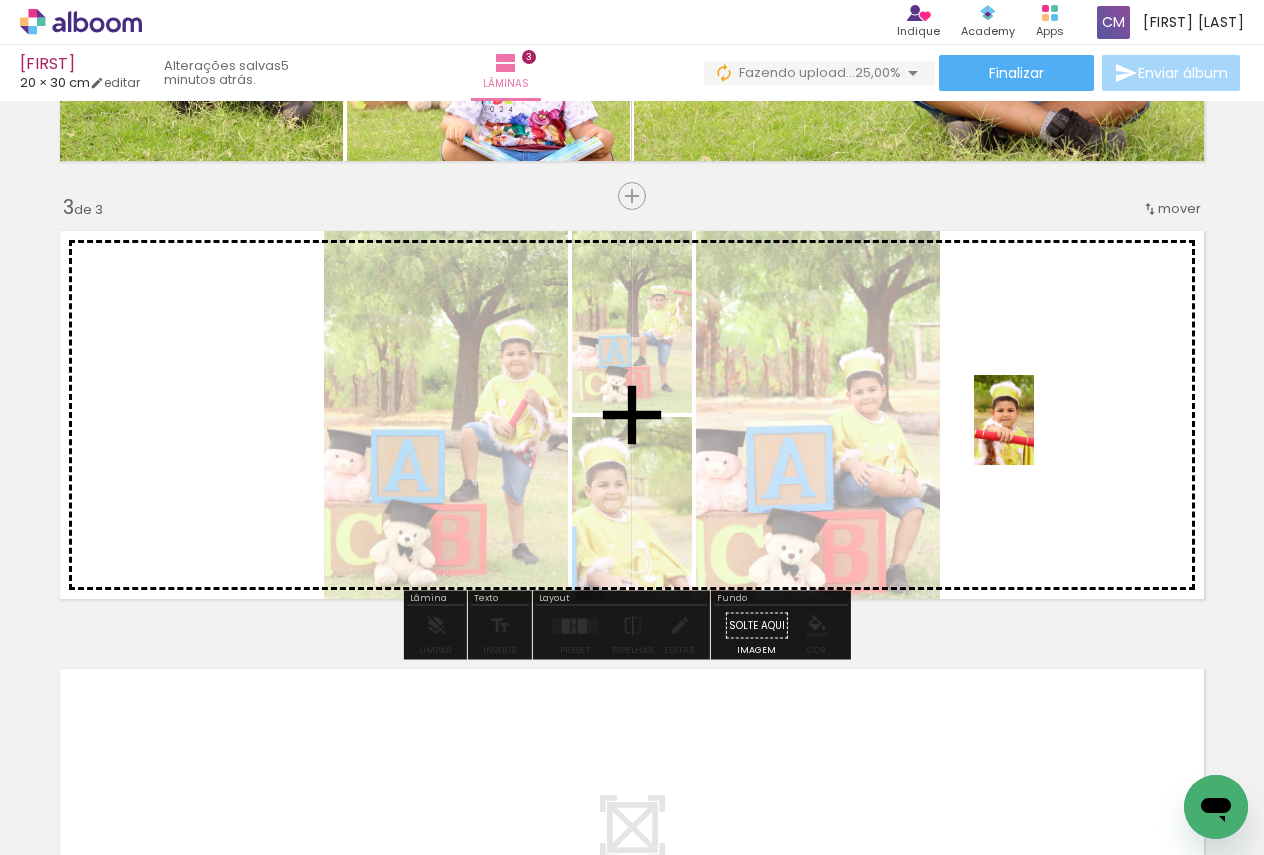 drag, startPoint x: 474, startPoint y: 794, endPoint x: 1040, endPoint y: 430, distance: 672.9428 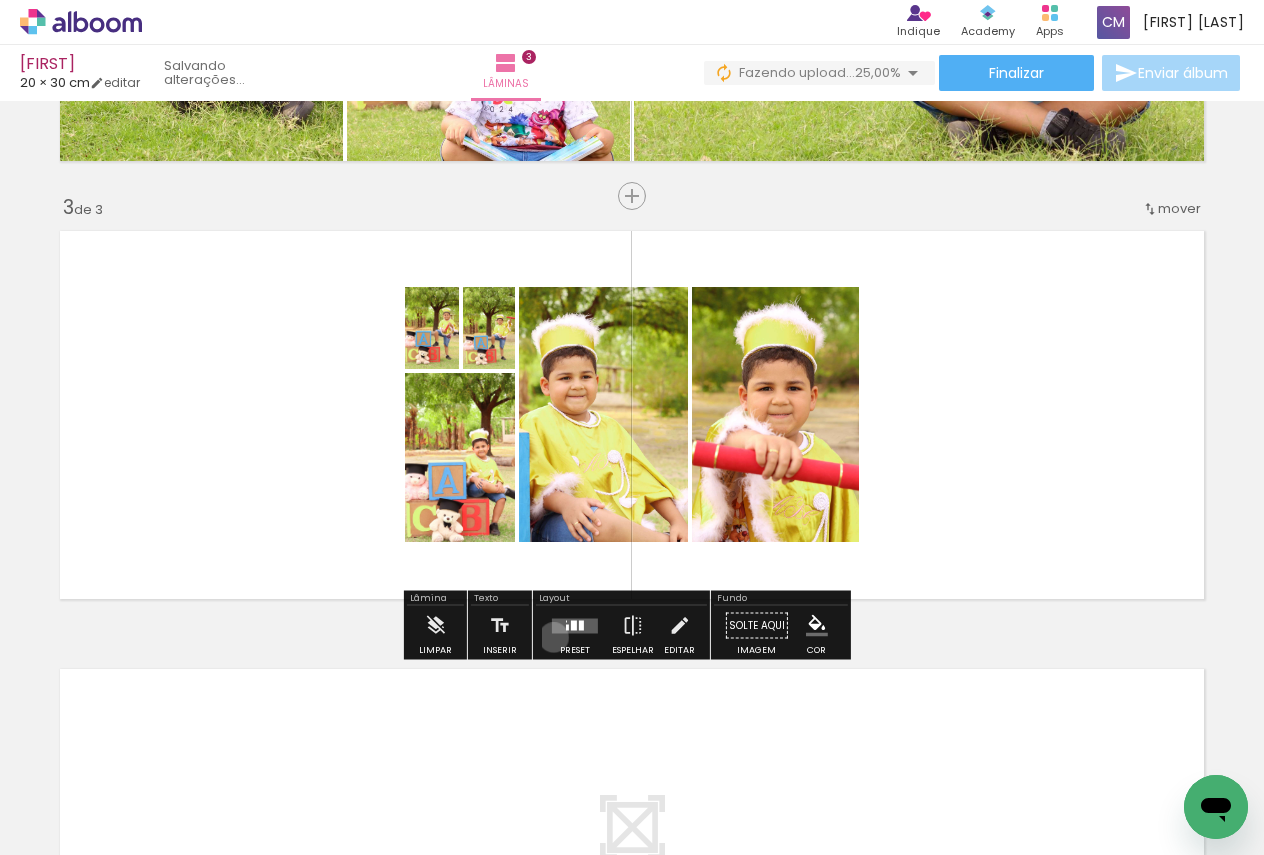 click at bounding box center (575, 626) 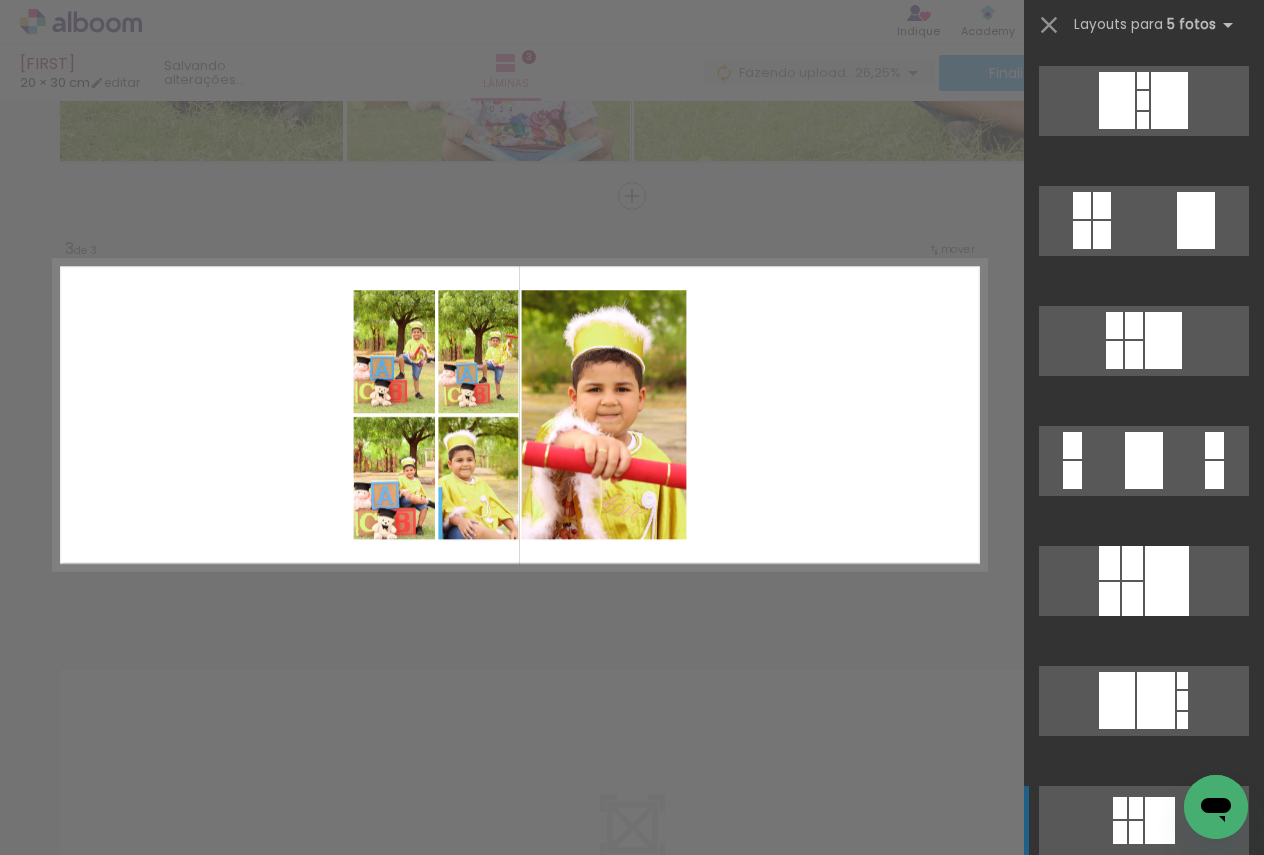 scroll, scrollTop: 1000, scrollLeft: 0, axis: vertical 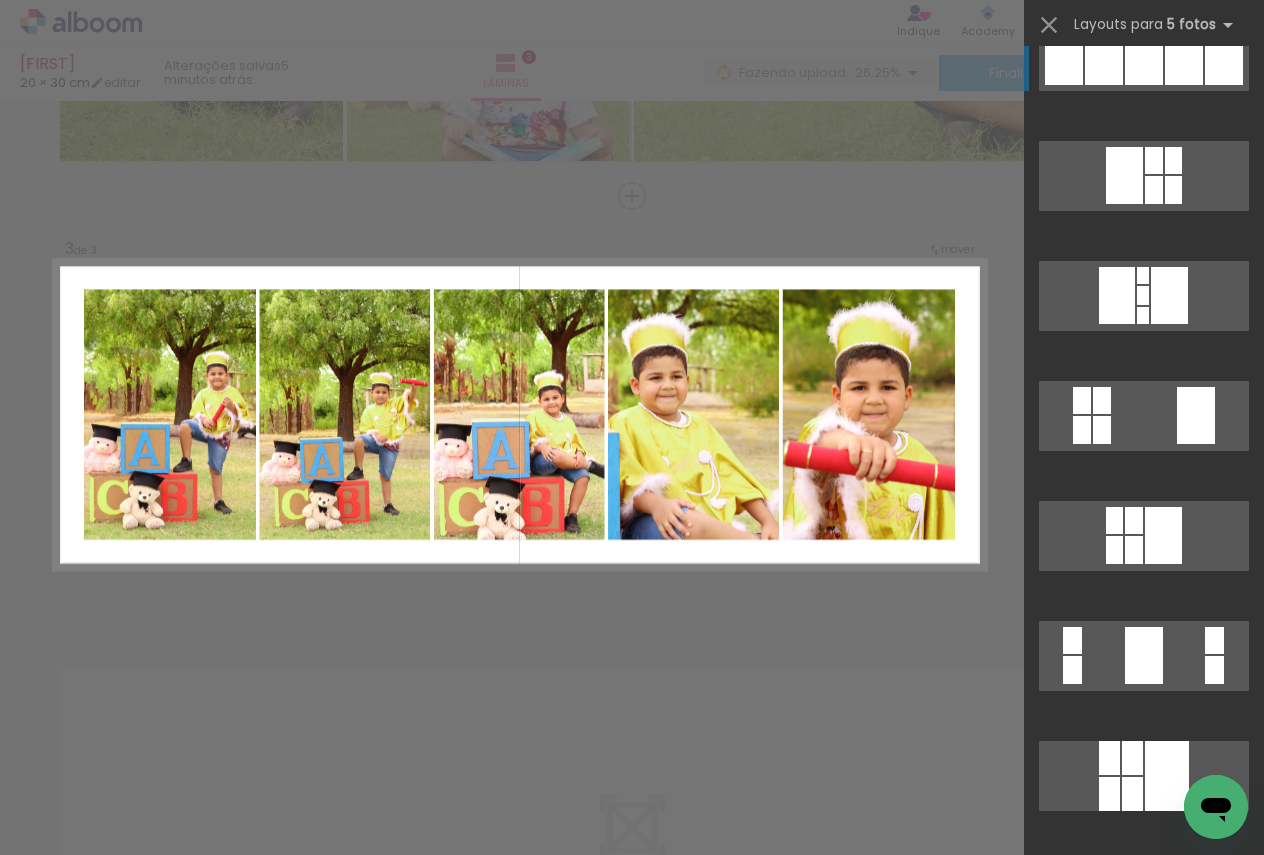 click at bounding box center [1200, 1375] 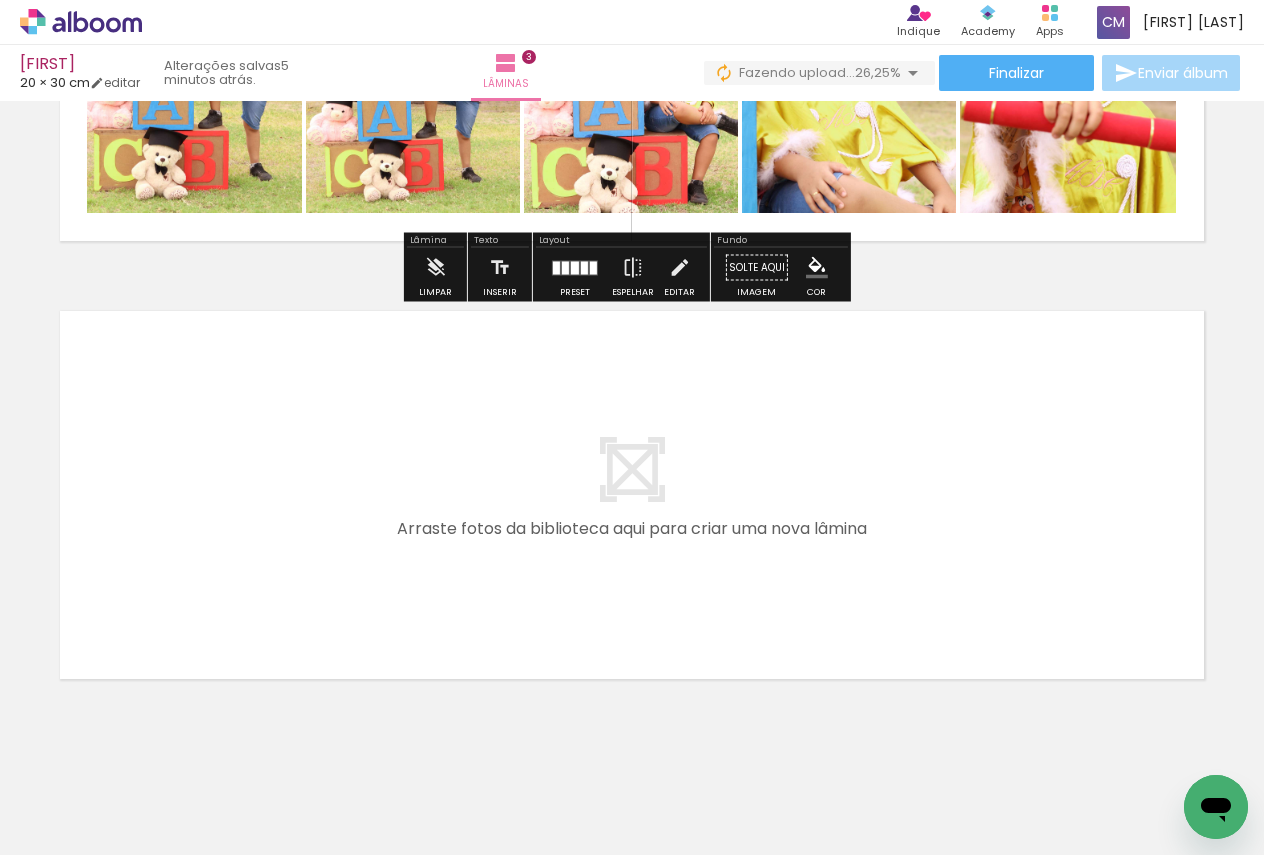 scroll, scrollTop: 1201, scrollLeft: 0, axis: vertical 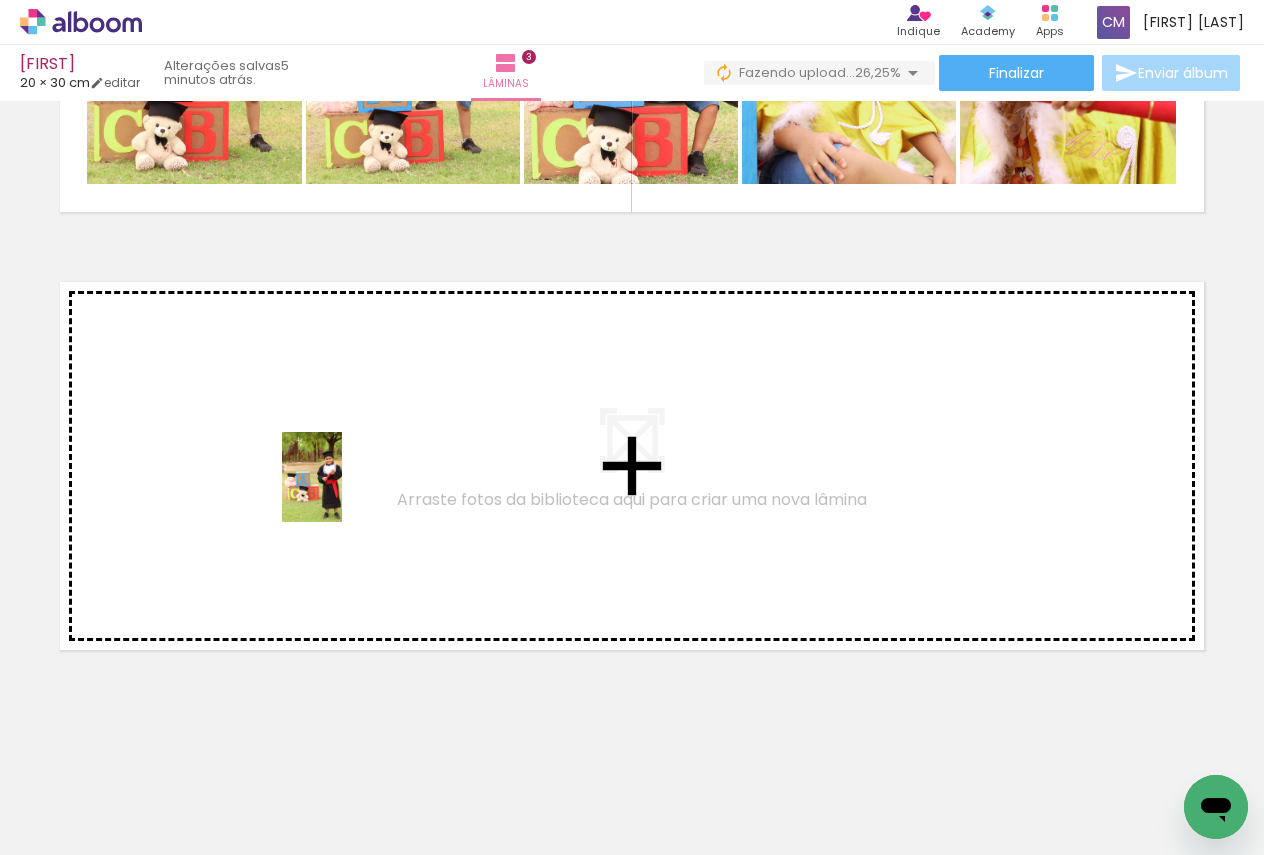 drag, startPoint x: 360, startPoint y: 769, endPoint x: 342, endPoint y: 488, distance: 281.57593 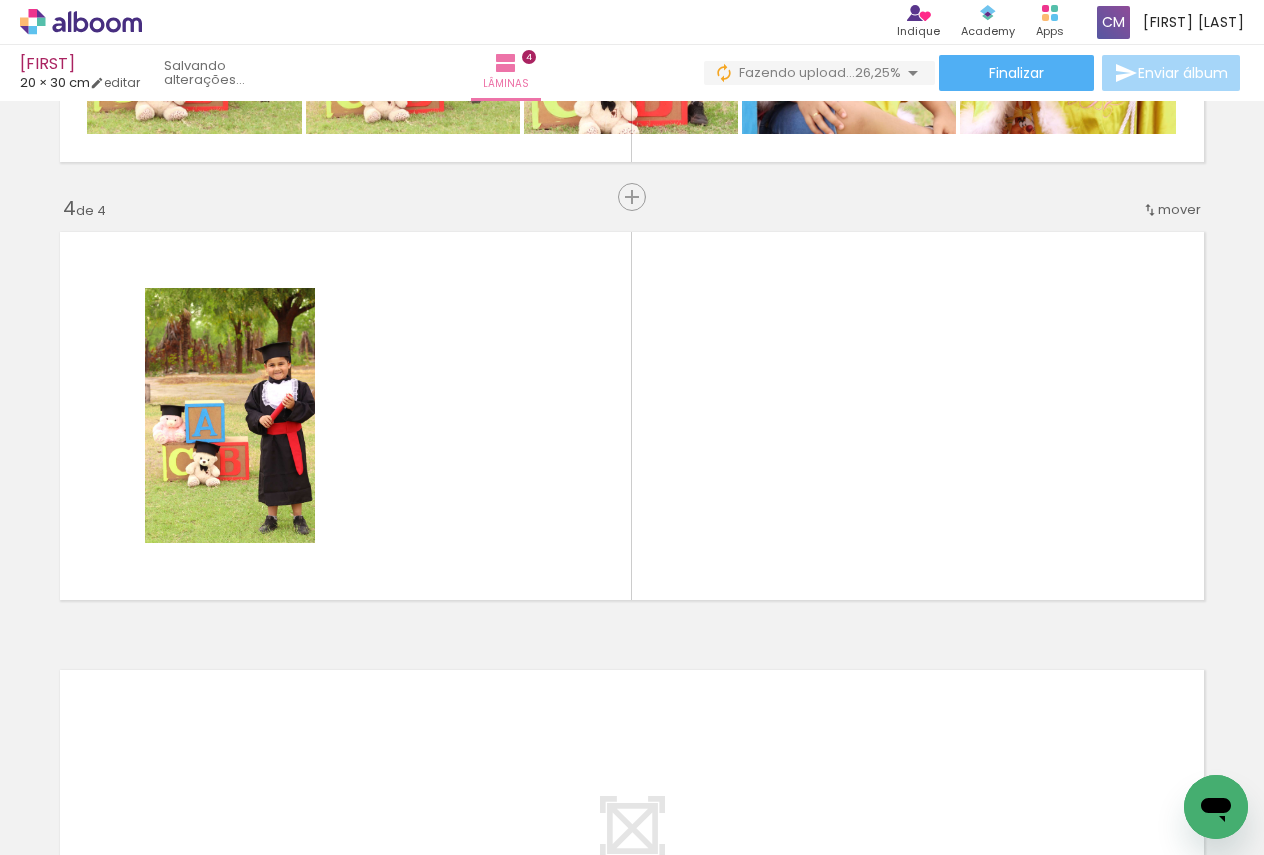 scroll, scrollTop: 1252, scrollLeft: 0, axis: vertical 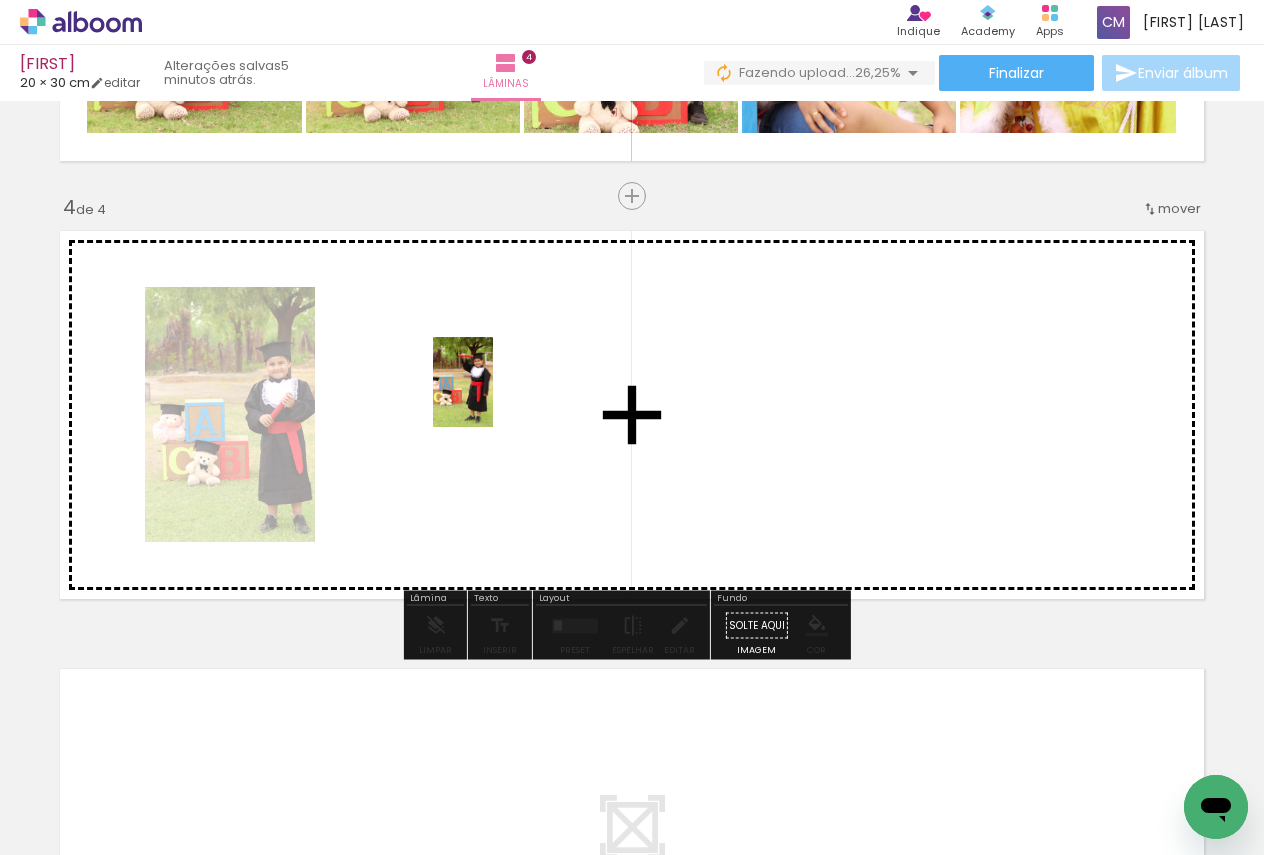 drag, startPoint x: 494, startPoint y: 704, endPoint x: 644, endPoint y: 683, distance: 151.46286 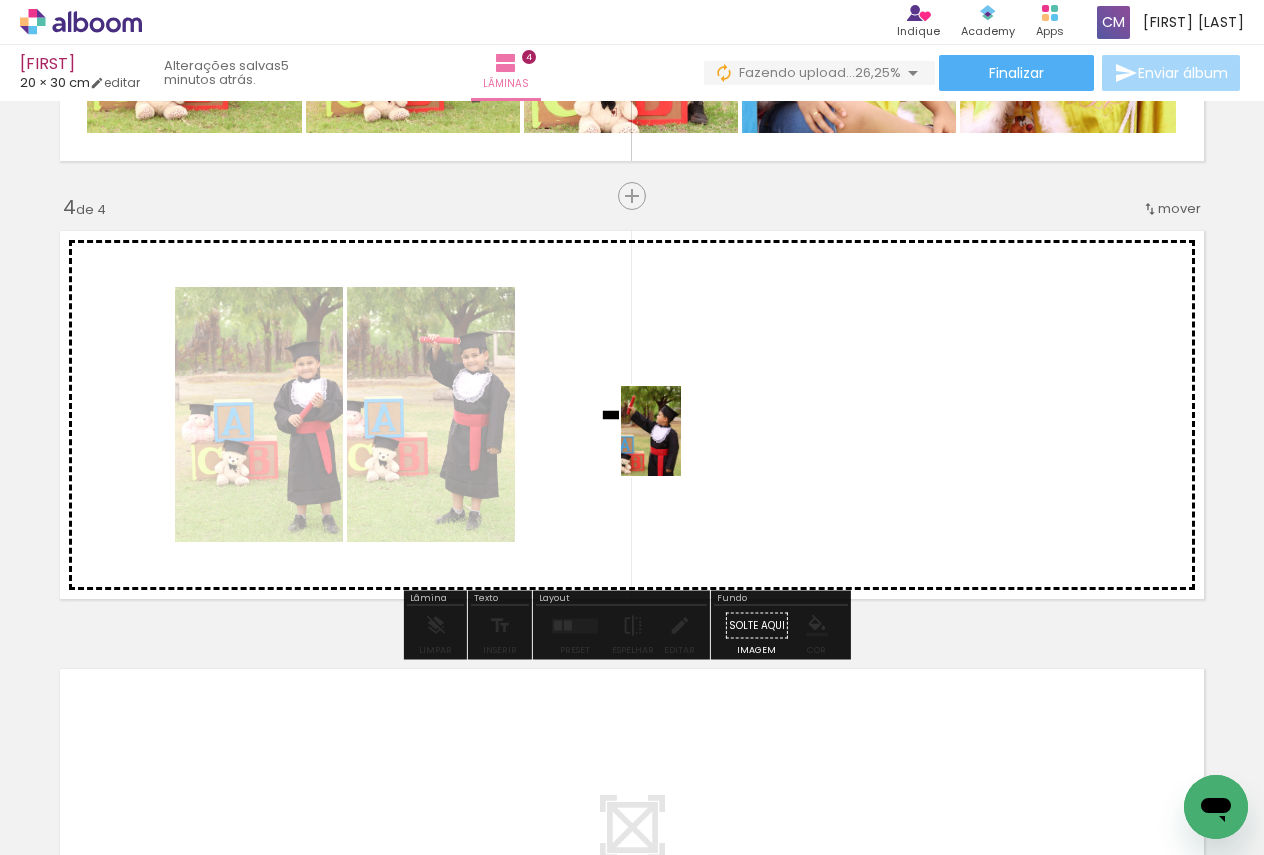 drag, startPoint x: 615, startPoint y: 740, endPoint x: 682, endPoint y: 443, distance: 304.46347 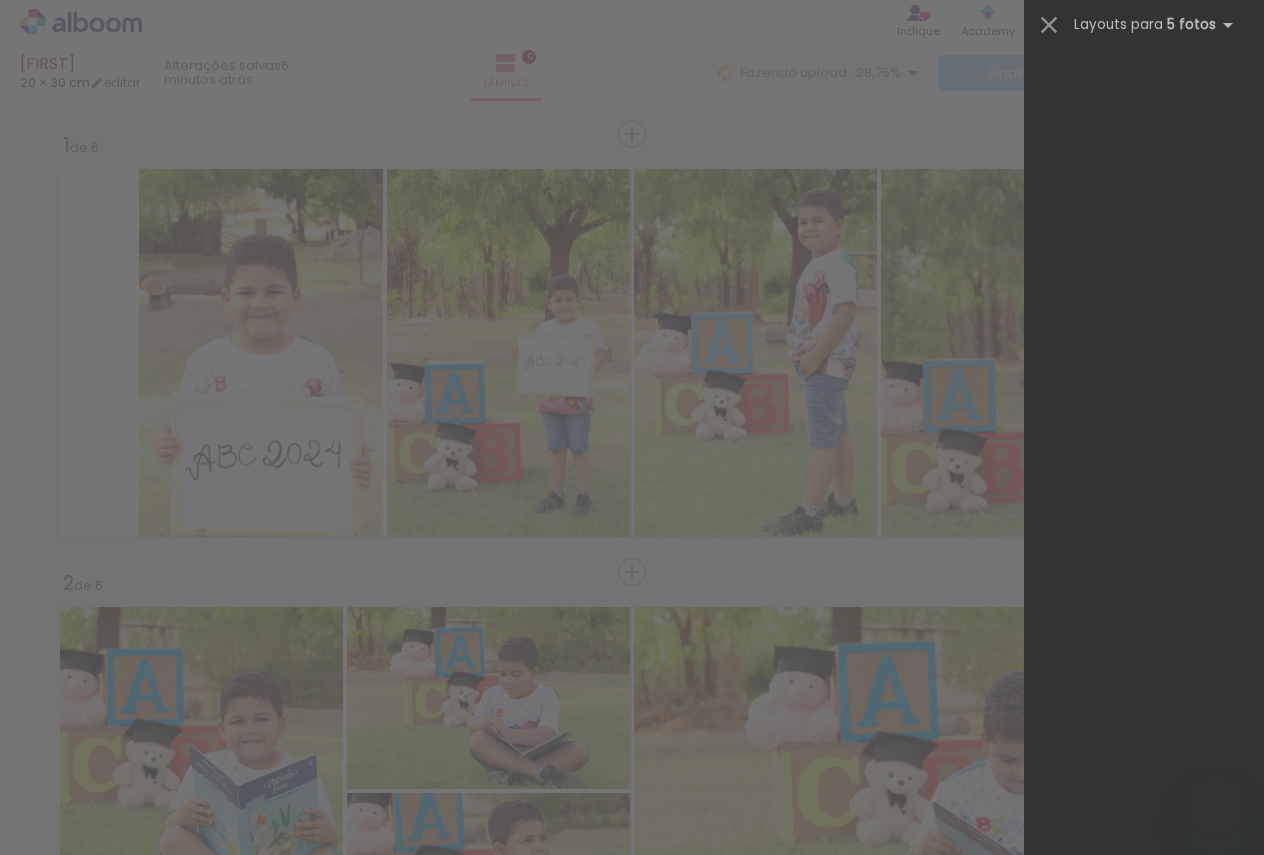 scroll, scrollTop: 0, scrollLeft: 0, axis: both 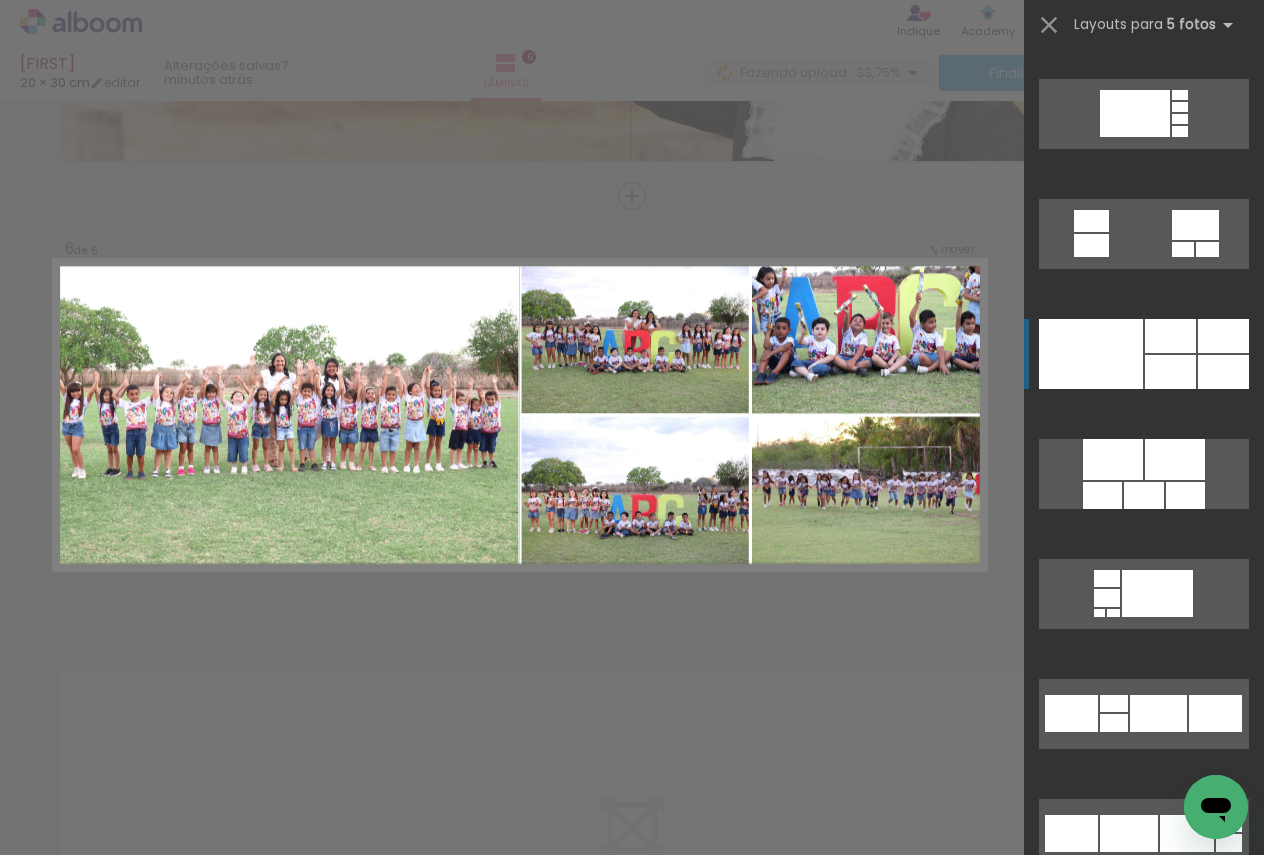 click at bounding box center [1170, 336] 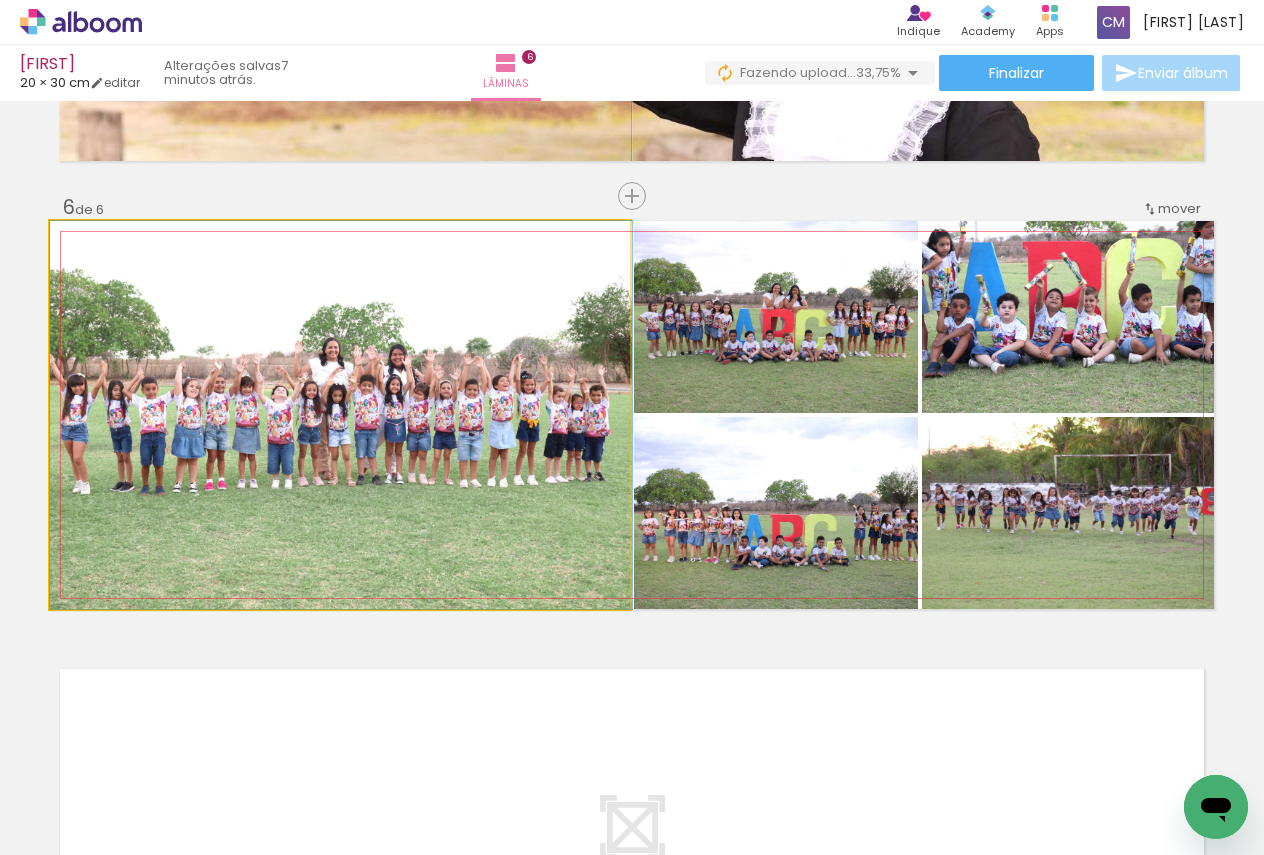 drag, startPoint x: 560, startPoint y: 413, endPoint x: 581, endPoint y: 412, distance: 21.023796 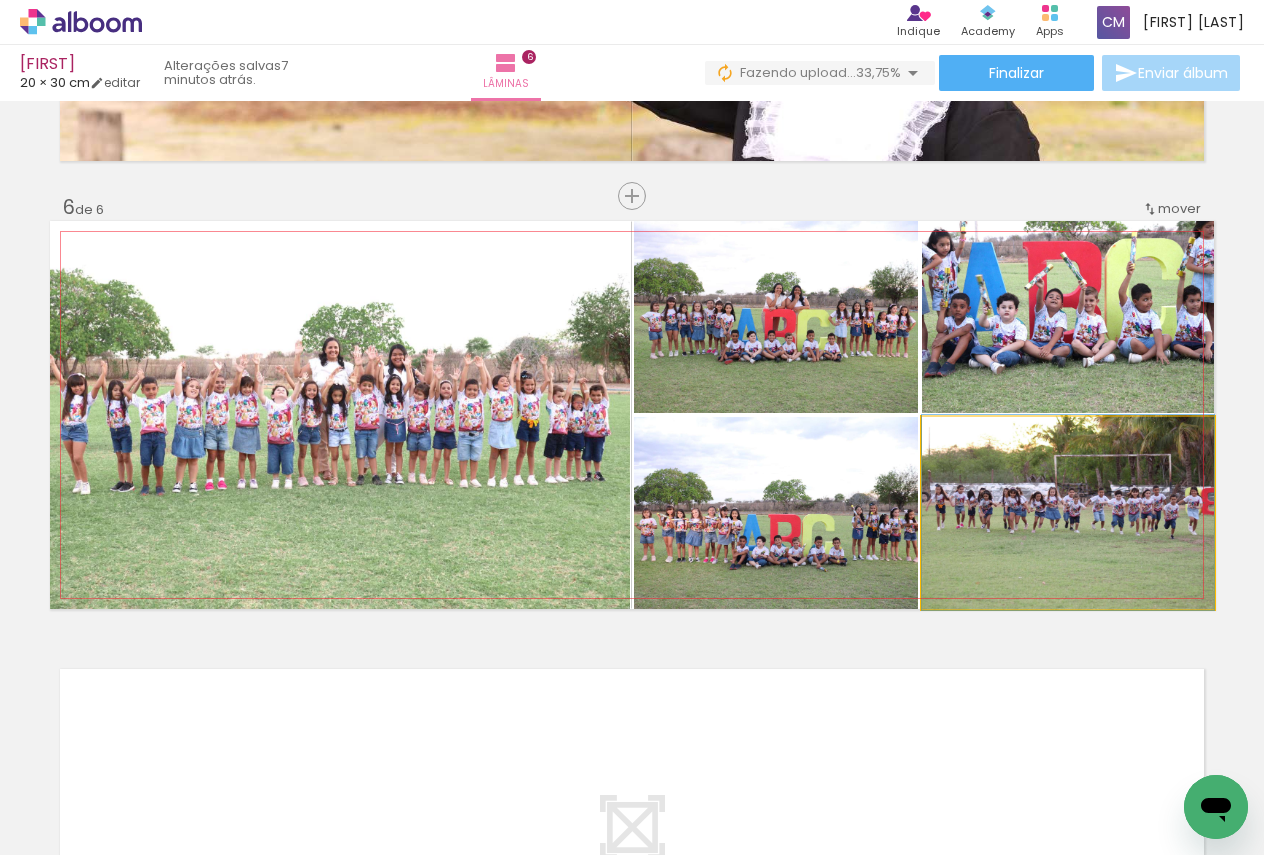 drag, startPoint x: 989, startPoint y: 511, endPoint x: 1000, endPoint y: 491, distance: 22.825424 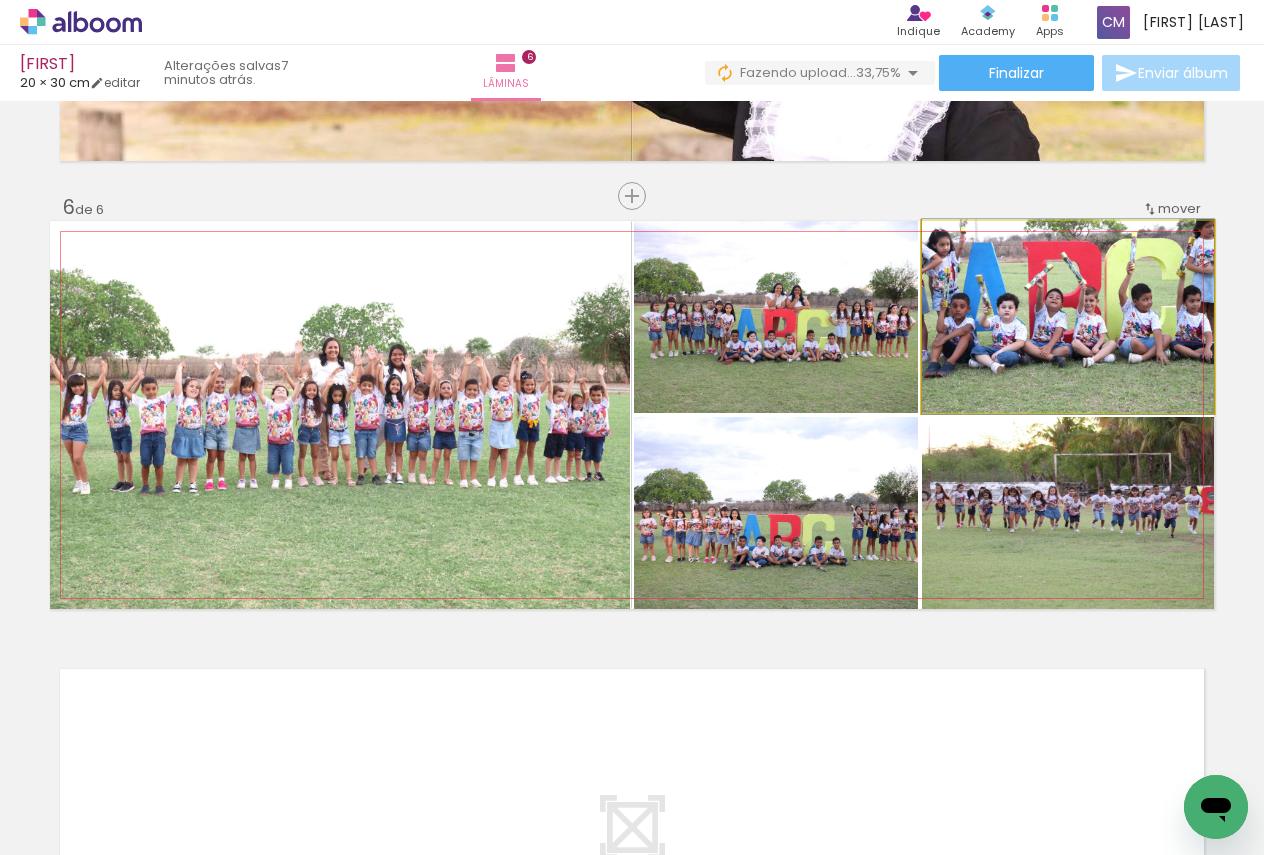 drag, startPoint x: 1044, startPoint y: 336, endPoint x: 1022, endPoint y: 337, distance: 22.022715 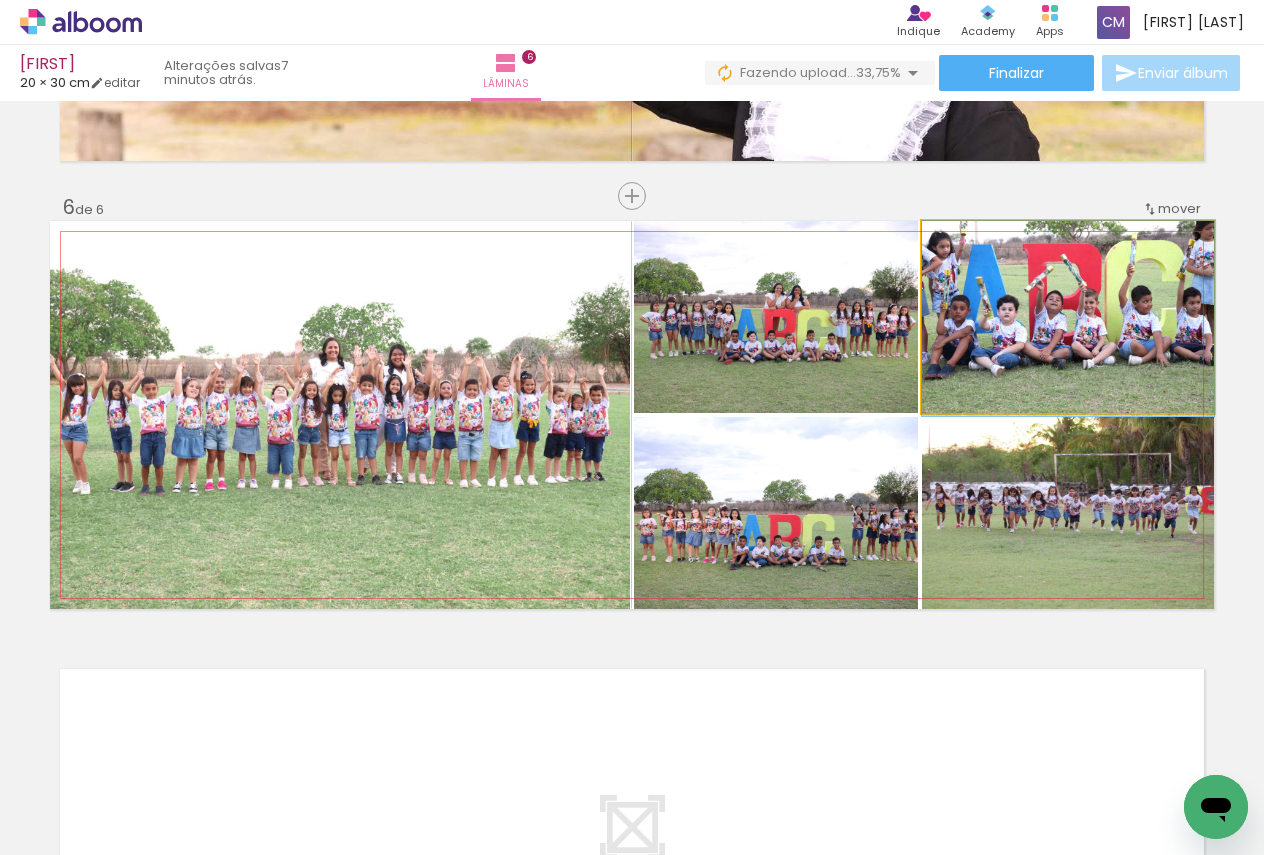 drag, startPoint x: 1024, startPoint y: 344, endPoint x: 1027, endPoint y: 362, distance: 18.248287 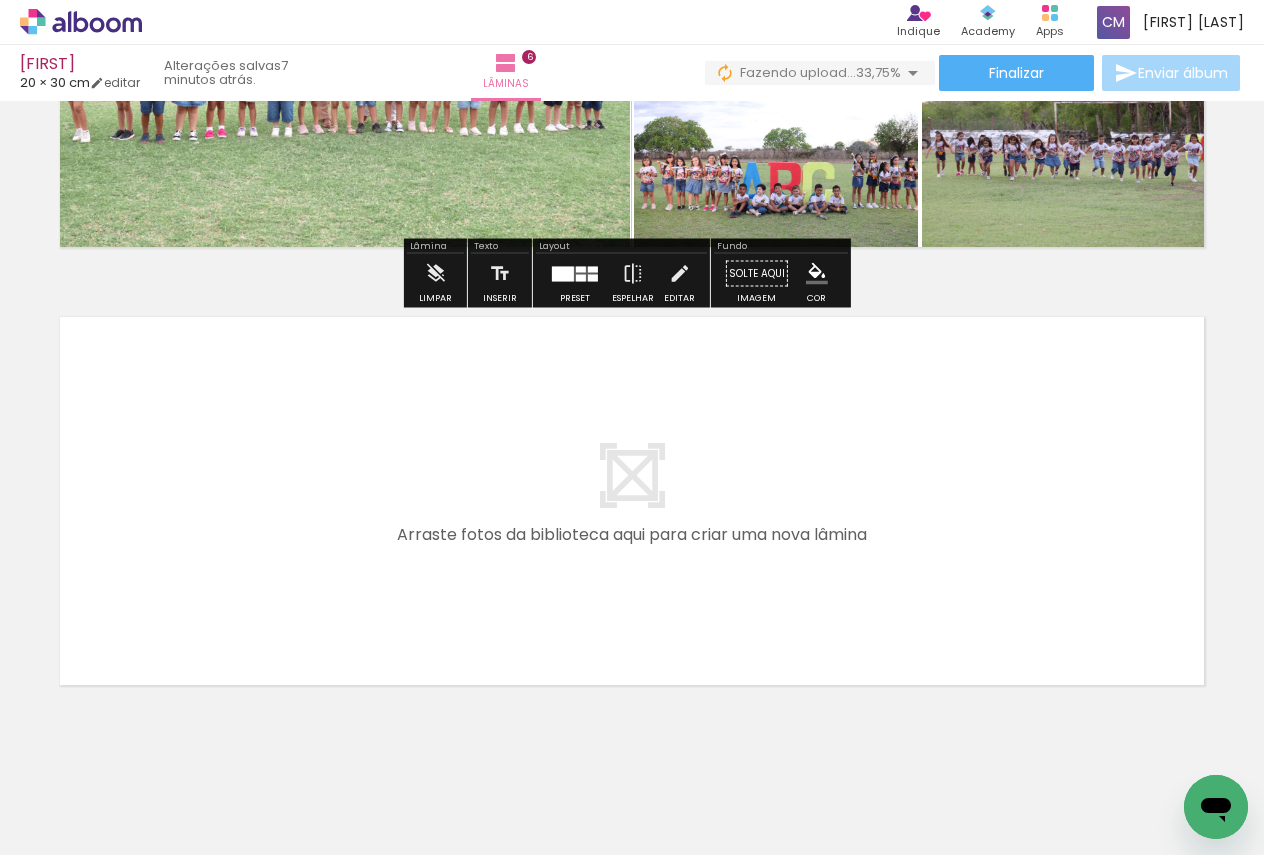 scroll, scrollTop: 2515, scrollLeft: 0, axis: vertical 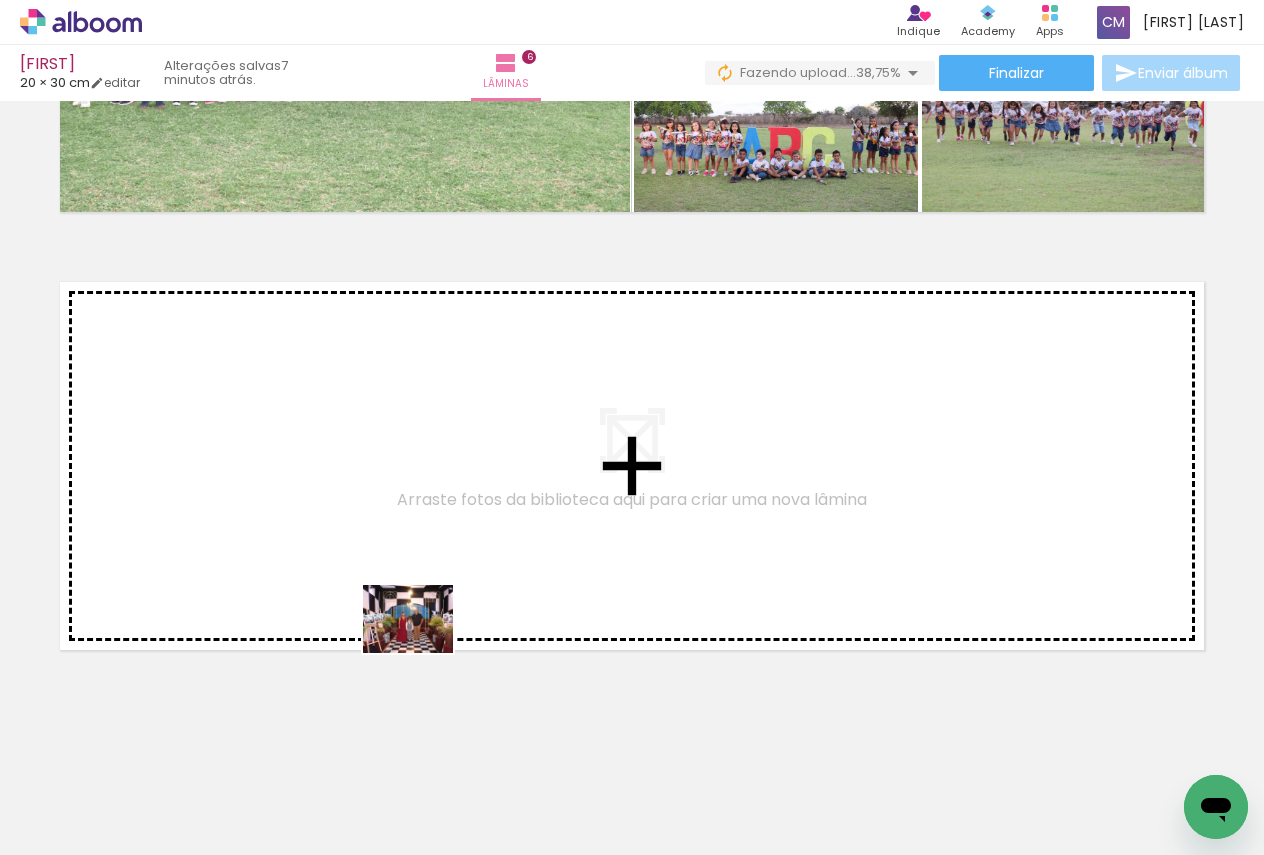 drag, startPoint x: 428, startPoint y: 799, endPoint x: 505, endPoint y: 783, distance: 78.64477 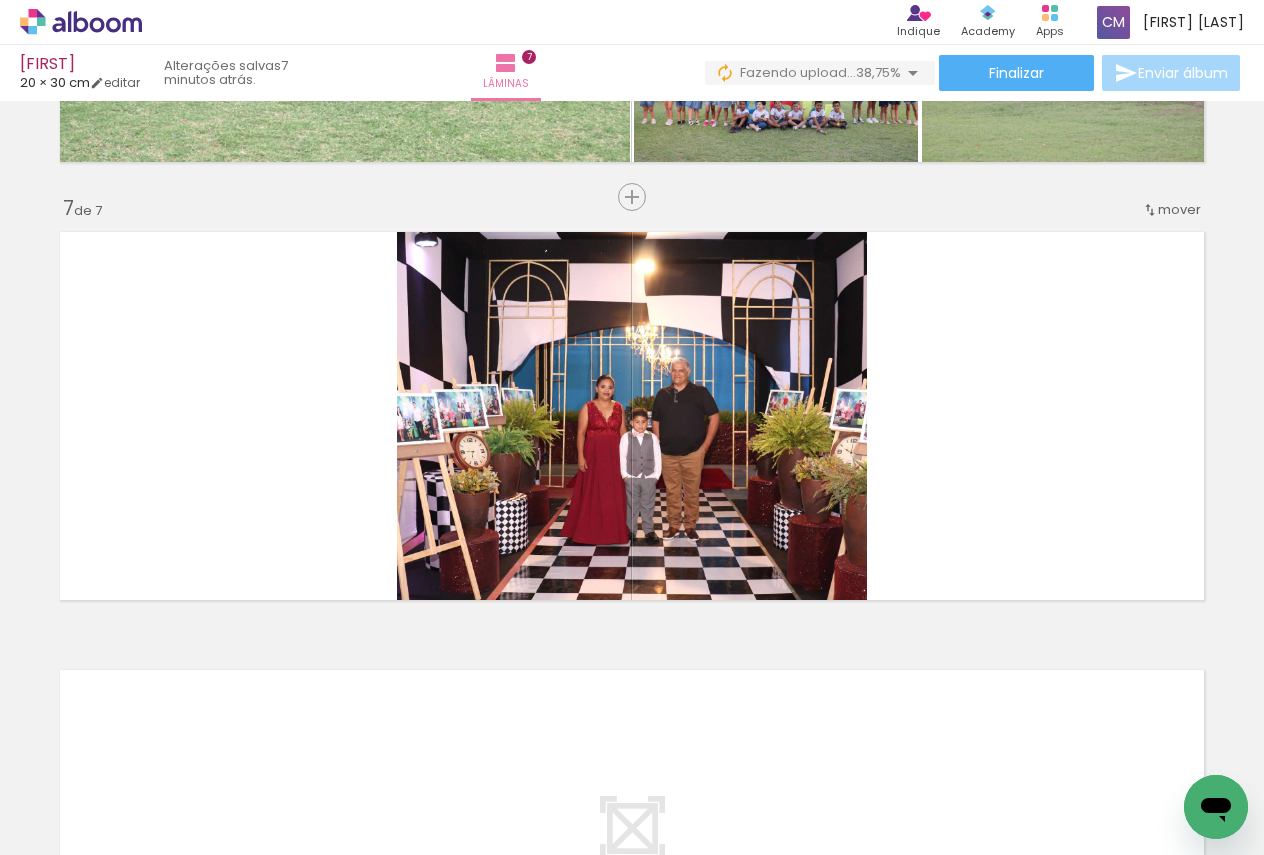 scroll, scrollTop: 2566, scrollLeft: 0, axis: vertical 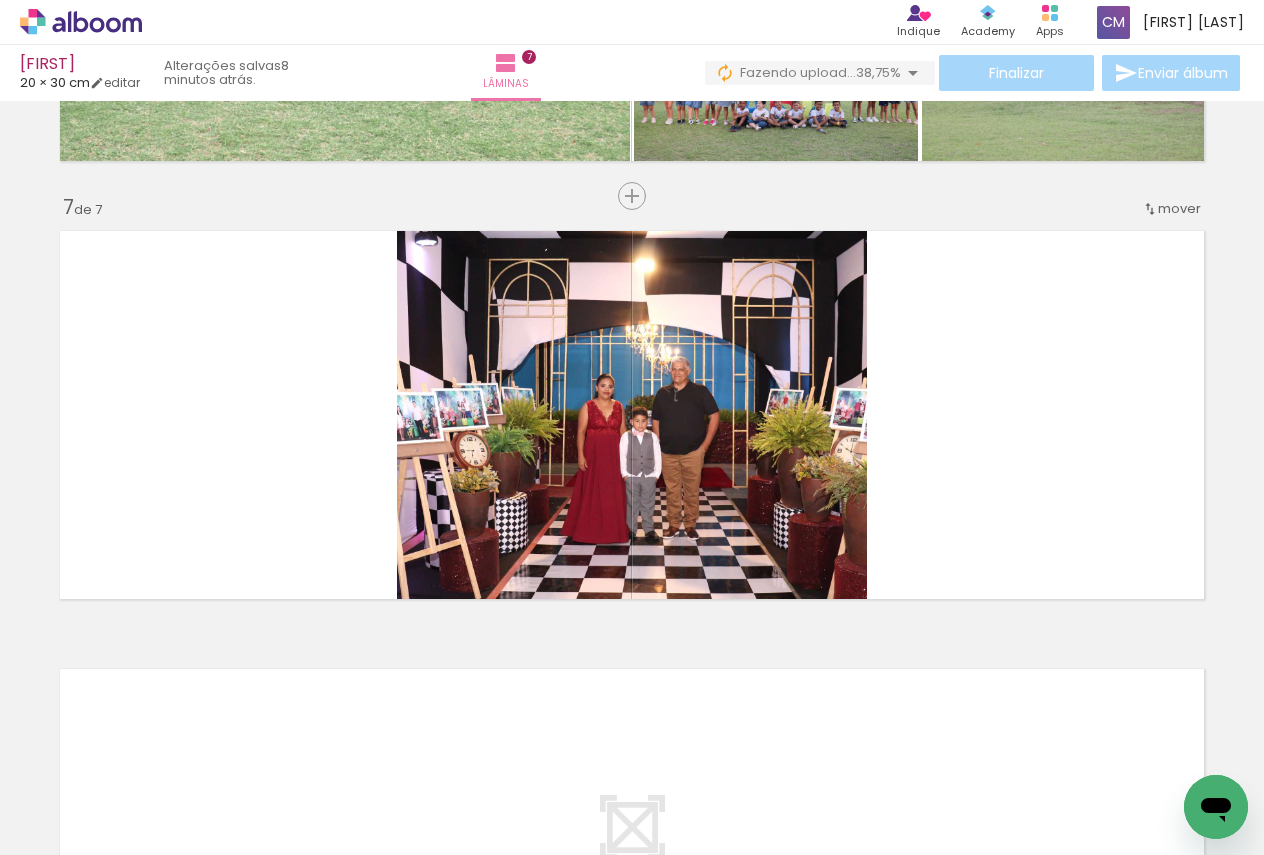 click at bounding box center (3839, 788) 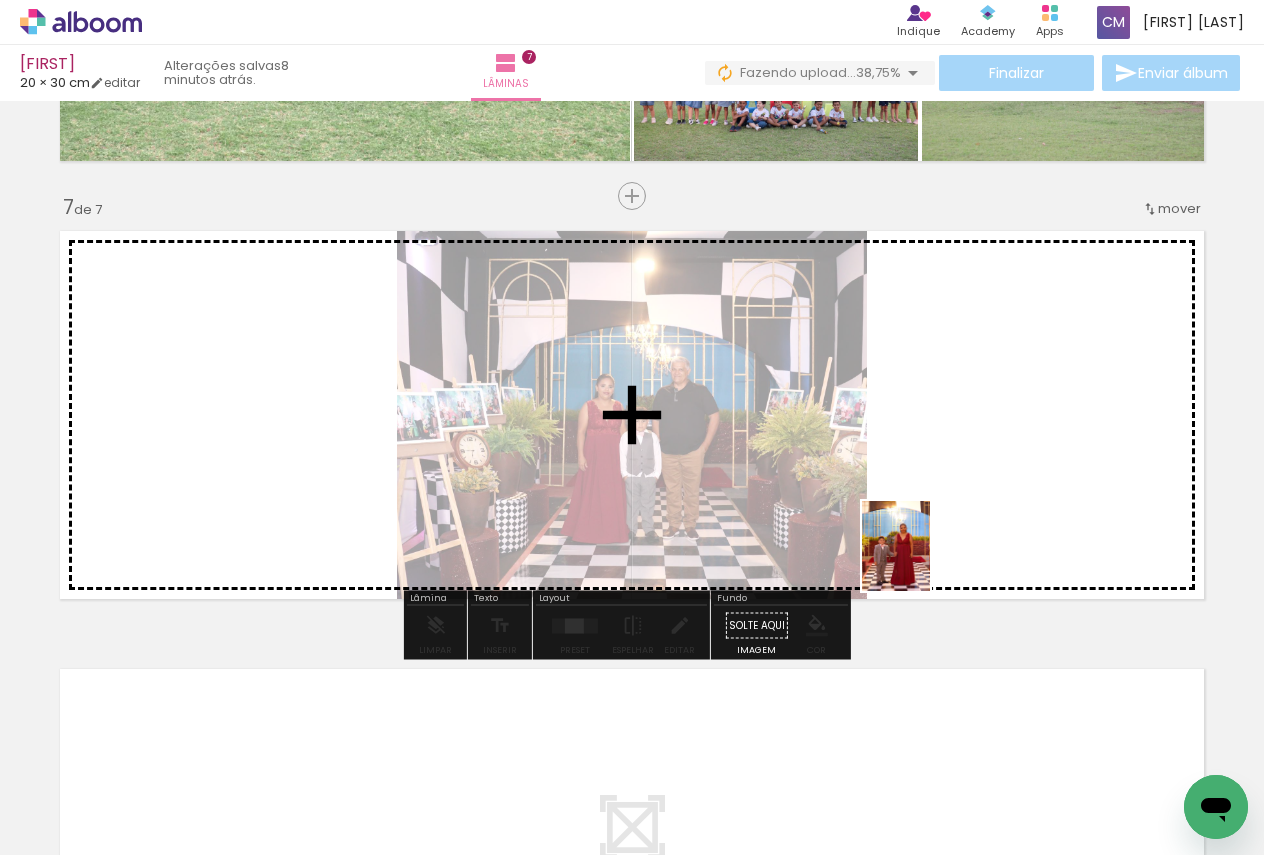 drag, startPoint x: 918, startPoint y: 815, endPoint x: 941, endPoint y: 494, distance: 321.82294 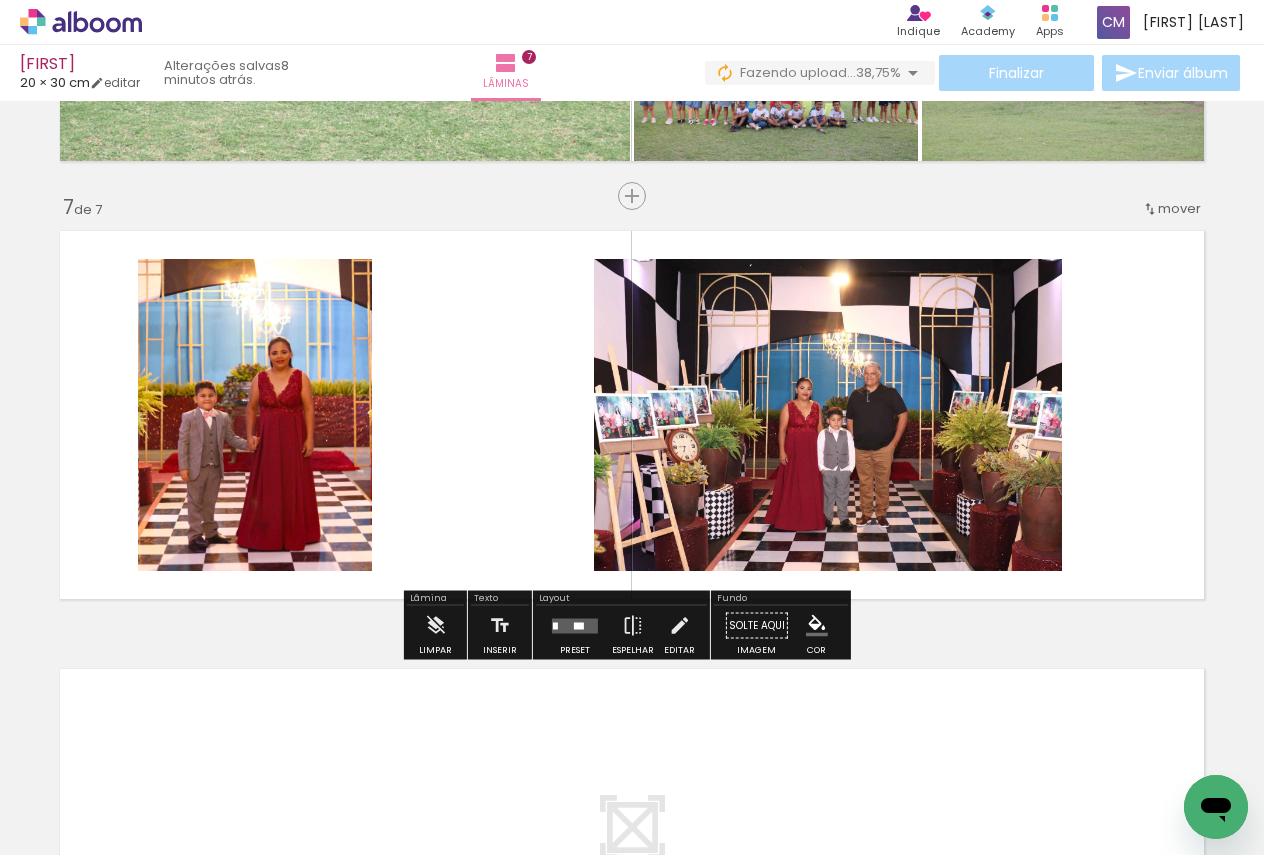 scroll, scrollTop: 0, scrollLeft: 3482, axis: horizontal 